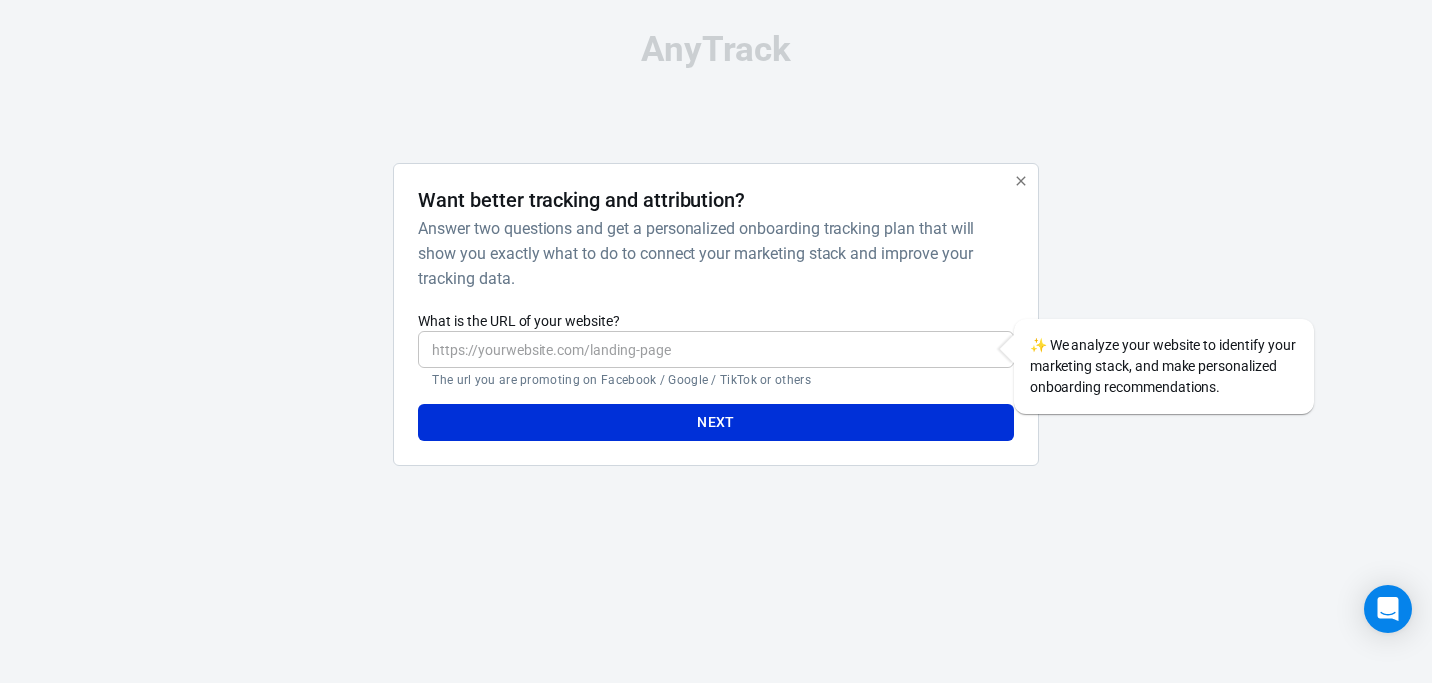 scroll, scrollTop: 0, scrollLeft: 0, axis: both 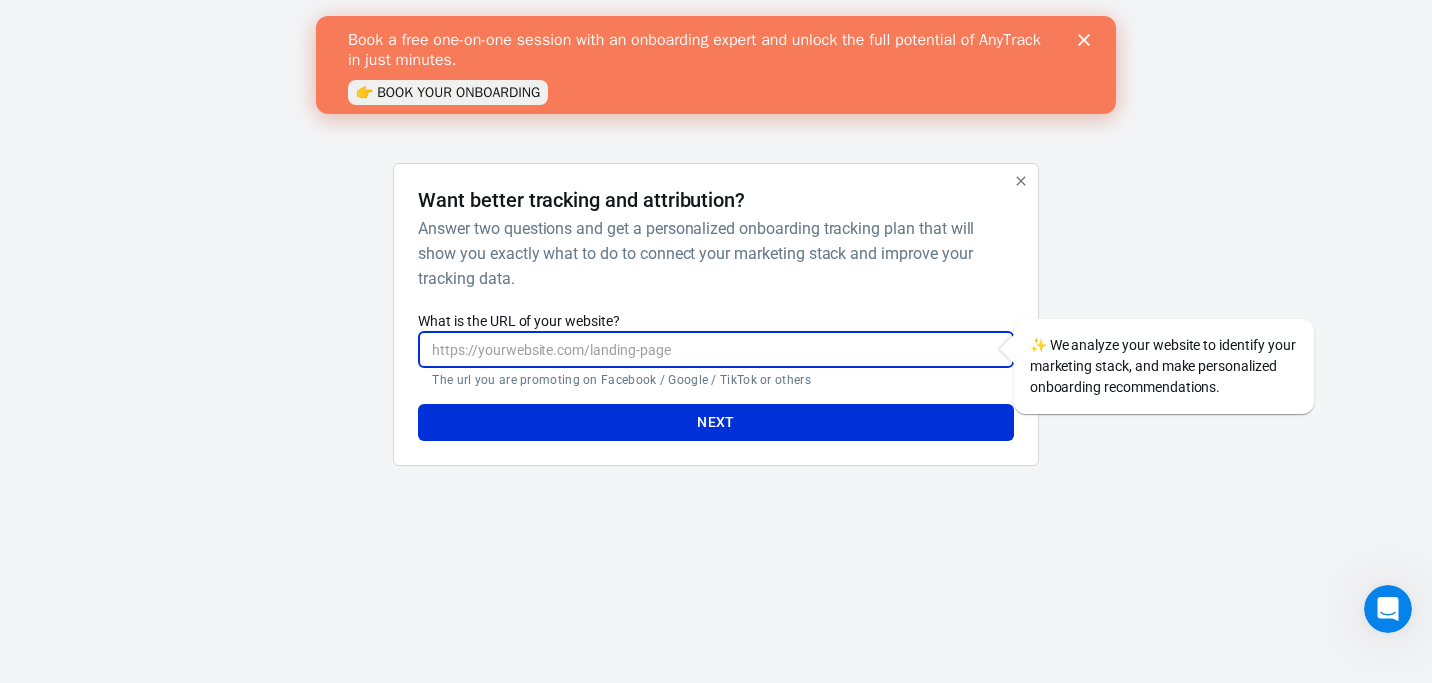 click on "What is the URL of your website?" at bounding box center [715, 349] 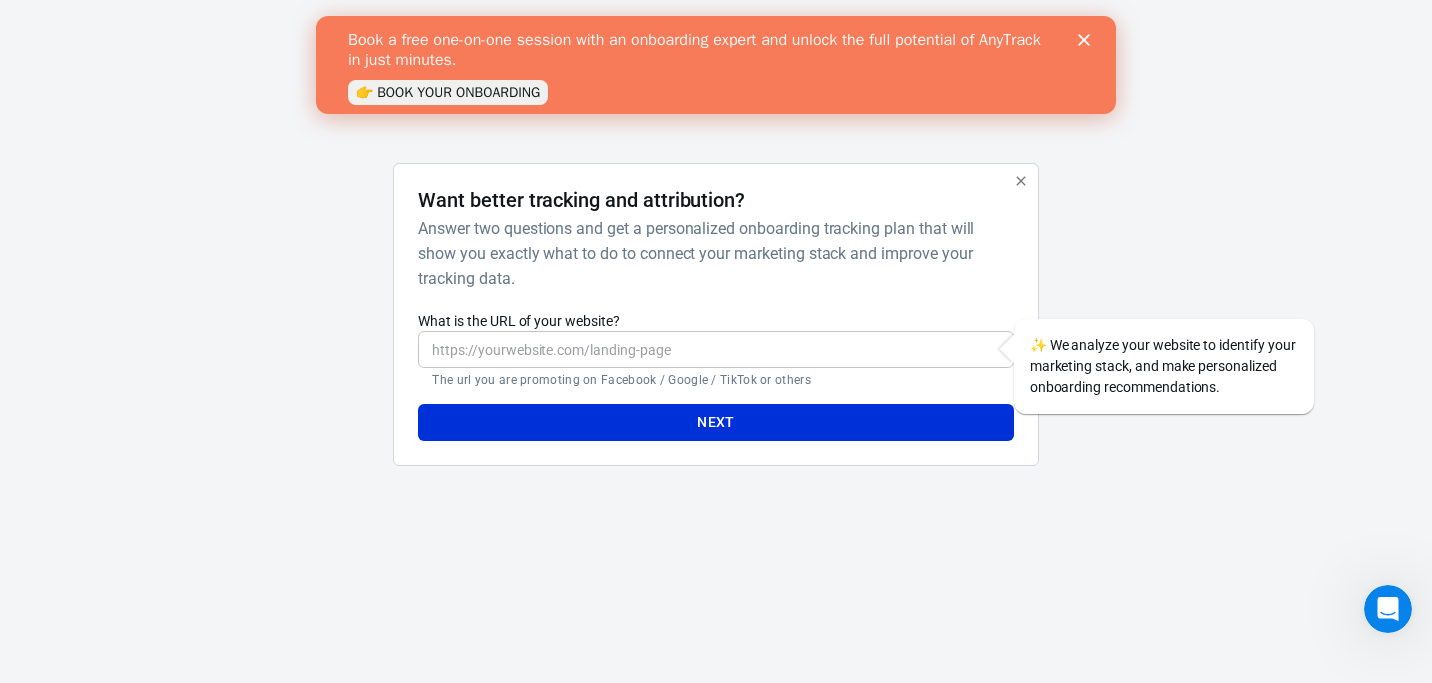 click on "Book a free one-on-one session with an onboarding expert and unlock the full potential of AnyTrack in just minutes. 👉 BOOK YOUR ONBOARDING" at bounding box center [716, 65] 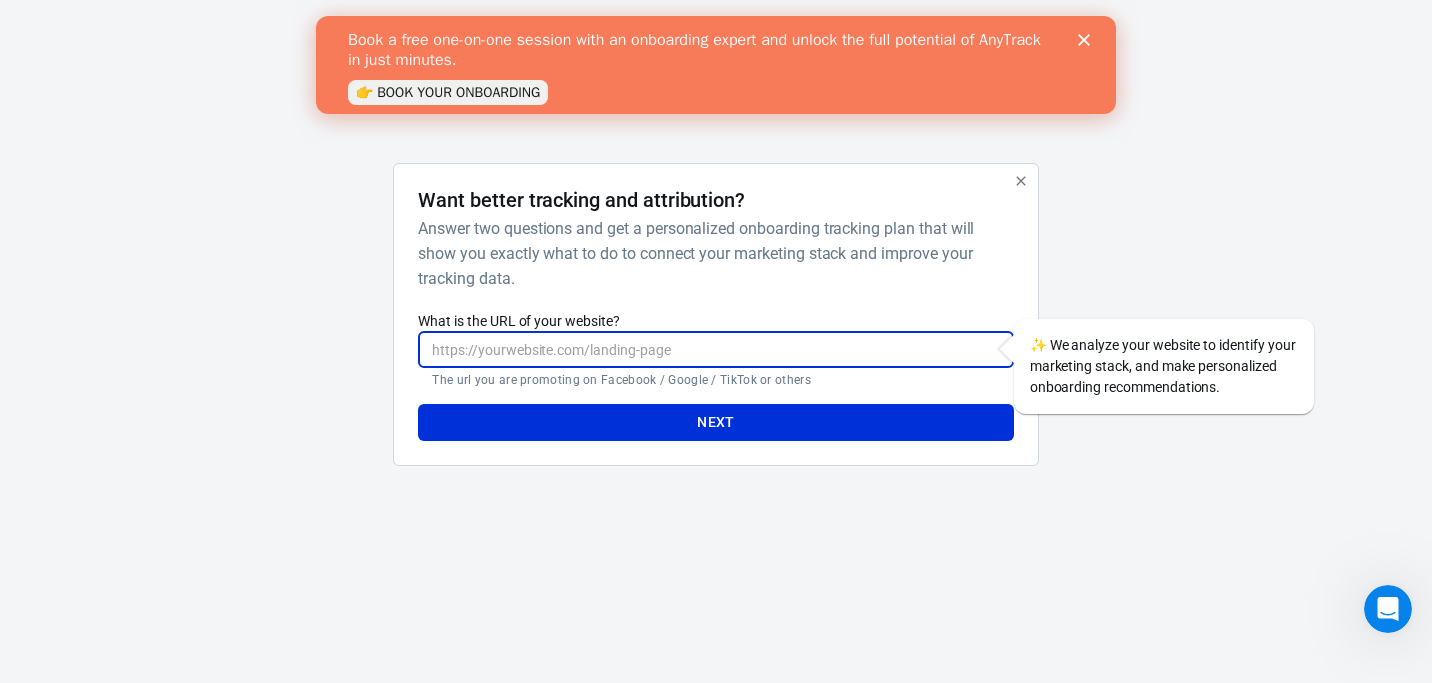 click on "What is the URL of your website?" at bounding box center [715, 349] 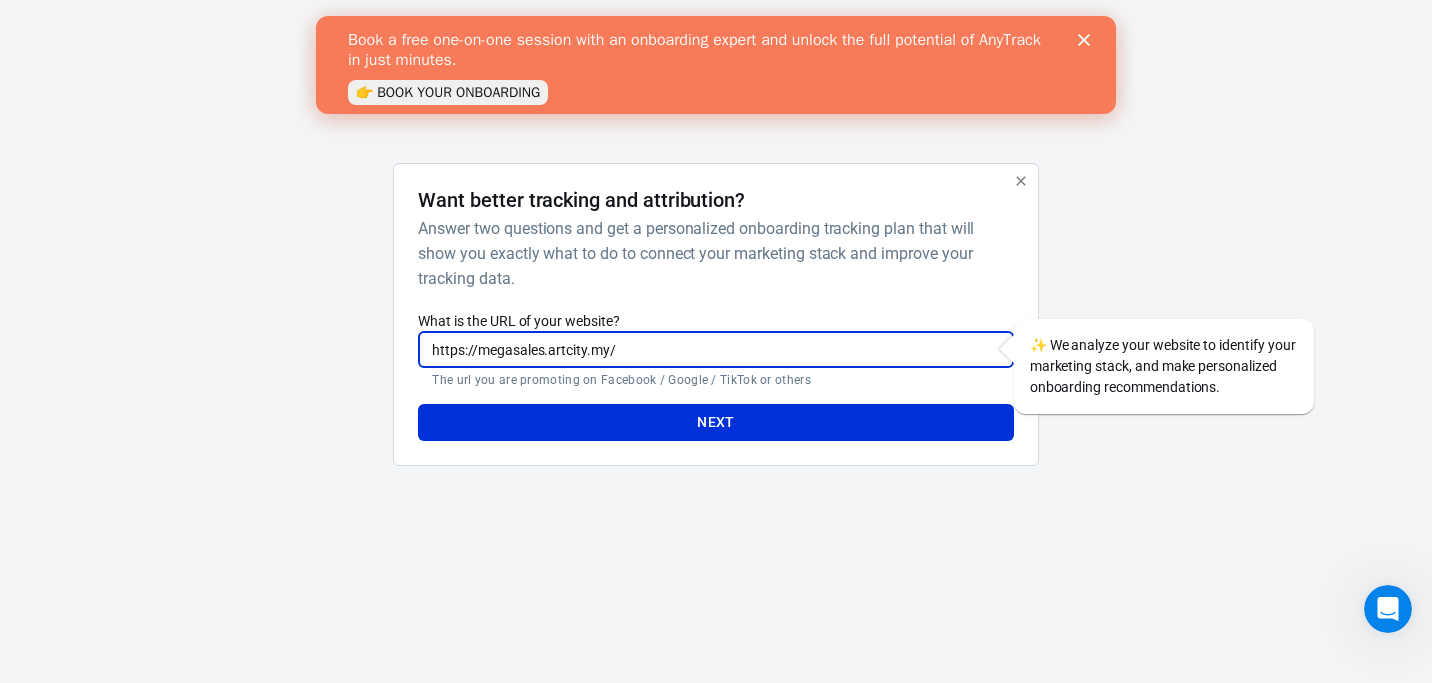 type on "https://megasales.artcity.my/" 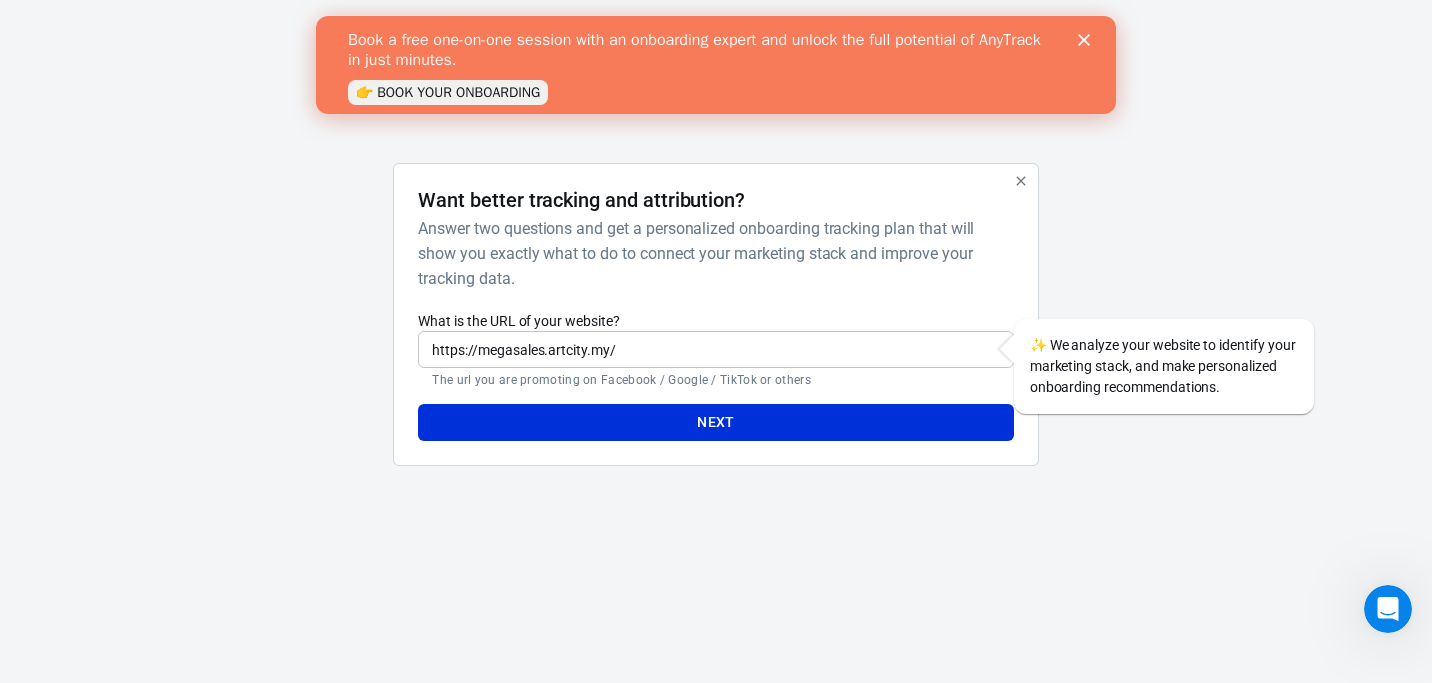 click on "Answer two questions and get a personalized onboarding tracking plan that will show you exactly what to do
to connect your marketing stack and improve your tracking data." at bounding box center [711, 253] 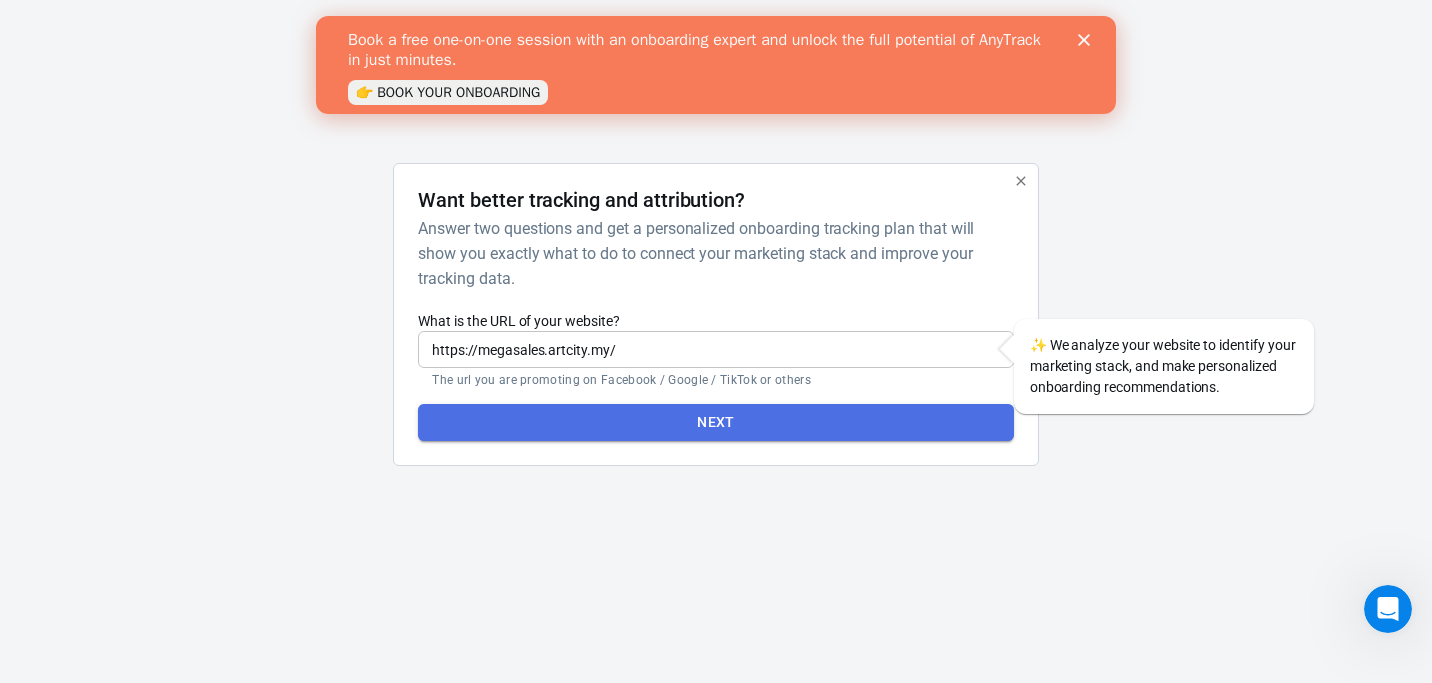 click on "Next" at bounding box center (715, 422) 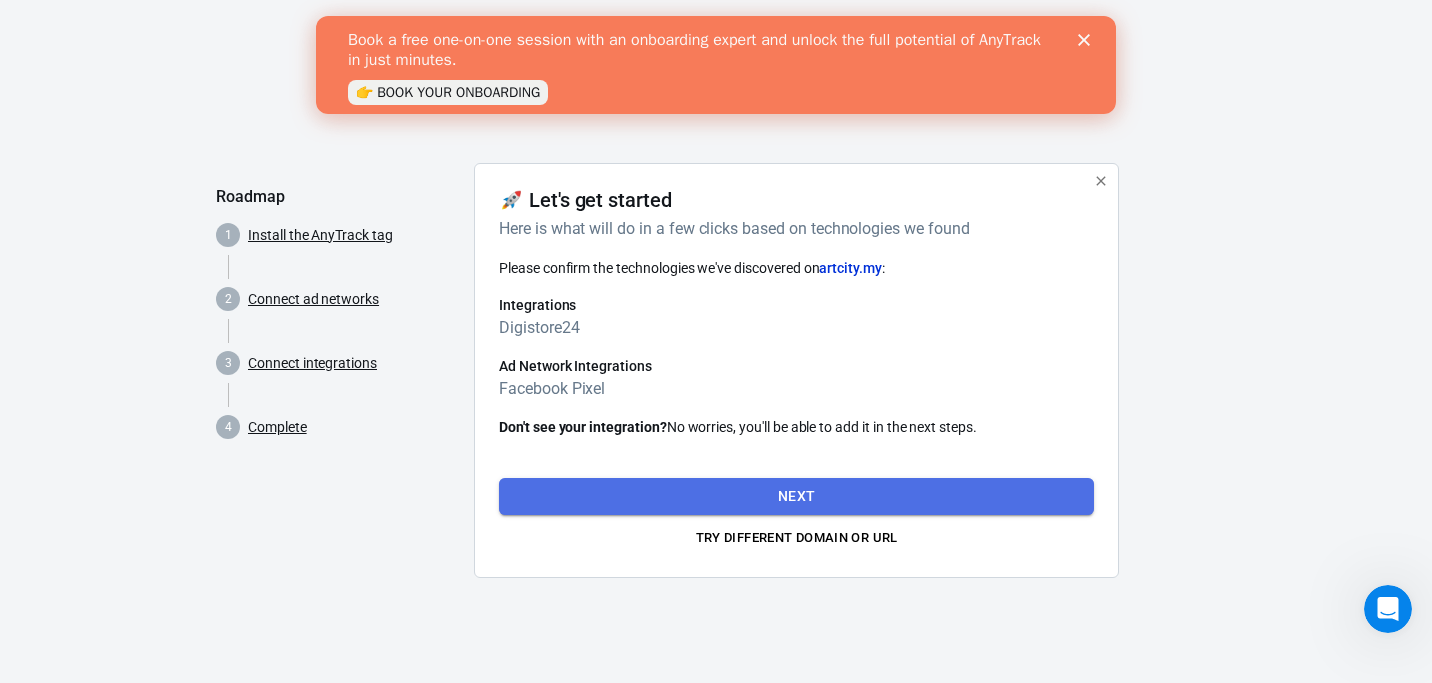 click on "Next" at bounding box center [796, 496] 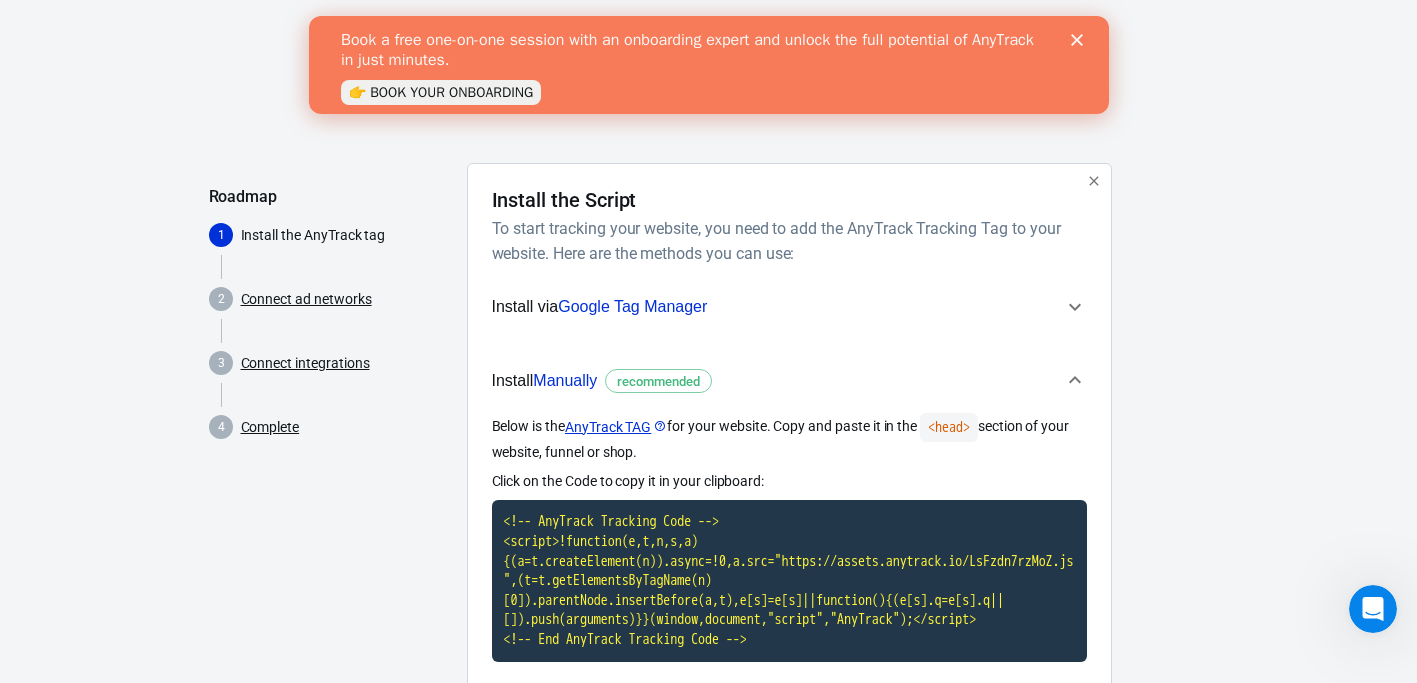scroll, scrollTop: 148, scrollLeft: 0, axis: vertical 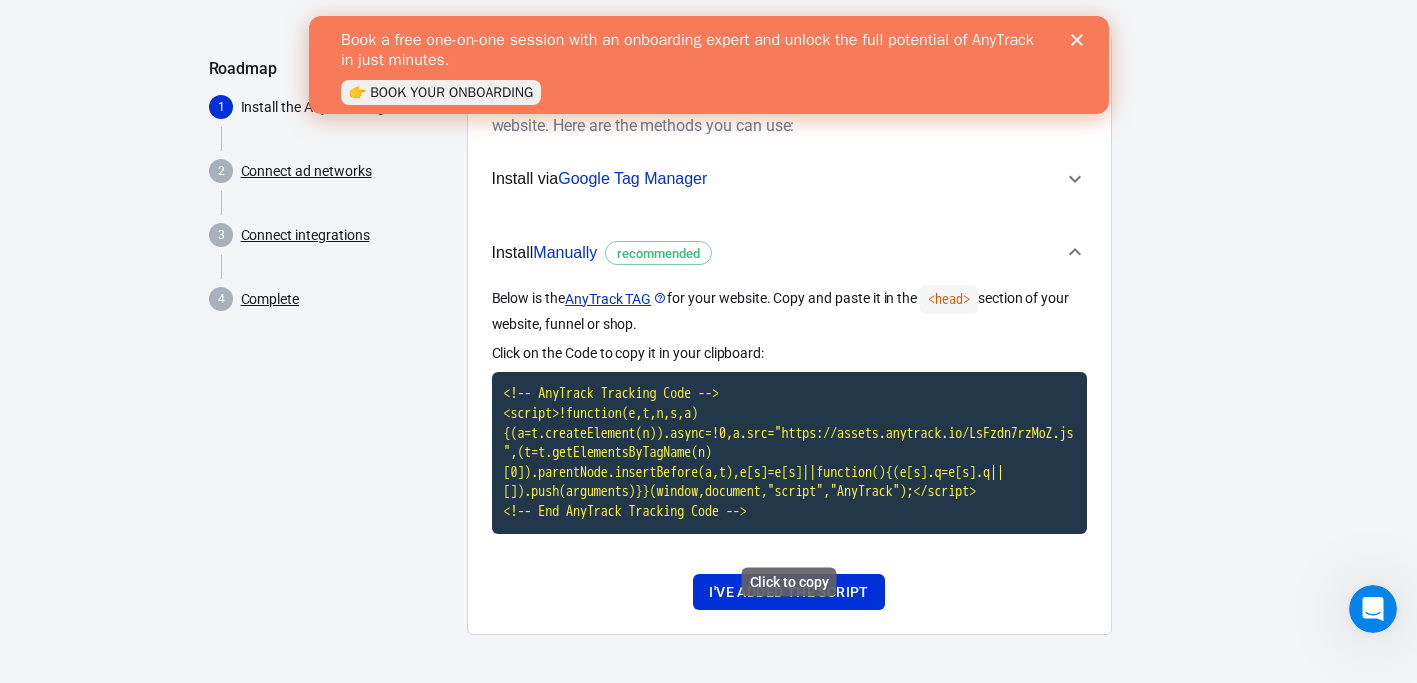 click on "<!-- AnyTrack Tracking Code -->
<script>!function(e,t,n,s,a){(a=t.createElement(n)).async=!0,a.src="https://assets.anytrack.io/LsFzdn7rzMoZ.js",(t=t.getElementsByTagName(n)[0]).parentNode.insertBefore(a,t),e[s]=e[s]||function(){(e[s].q=e[s].q||[]).push(arguments)}}(window,document,"script","AnyTrack");</script>
<!-- End AnyTrack Tracking Code -->" at bounding box center [789, 452] 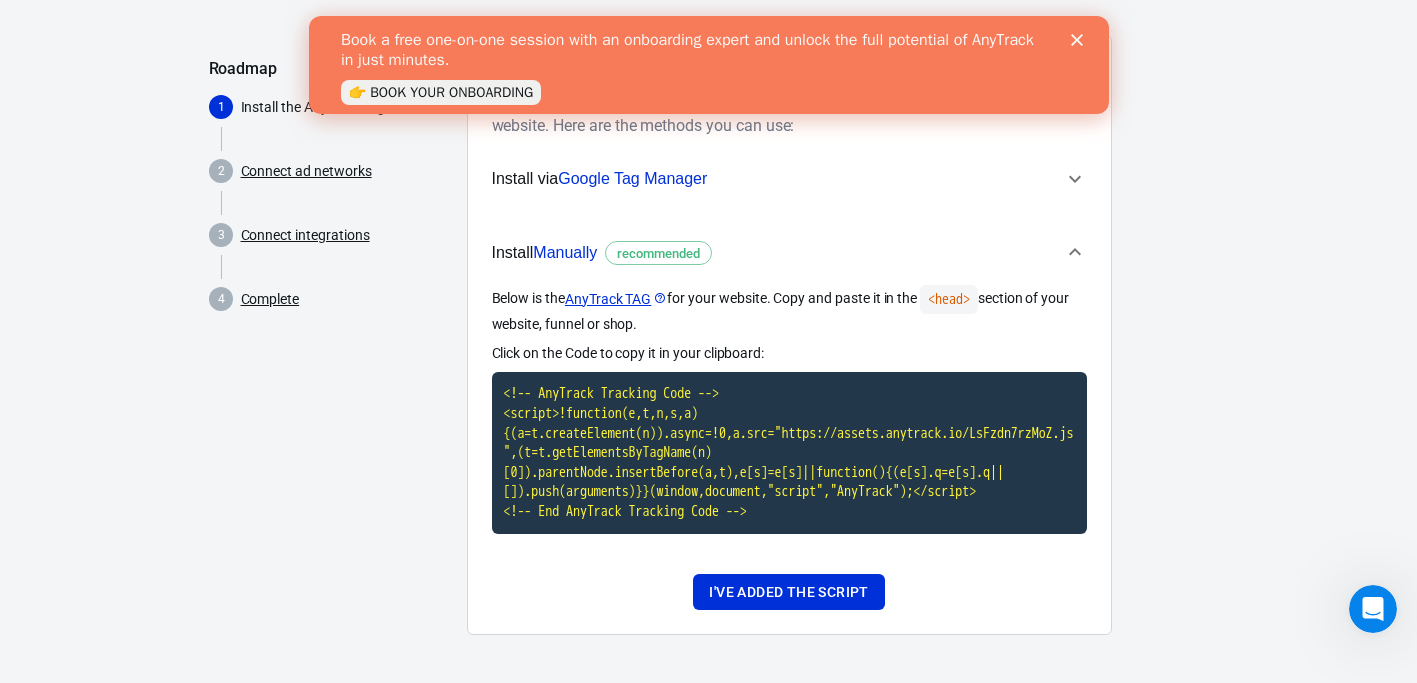 click 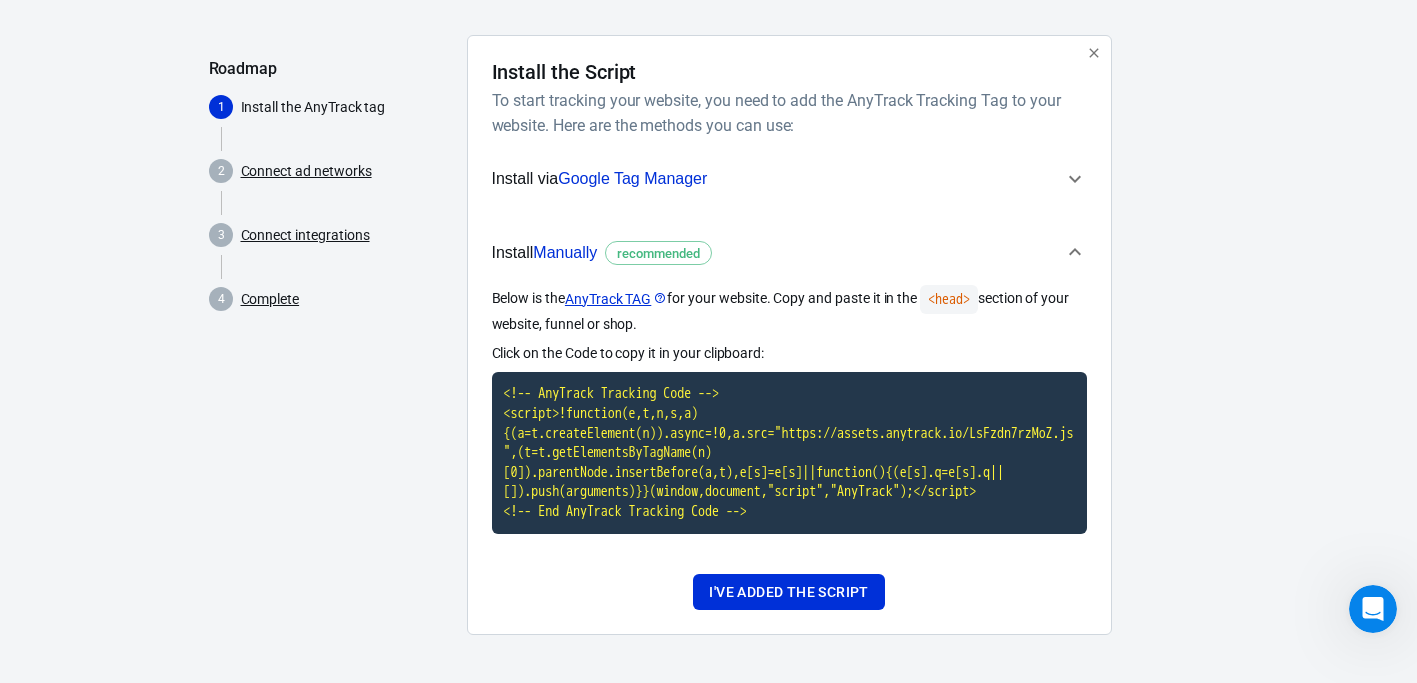 scroll, scrollTop: 148, scrollLeft: 0, axis: vertical 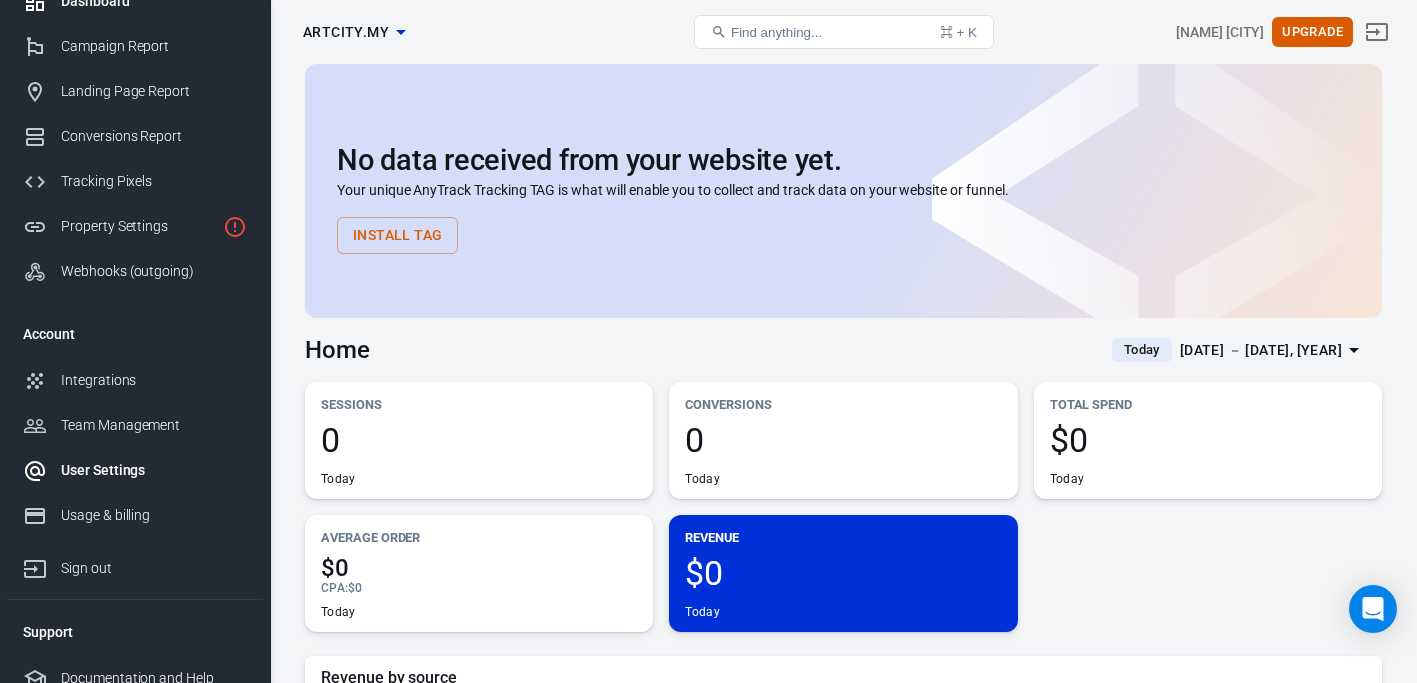click on "User Settings" at bounding box center [154, 470] 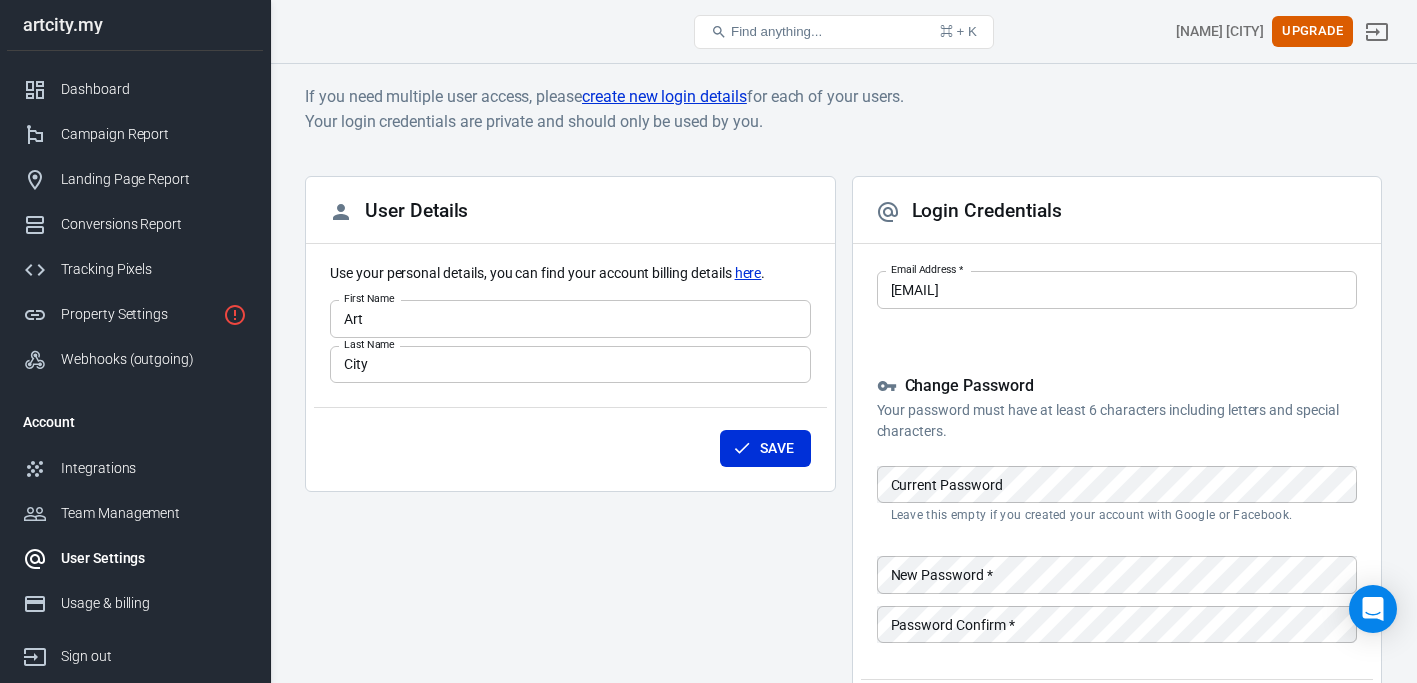 click on "Save" at bounding box center [570, 445] 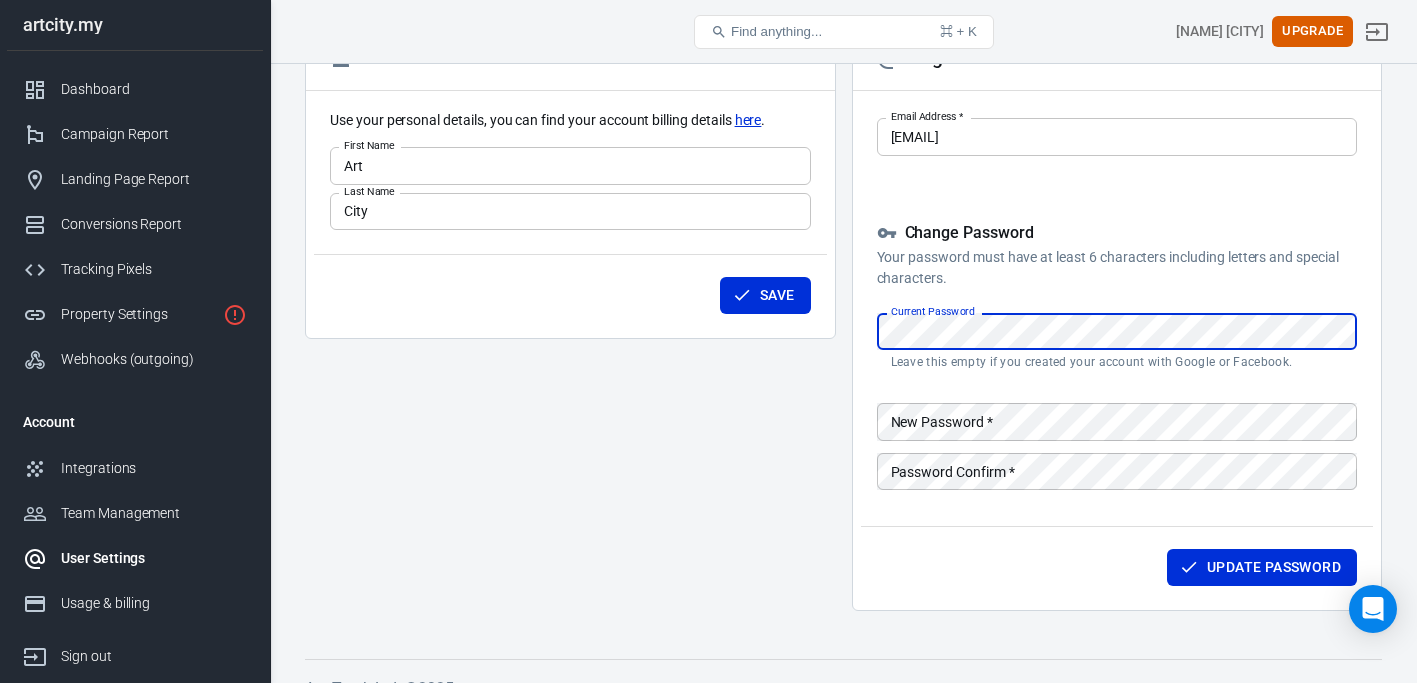 scroll, scrollTop: 173, scrollLeft: 0, axis: vertical 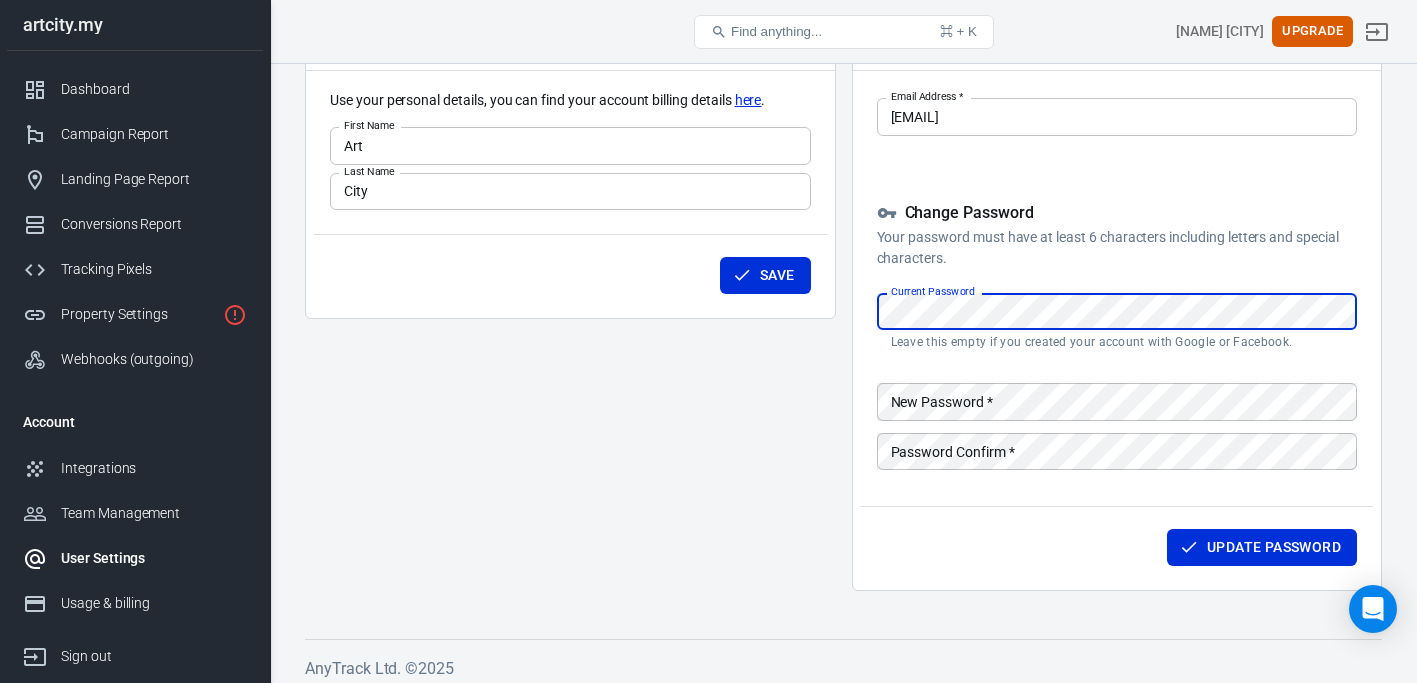 click on "User Details Use your personal details, you can find your account billing details   here . First Name Art First Name Last Name City Last Name Save Login Credentials Email Address   * art.city.trading@gmail.com Email Address   * Change Password Your password must have at least 6 characters including letters and special characters. Current Password Current Password Leave this empty if you created your account with Google or Facebook. New Password   * New Password   * Password Confirm   * Password Confirm   * Update Password" at bounding box center (843, 305) 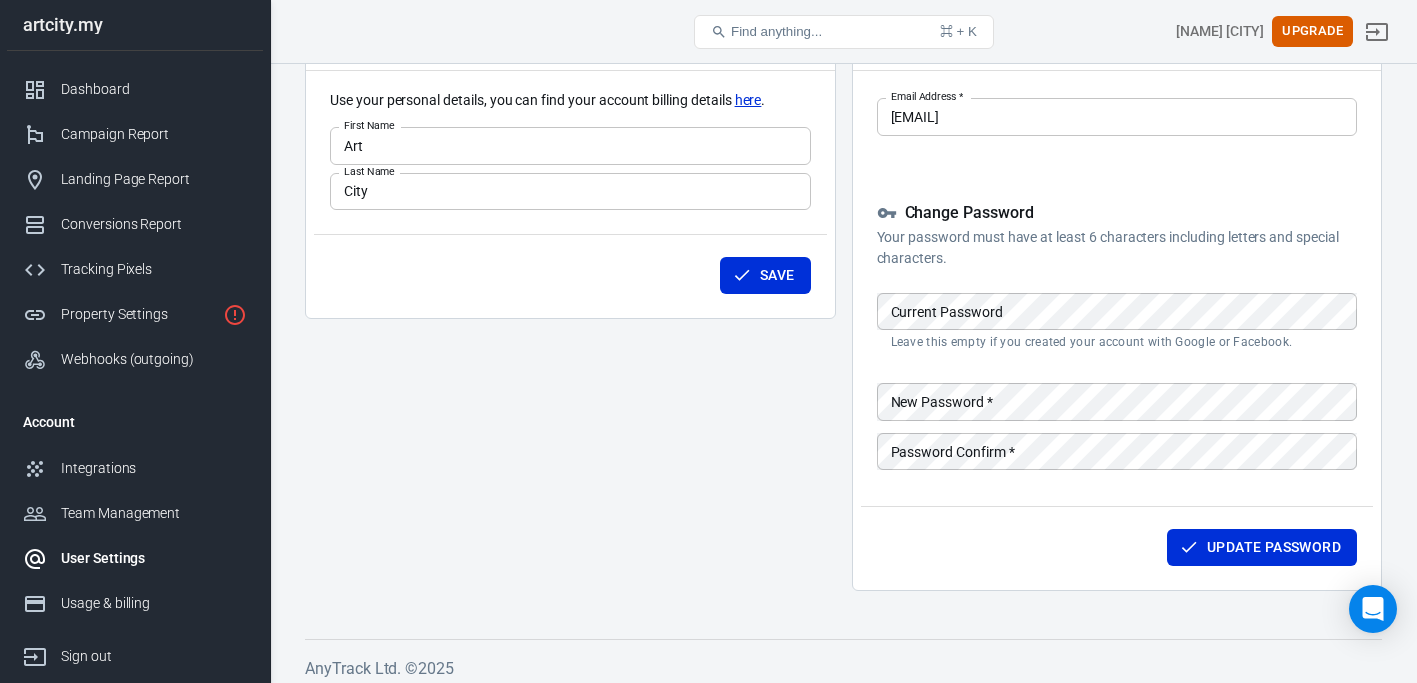 click on "Change Password Your password must have at least 6 characters including letters and special characters. Current Password Current Password Leave this empty if you created your account with Google or Facebook. New Password   * New Password   * Password Confirm   * Password Confirm   *" at bounding box center [1117, 338] 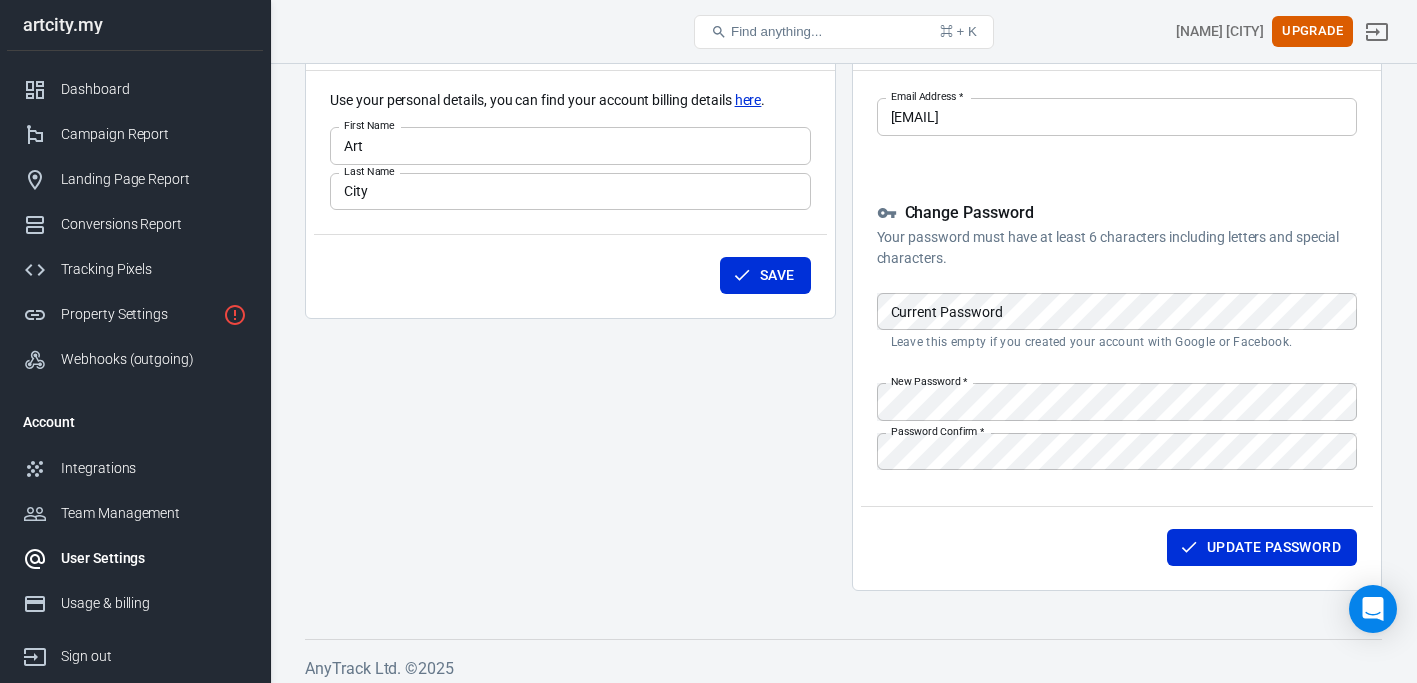 click on "Login Credentials Email Address   * art.city.trading@gmail.com Email Address   * Change Password Your password must have at least 6 characters including letters and special characters. Current Password Current Password Leave this empty if you created your account with Google or Facebook. New Password   * New Password   * Password Confirm   * Password Confirm   * Update Password" at bounding box center [1117, 297] 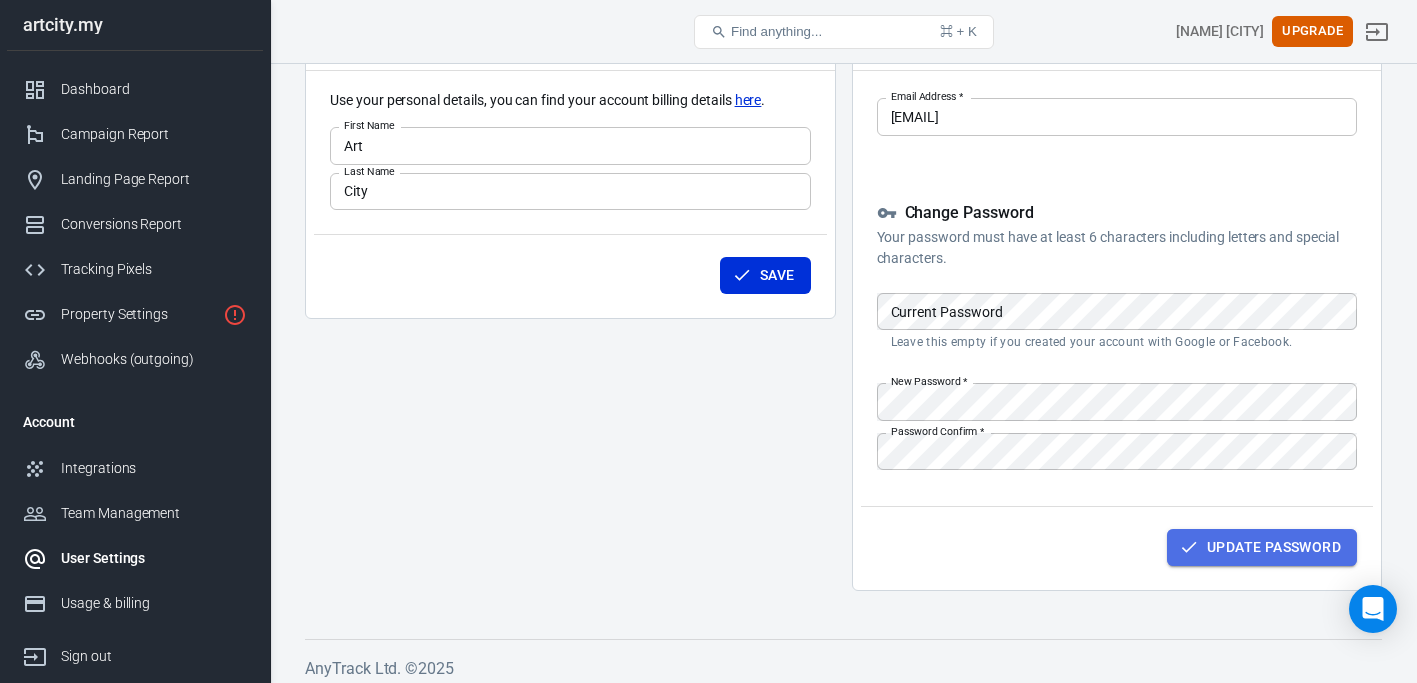 click on "Update Password" at bounding box center [1262, 547] 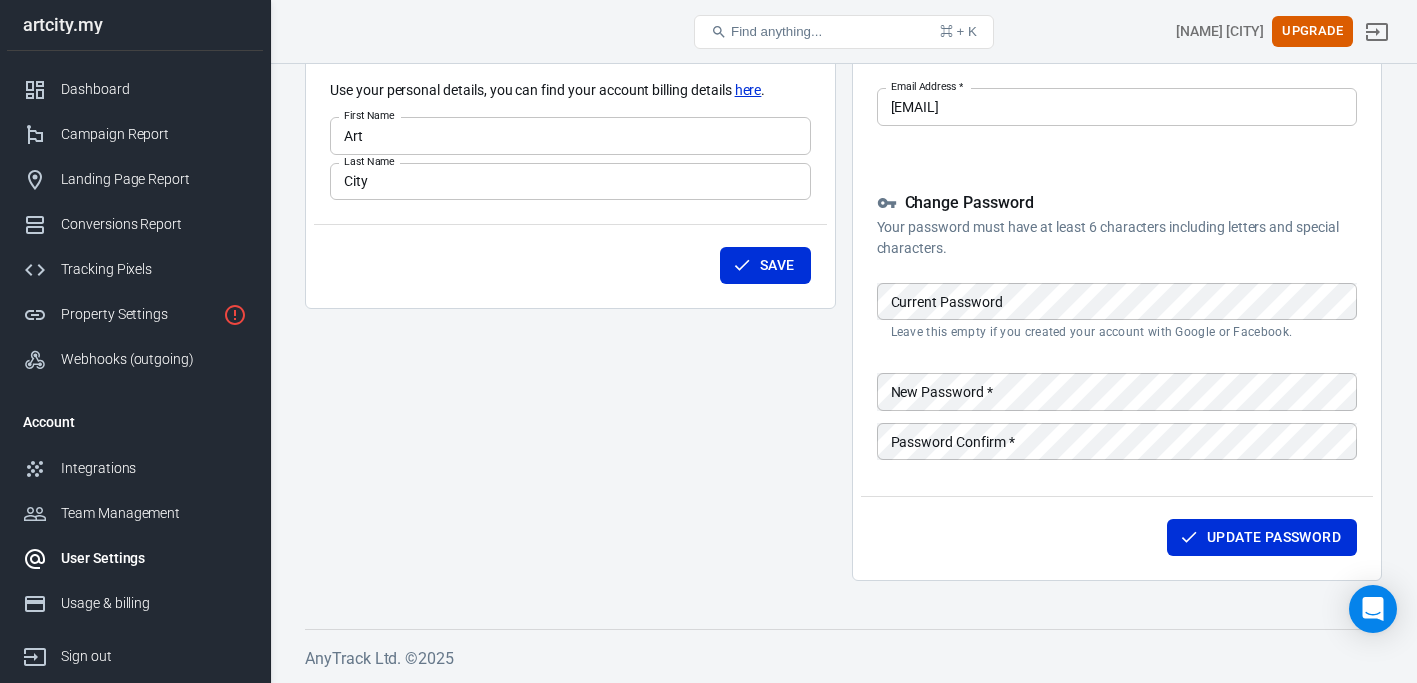 scroll, scrollTop: 179, scrollLeft: 0, axis: vertical 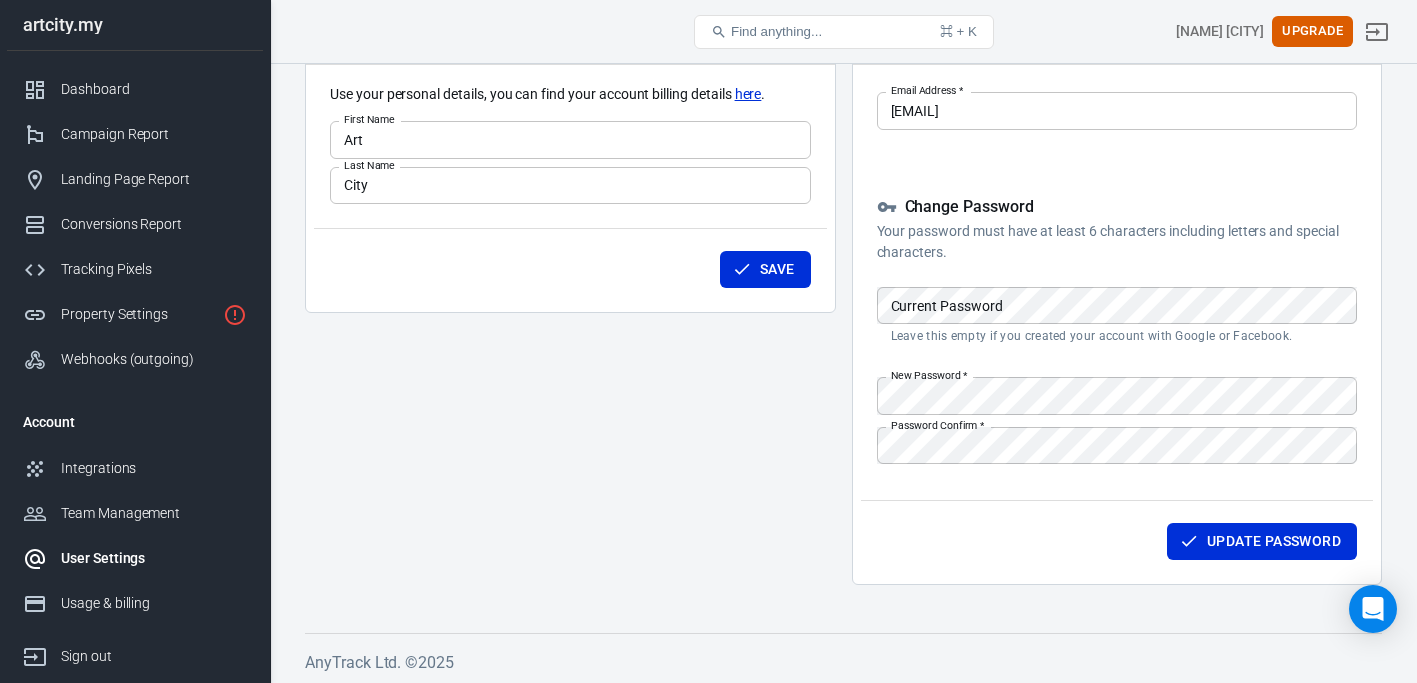 click on "Update Password" at bounding box center [1117, 538] 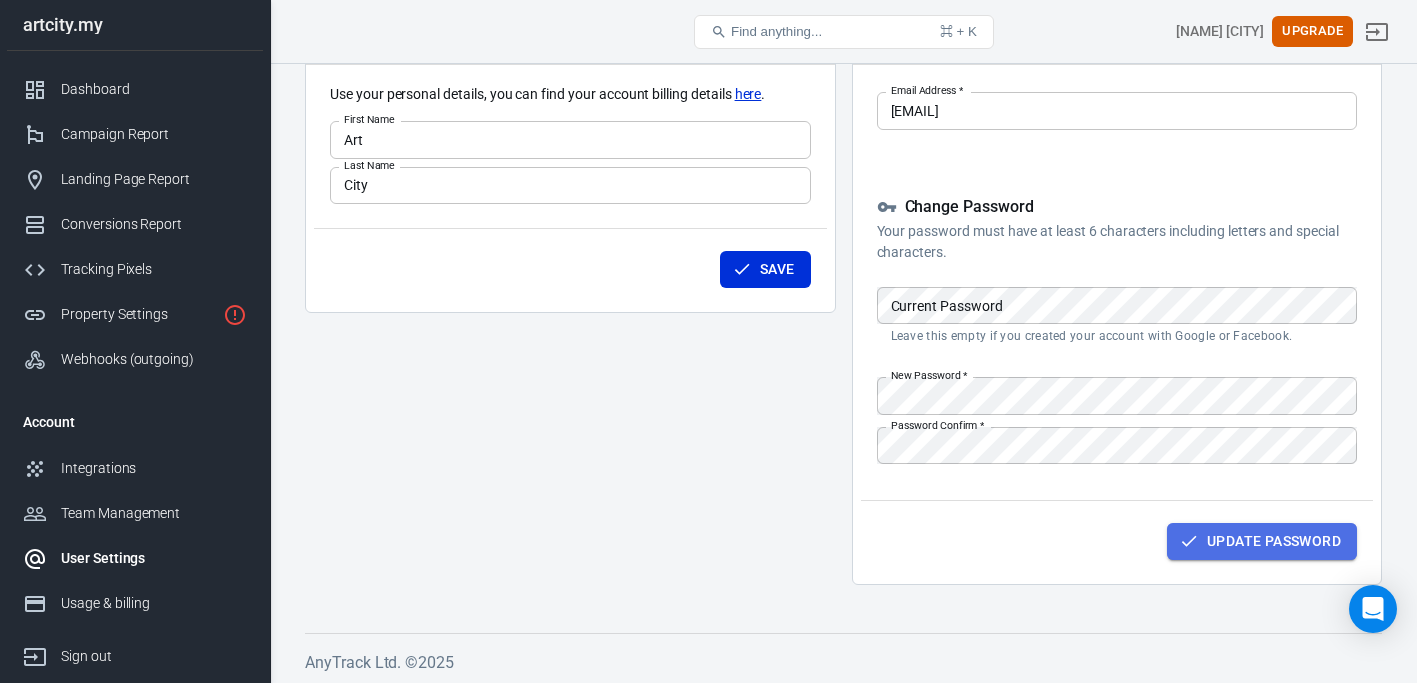 click on "Update Password" at bounding box center [1262, 541] 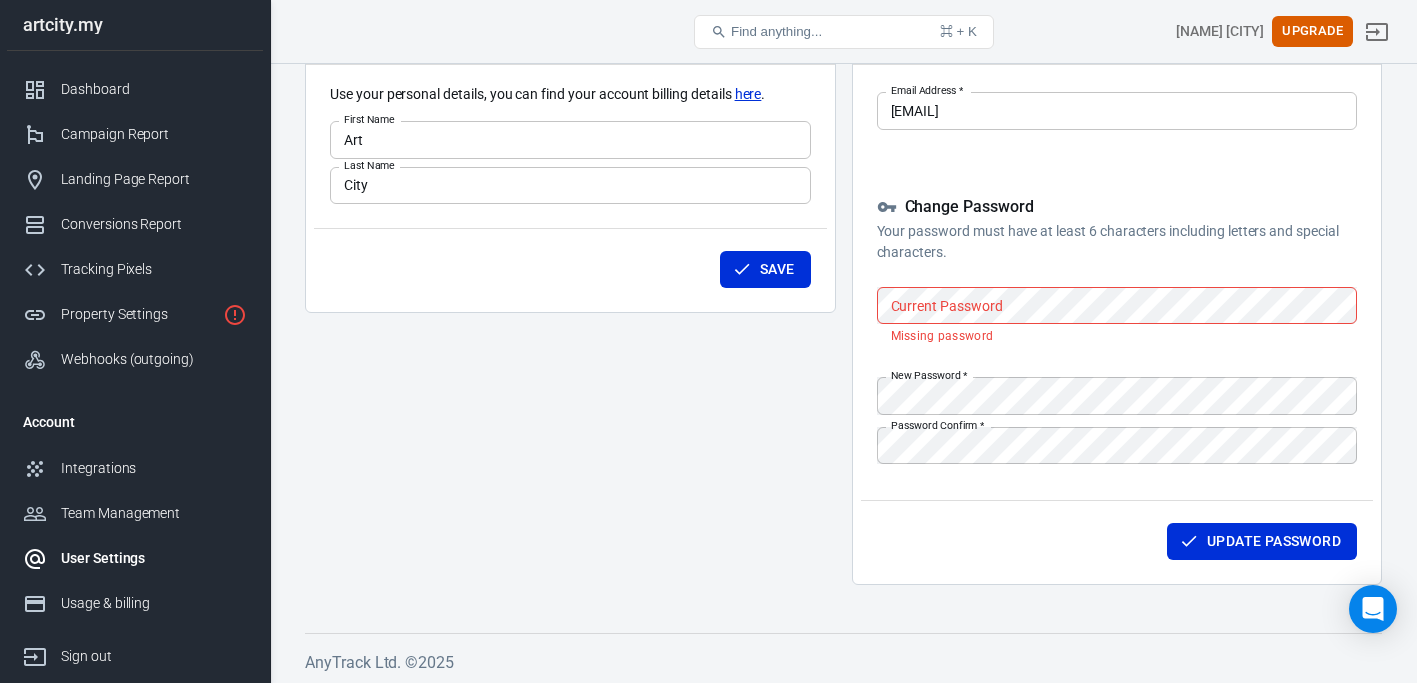click on "Change Password Your password must have at least 6 characters including letters and special characters. Current Password Current Password Missing password New Password   * New Password   * Password Confirm   * Password Confirm   *" at bounding box center (1117, 332) 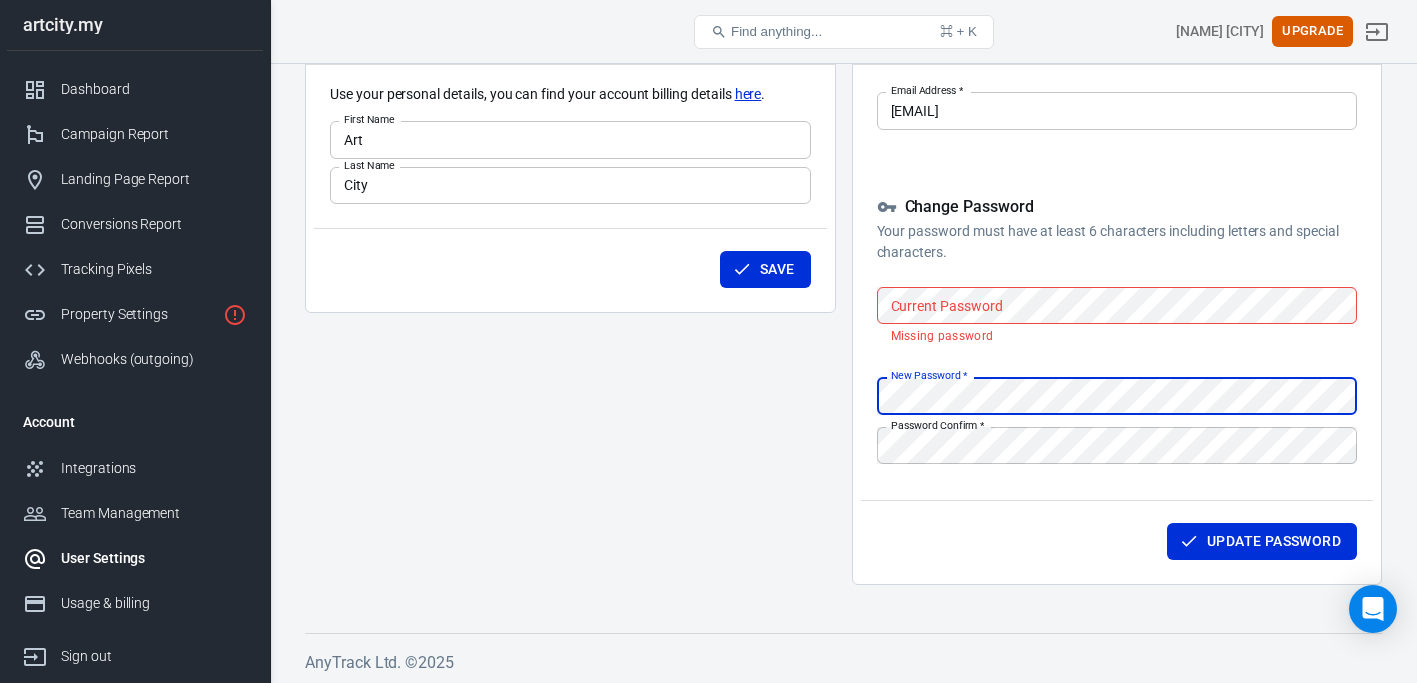 click on "Login Credentials Email Address   * art.city.trading@gmail.com Email Address   * Change Password Your password must have at least 6 characters including letters and special characters. Current Password Current Password Missing password New Password   * New Password   * Password Confirm   * Password Confirm   * Update Password" at bounding box center [1117, 291] 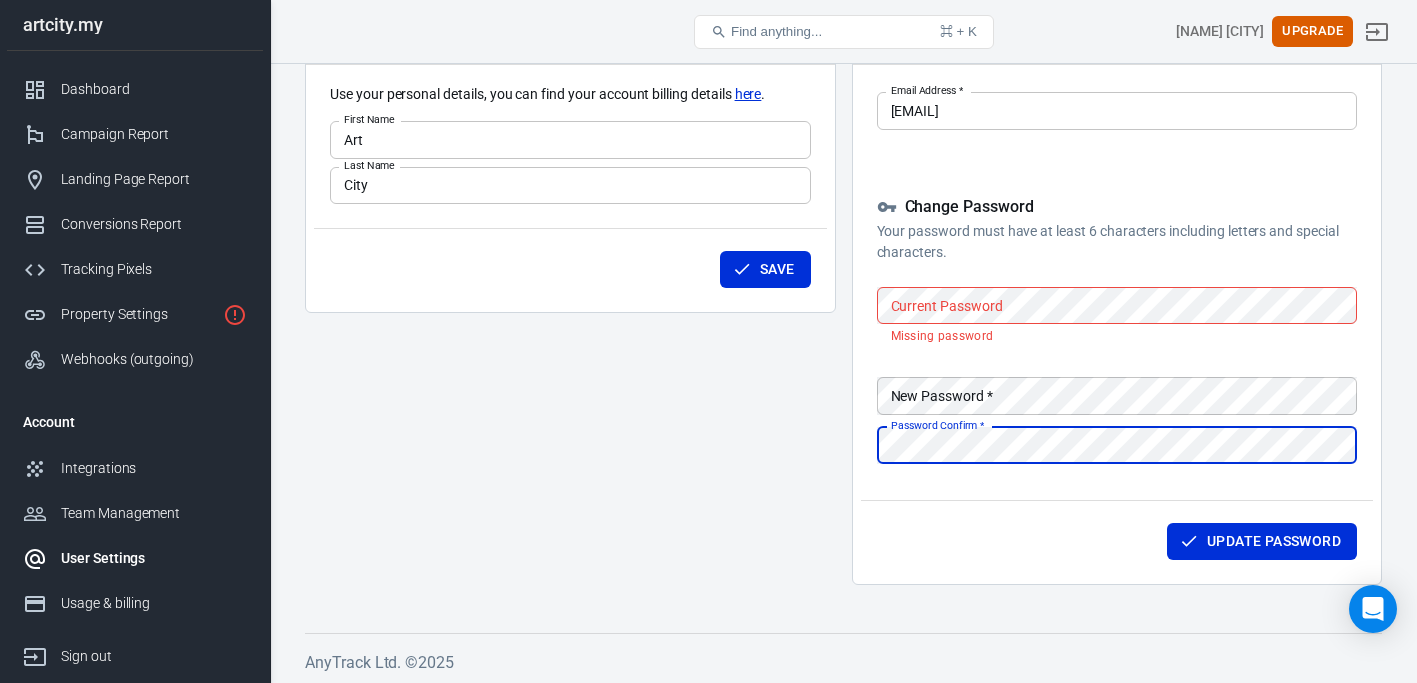 click on "User Details Use your personal details, you can find your account billing details   here . First Name Art First Name Last Name City Last Name Save Login Credentials Email Address   * art.city.trading@gmail.com Email Address   * Change Password Your password must have at least 6 characters including letters and special characters. Current Password Current Password Missing password New Password   * New Password   * Password Confirm   * Password Confirm   * Update Password" at bounding box center (843, 299) 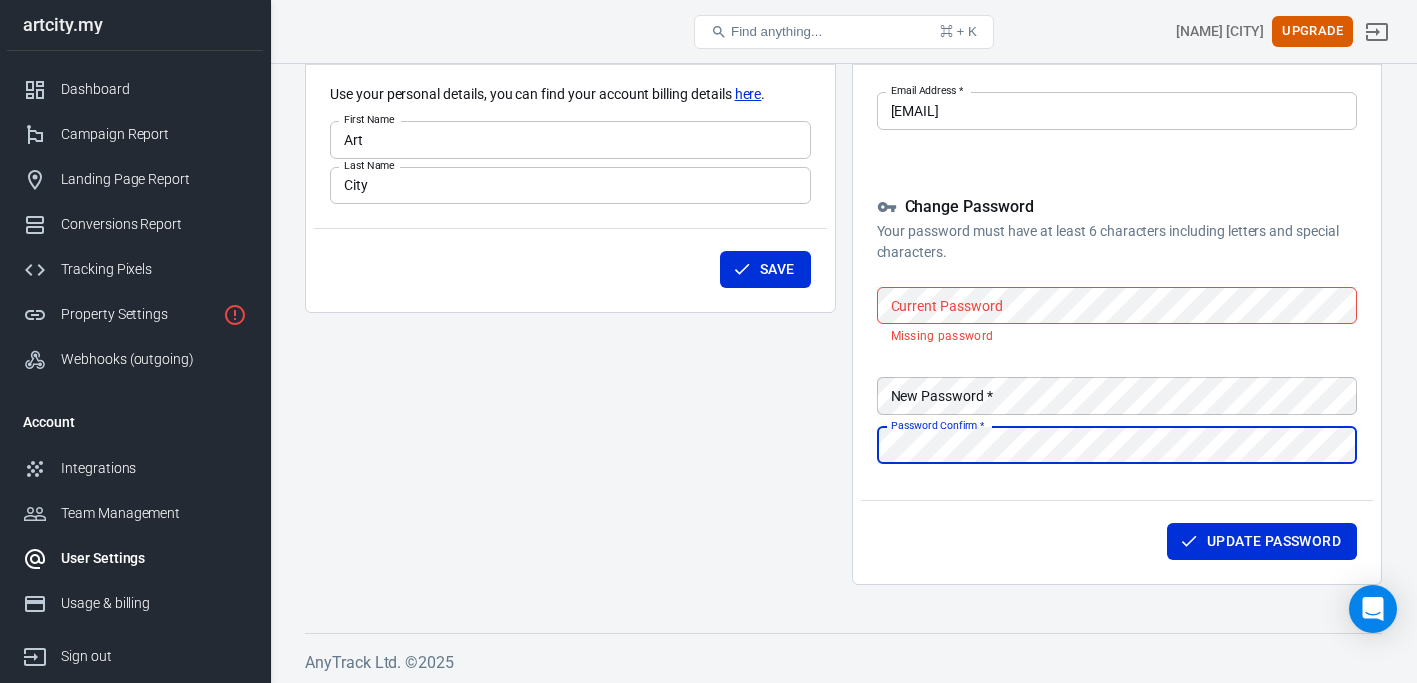 click on "Login Credentials Email Address   * art.city.trading@gmail.com Email Address   * Change Password Your password must have at least 6 characters including letters and special characters. Current Password Current Password Missing password New Password   * New Password   * Password Confirm   * Password Confirm   * Update Password" at bounding box center [1117, 291] 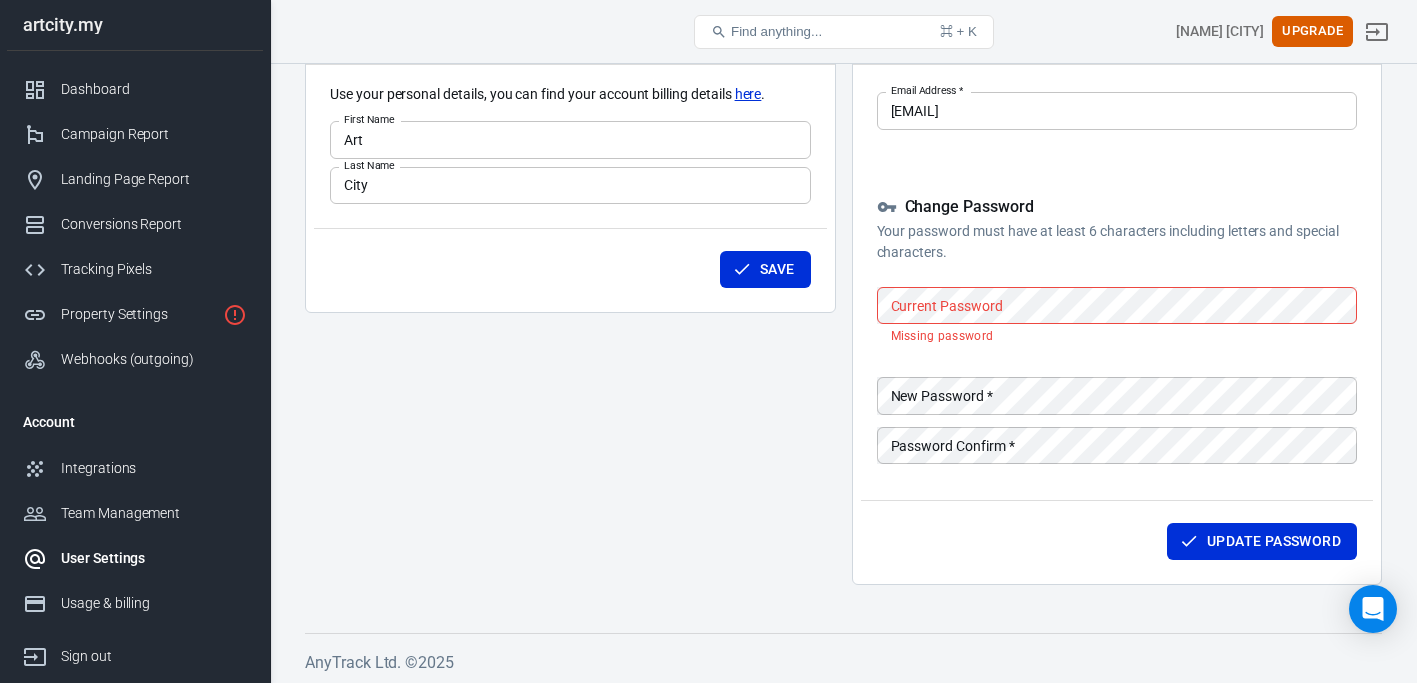 click on "Login Credentials Email Address   * art.city.trading@gmail.com Email Address   * Change Password Your password must have at least 6 characters including letters and special characters. Current Password Current Password Missing password New Password   * New Password   * Password Confirm   * Password Confirm   * Update Password" at bounding box center (1117, 291) 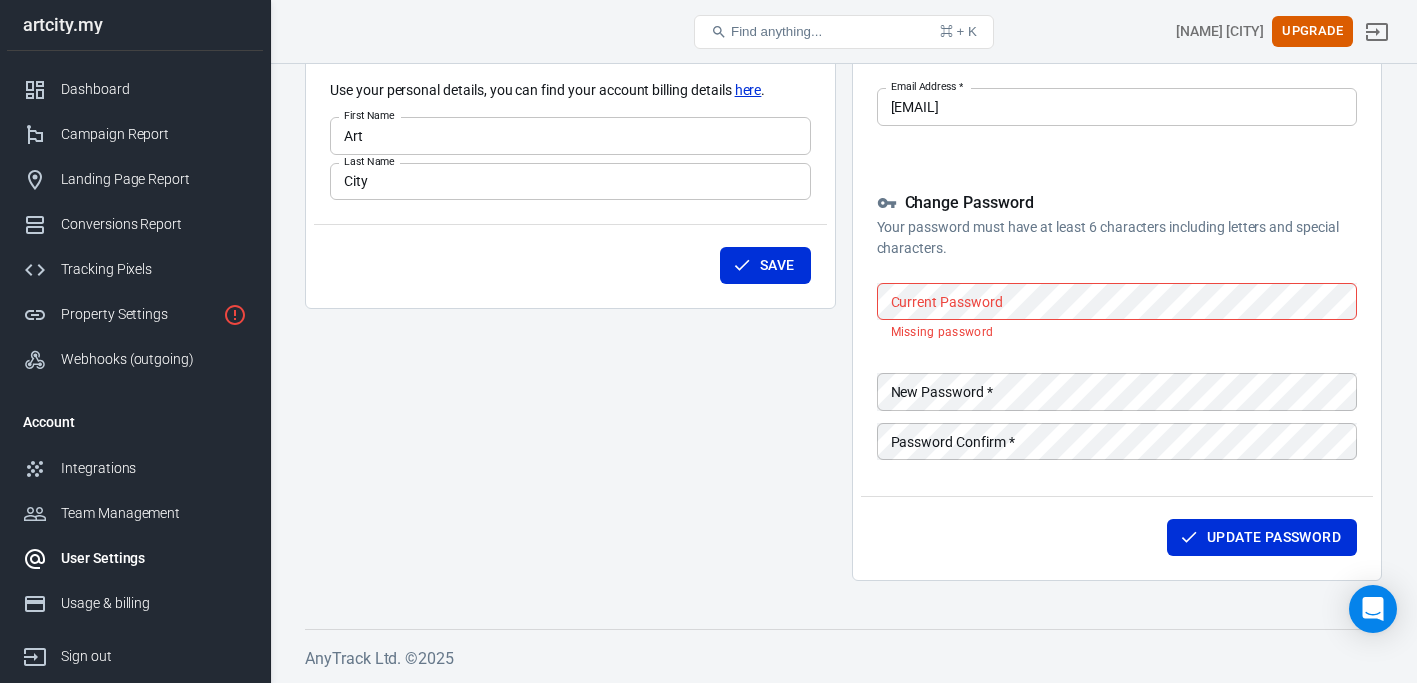 scroll, scrollTop: 0, scrollLeft: 0, axis: both 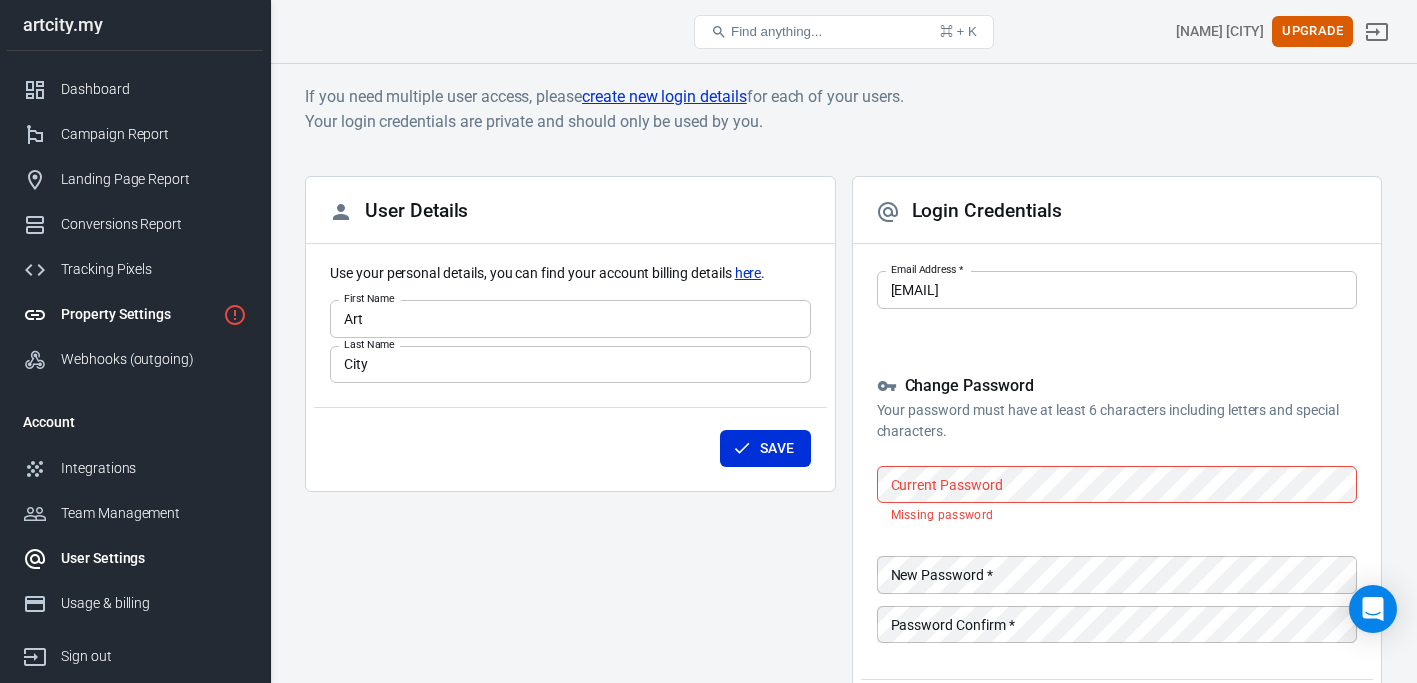 click on "Property Settings" at bounding box center [138, 314] 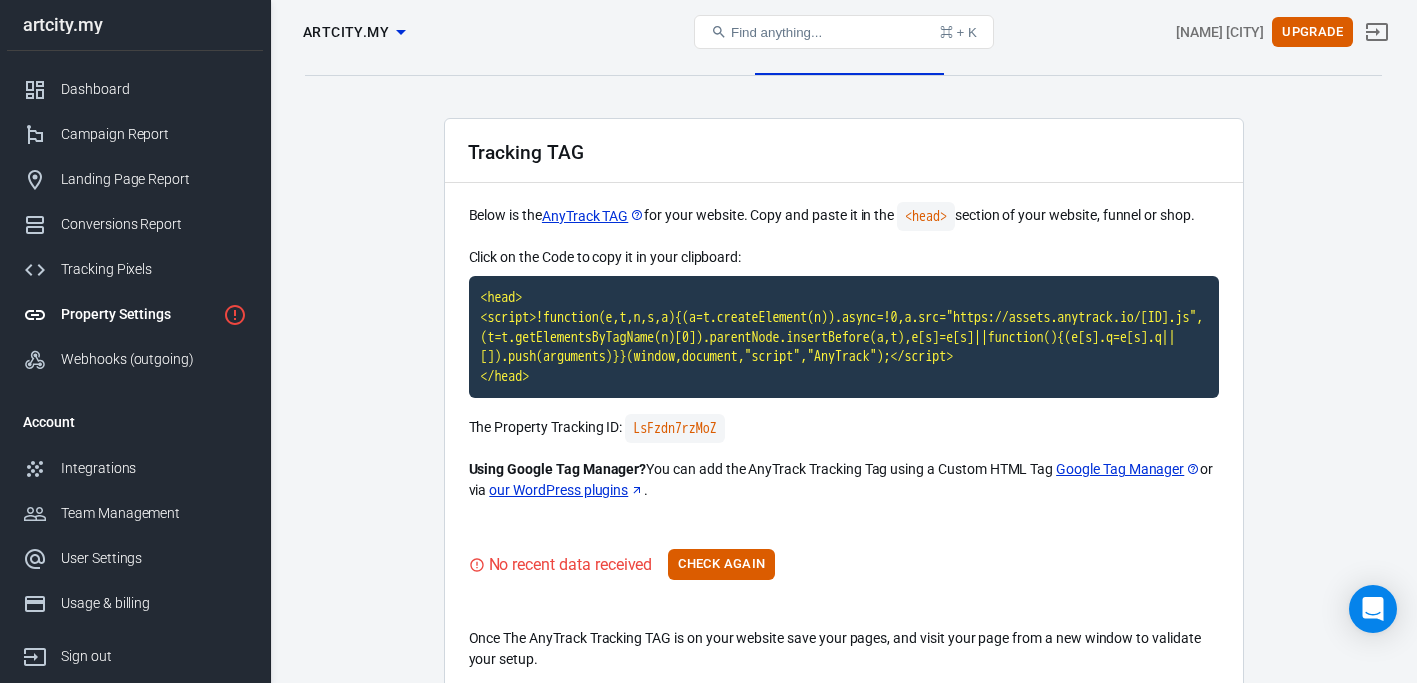 scroll, scrollTop: 0, scrollLeft: 0, axis: both 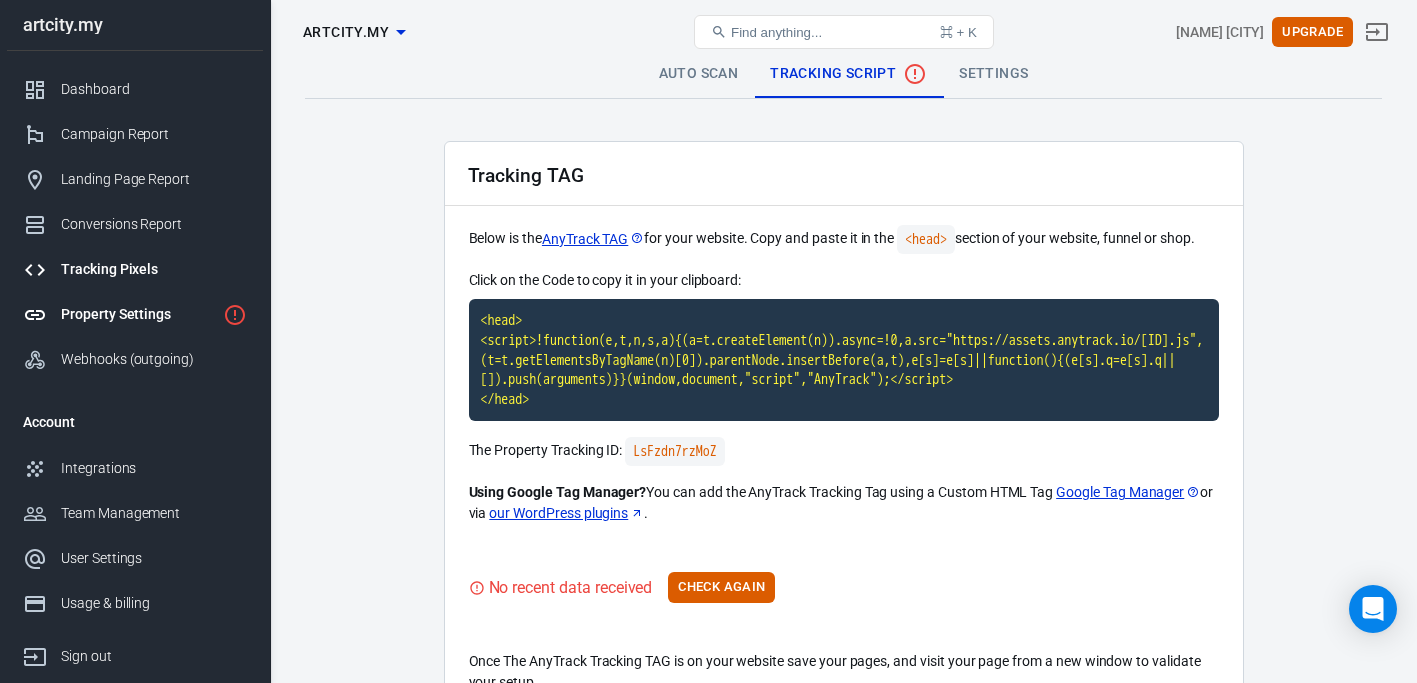 click on "Tracking Pixels" at bounding box center [154, 269] 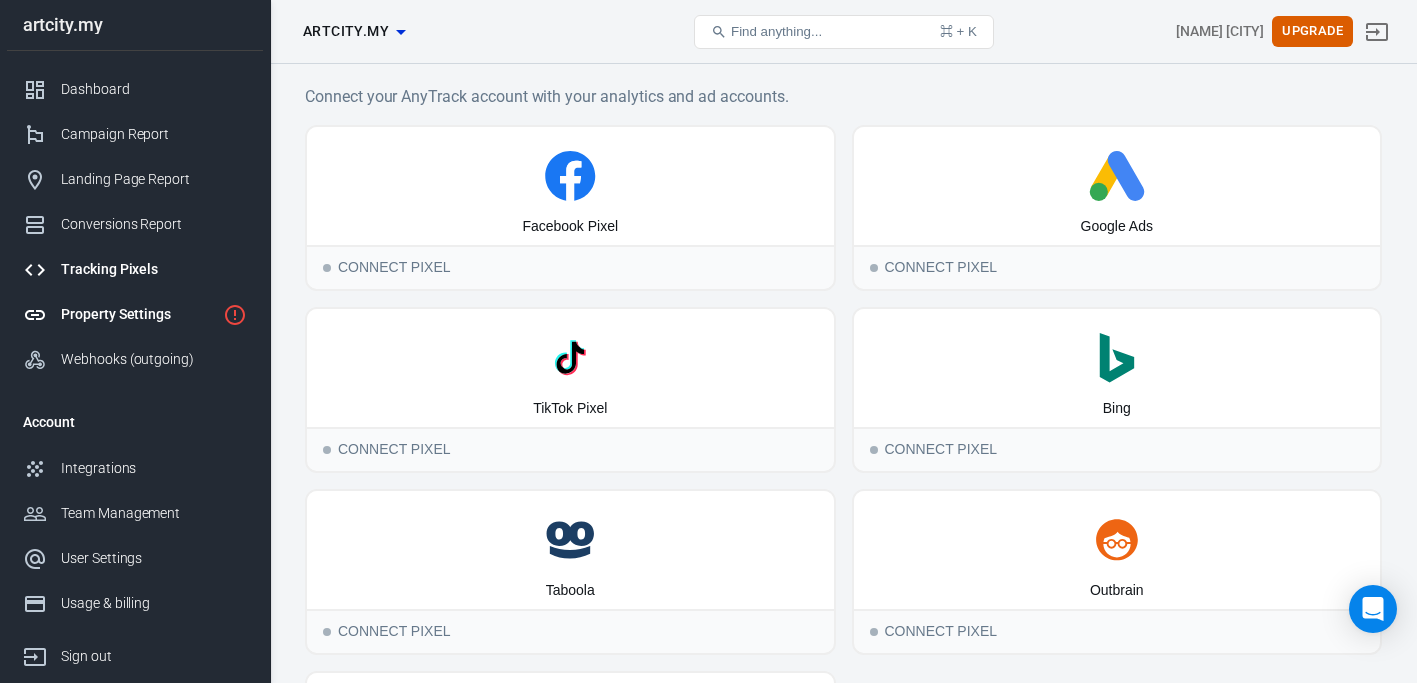 click on "Property Settings" at bounding box center [138, 314] 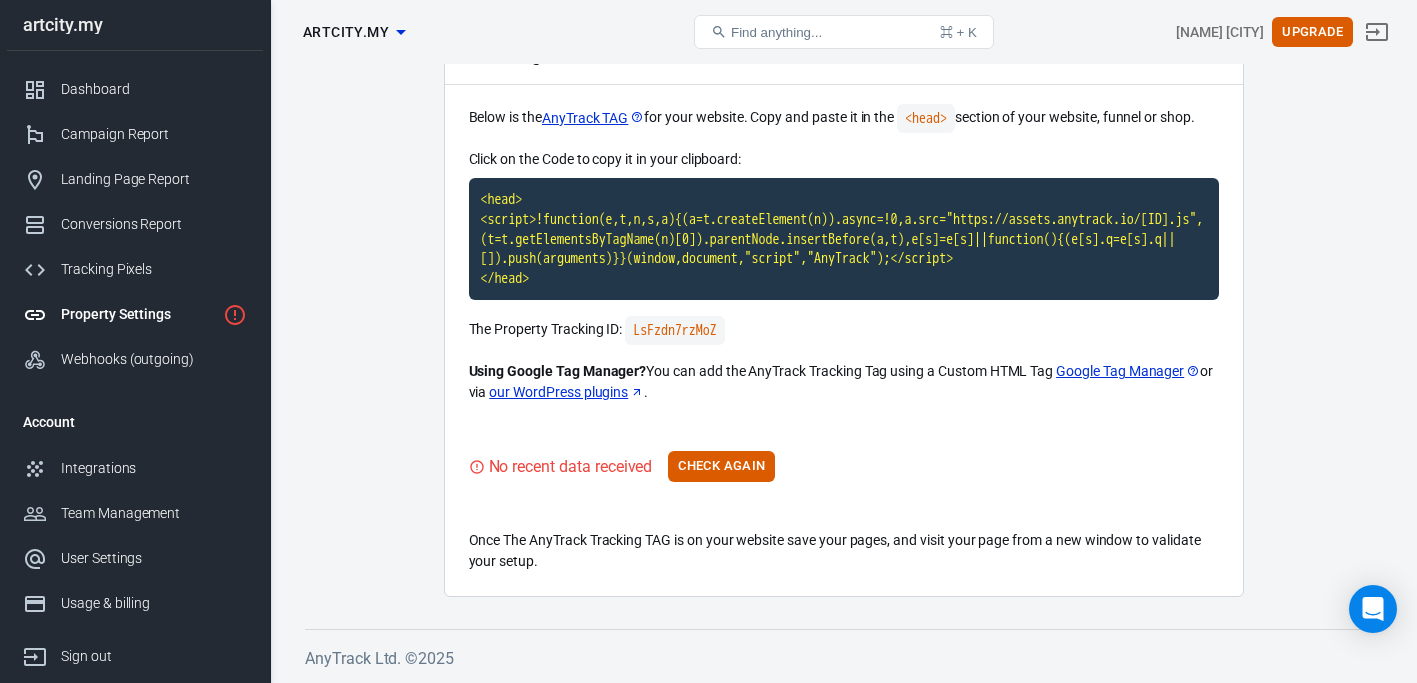 scroll, scrollTop: 61, scrollLeft: 0, axis: vertical 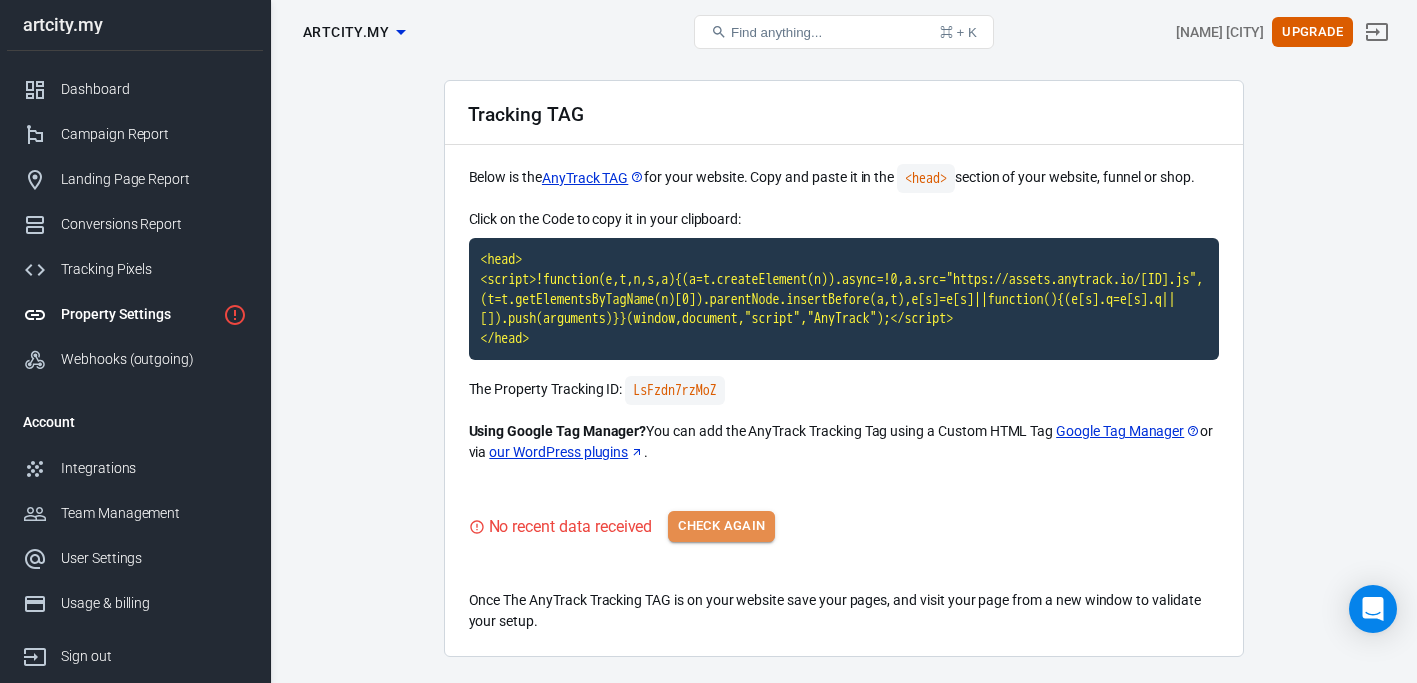 click on "Check Again" at bounding box center [721, 526] 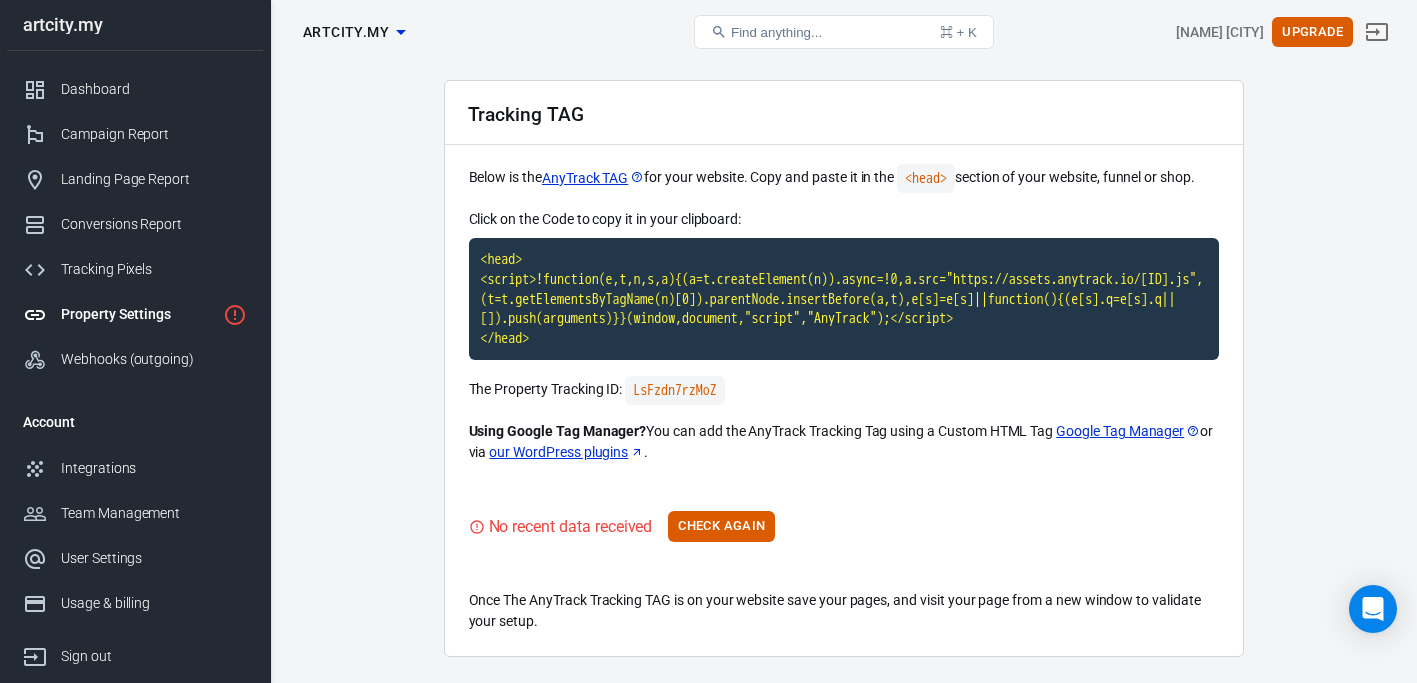 scroll, scrollTop: 141, scrollLeft: 0, axis: vertical 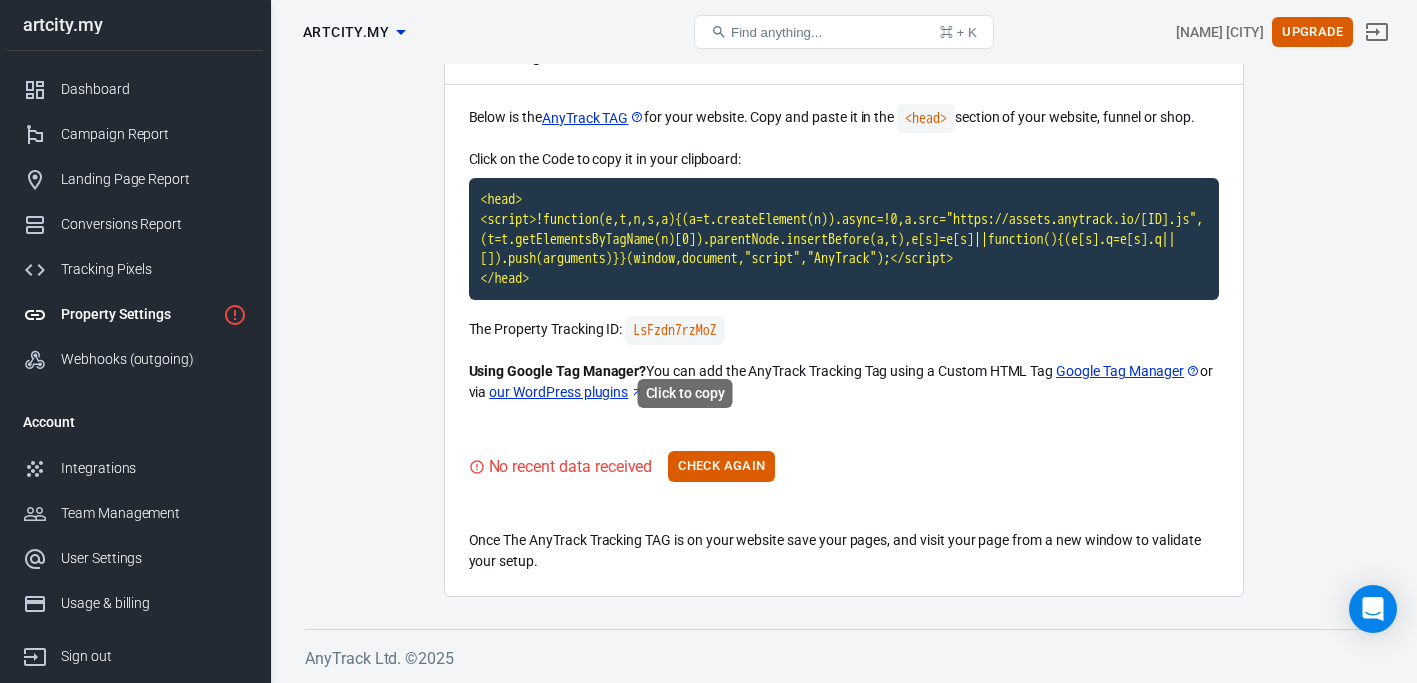 click on "LsFzdn7rzMoZ" at bounding box center (674, 330) 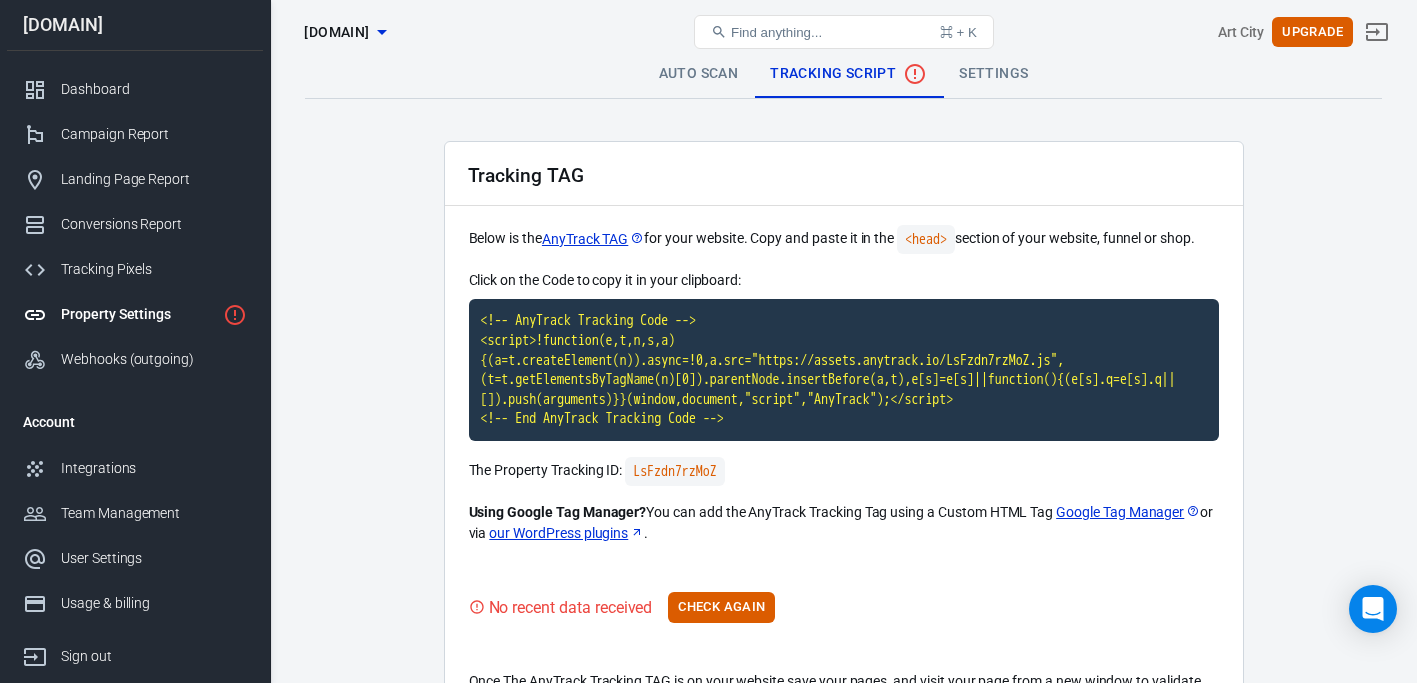 scroll, scrollTop: 141, scrollLeft: 0, axis: vertical 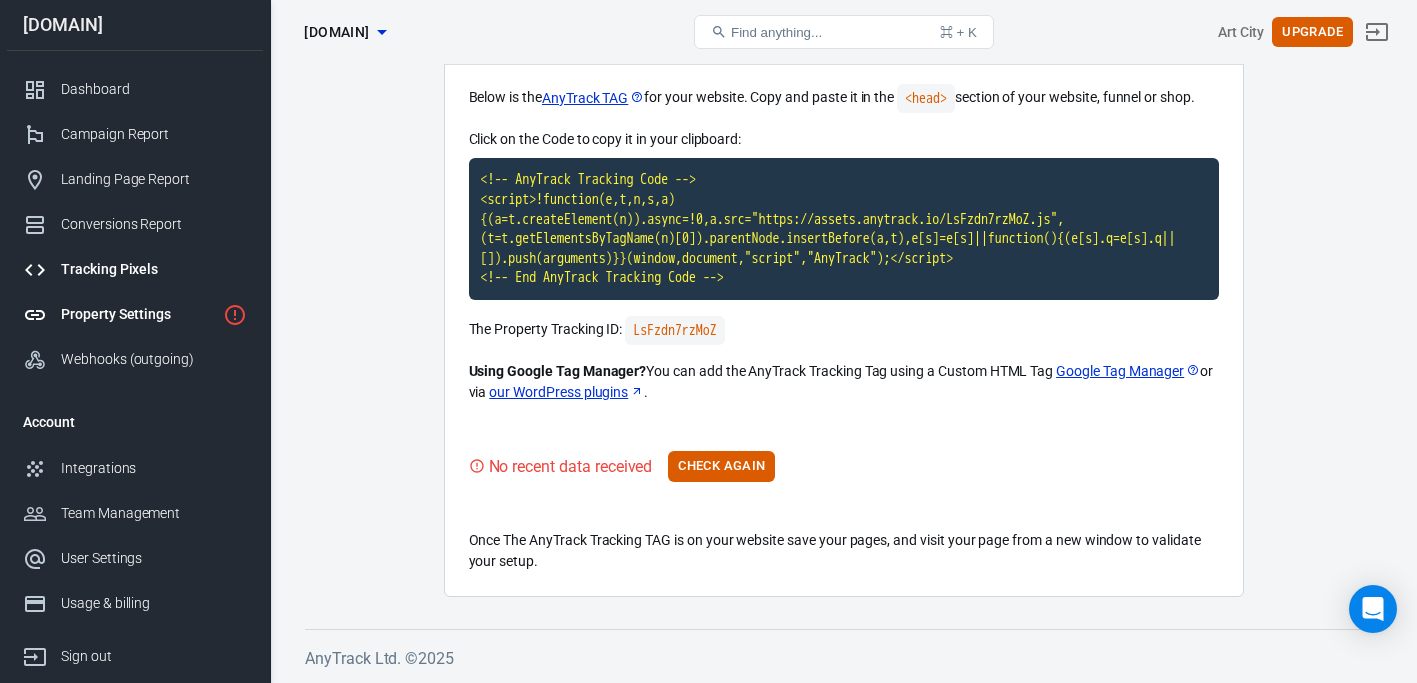 click on "Tracking Pixels" at bounding box center [154, 269] 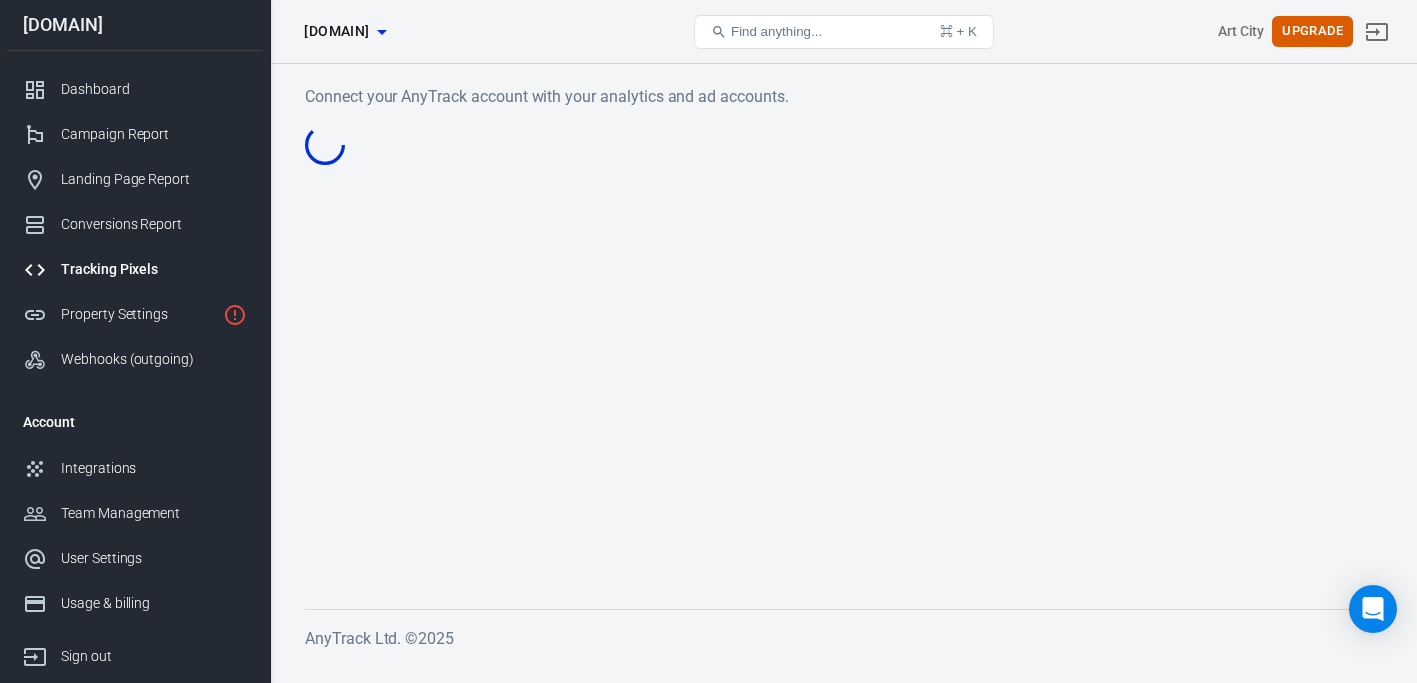 scroll, scrollTop: 0, scrollLeft: 0, axis: both 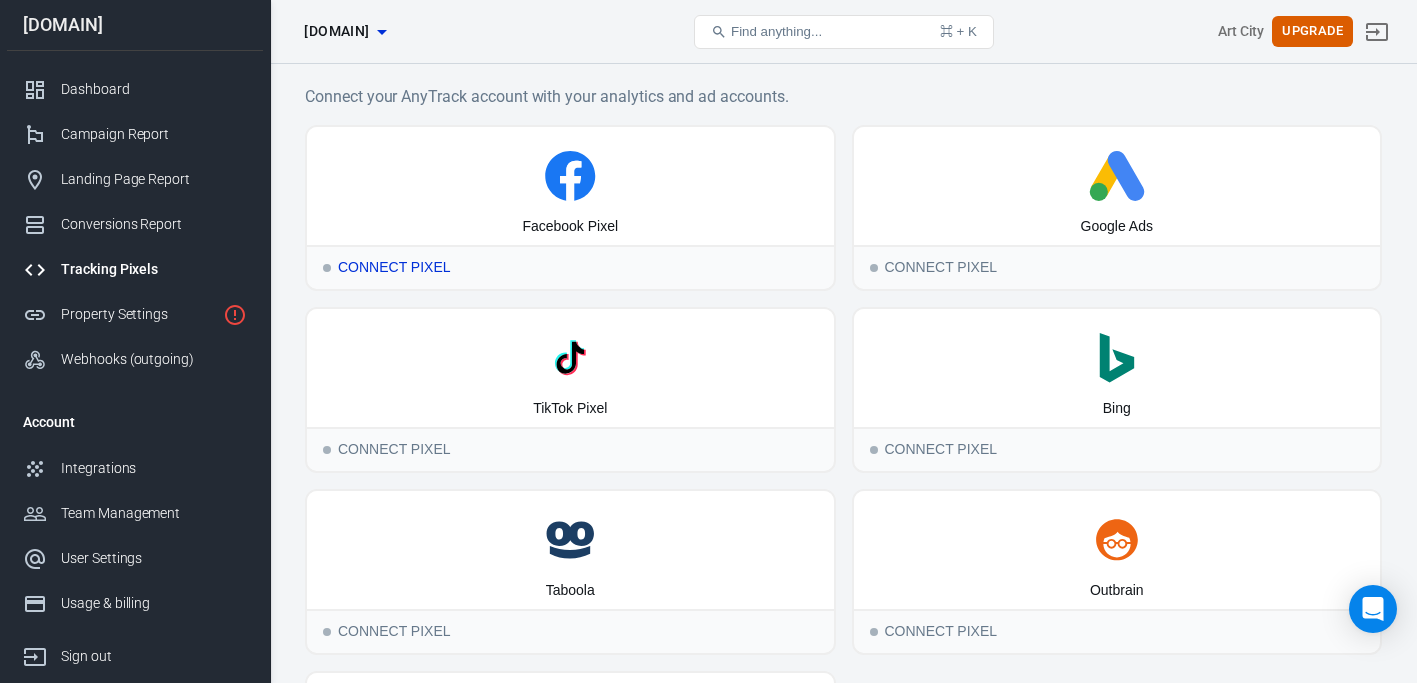click on "Connect Pixel" at bounding box center (570, 267) 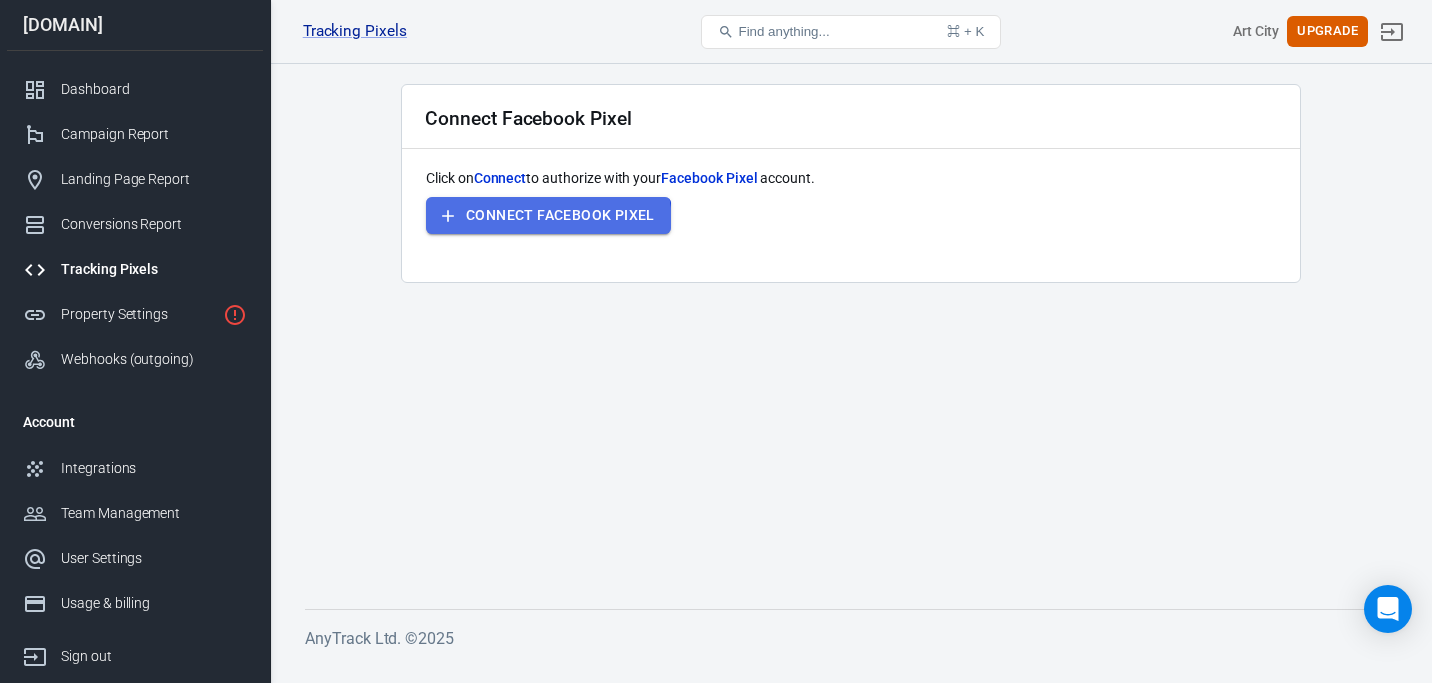 click on "Connect Facebook Pixel" at bounding box center [548, 215] 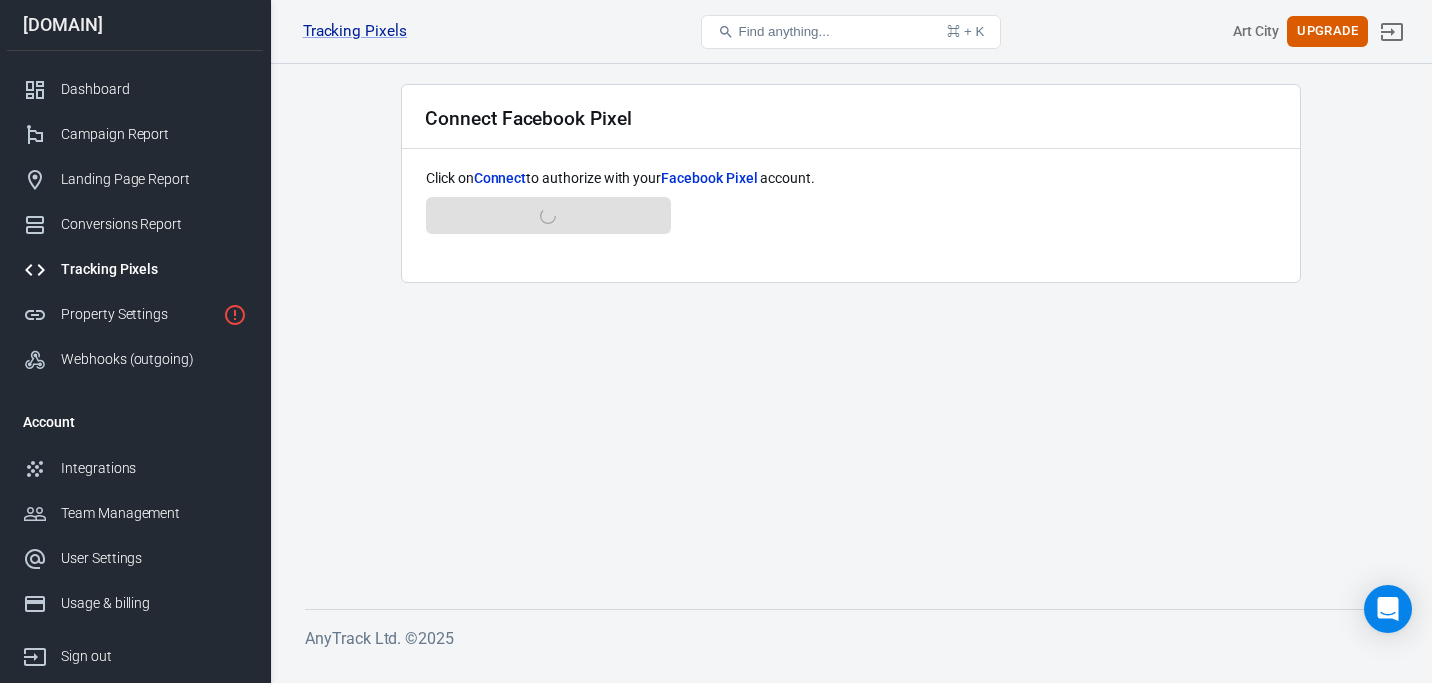 click on "Tracking Pixels" at bounding box center [154, 269] 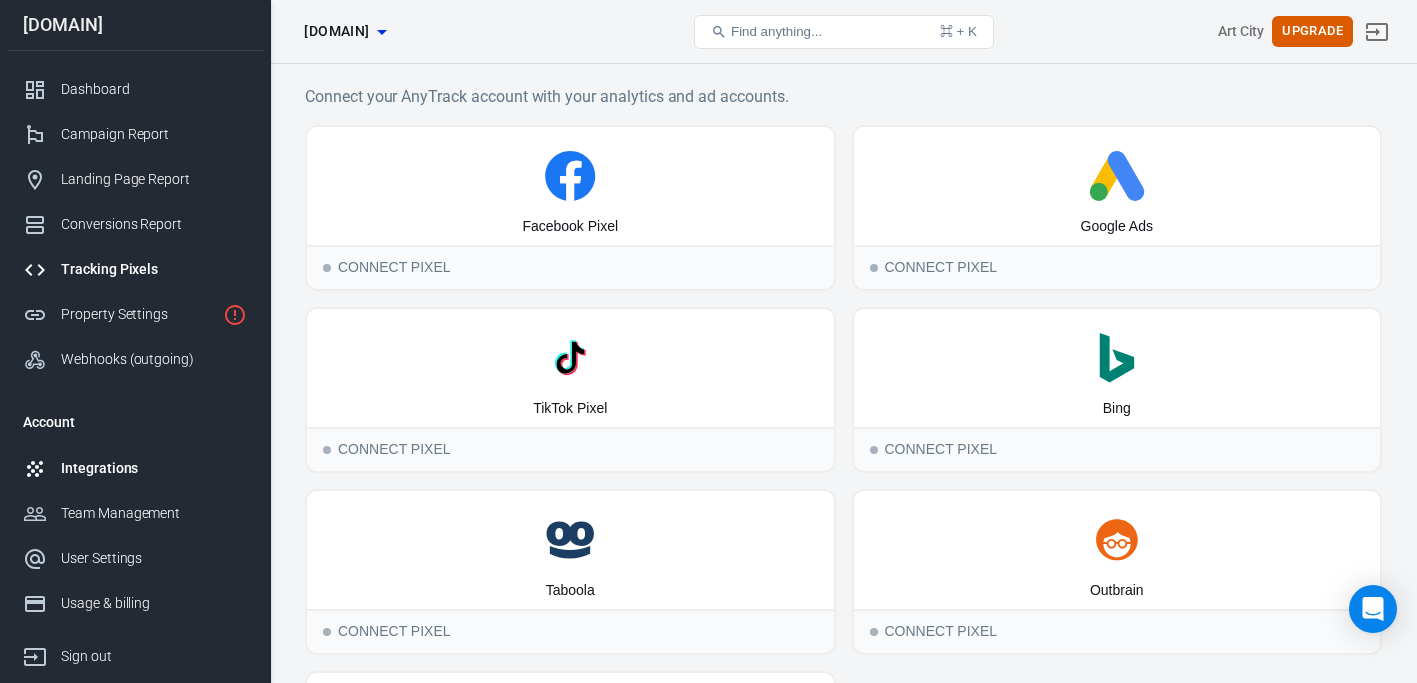 click on "Integrations" at bounding box center [135, 468] 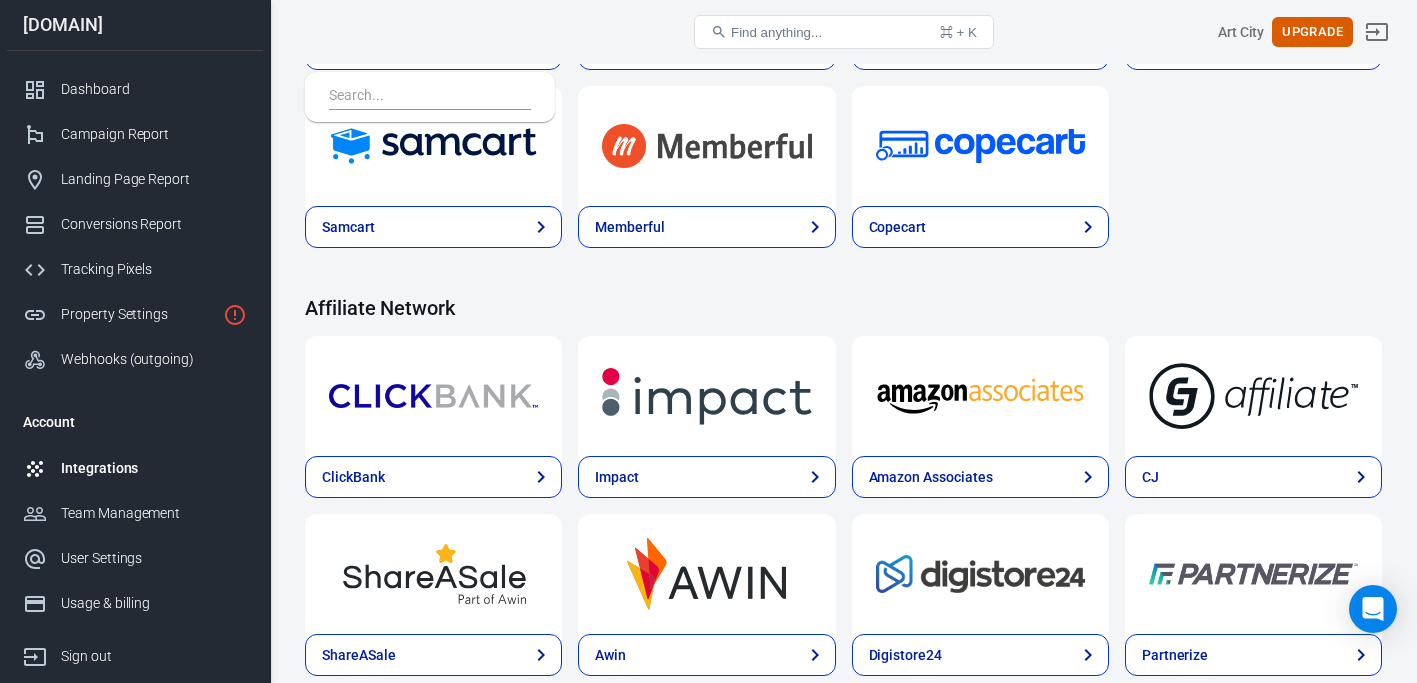 scroll, scrollTop: 0, scrollLeft: 0, axis: both 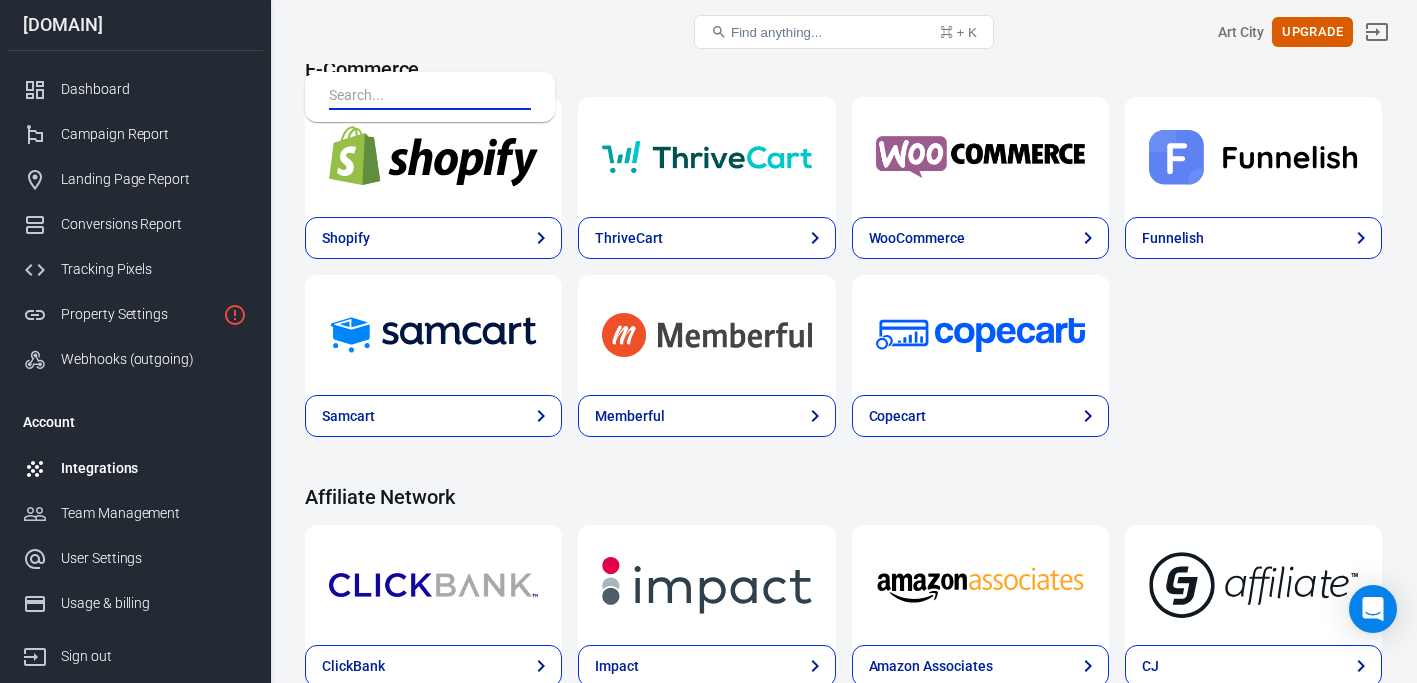 click at bounding box center (426, 97) 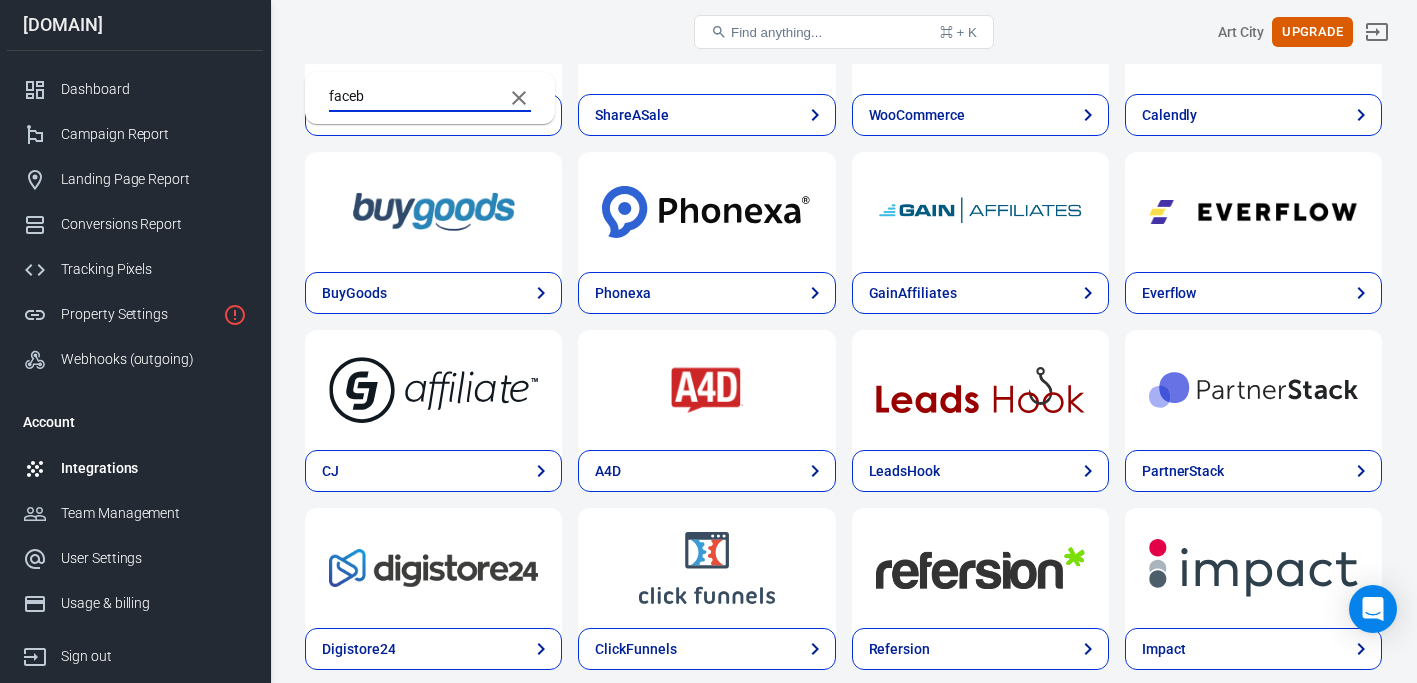 scroll, scrollTop: 0, scrollLeft: 0, axis: both 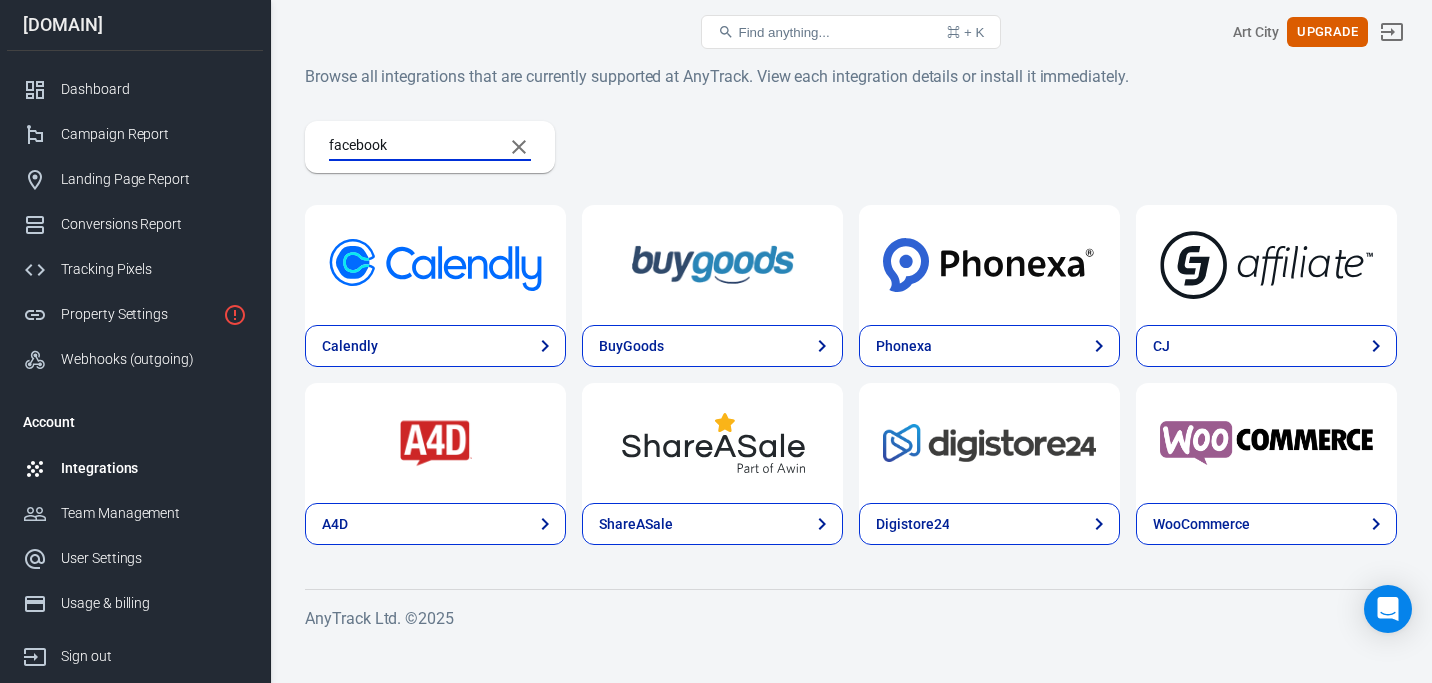 type on "facebook" 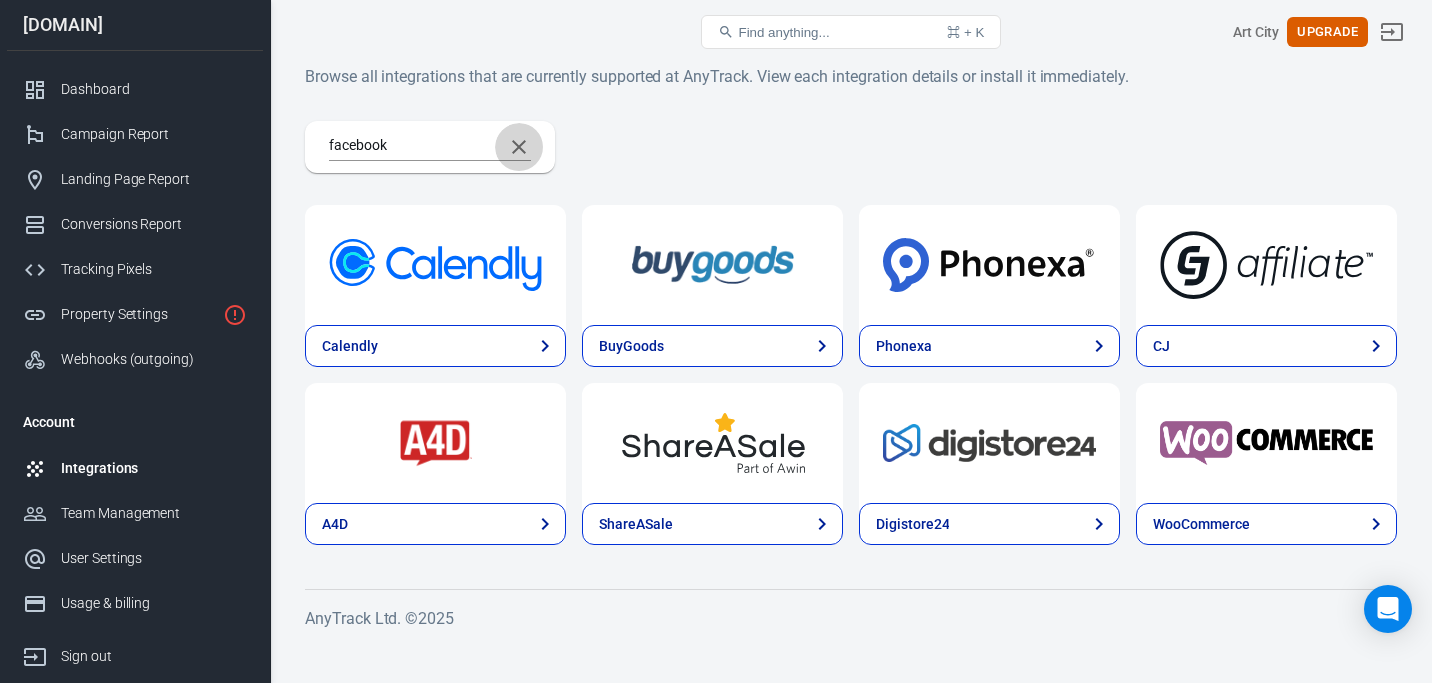 click 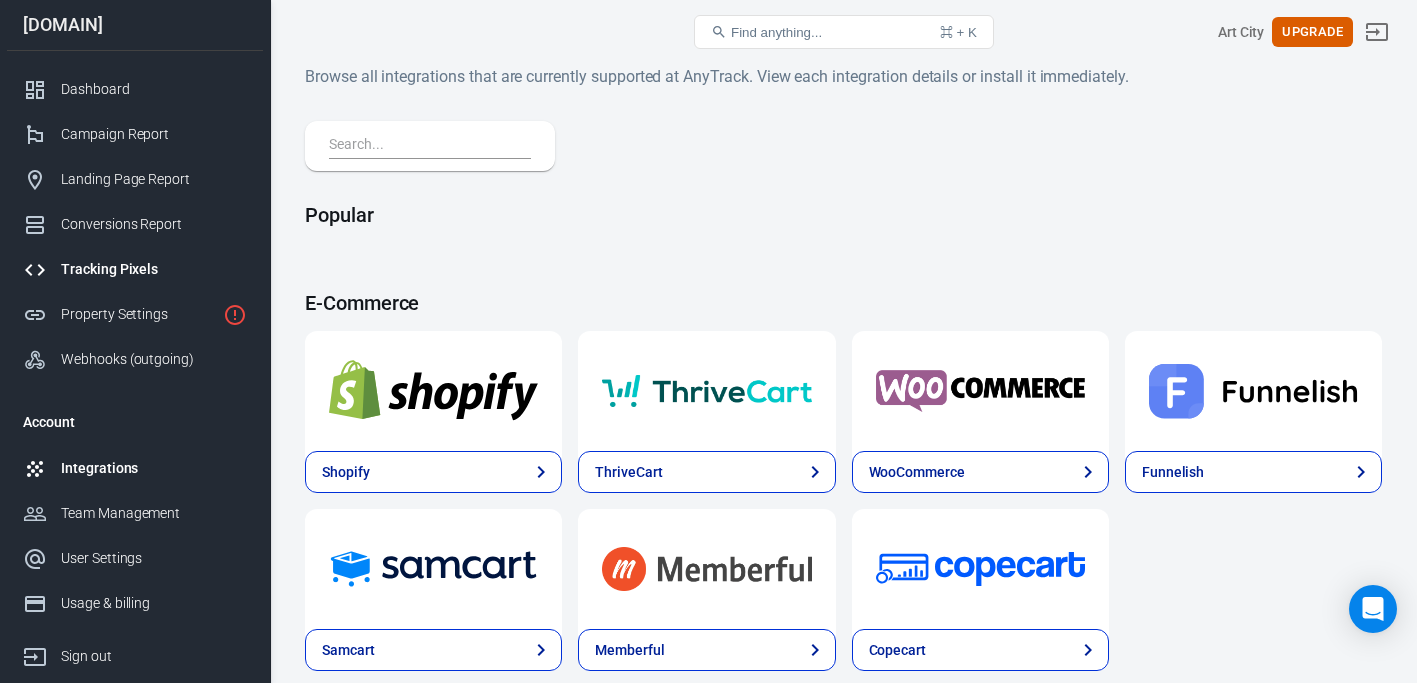 click on "Tracking Pixels" at bounding box center (154, 269) 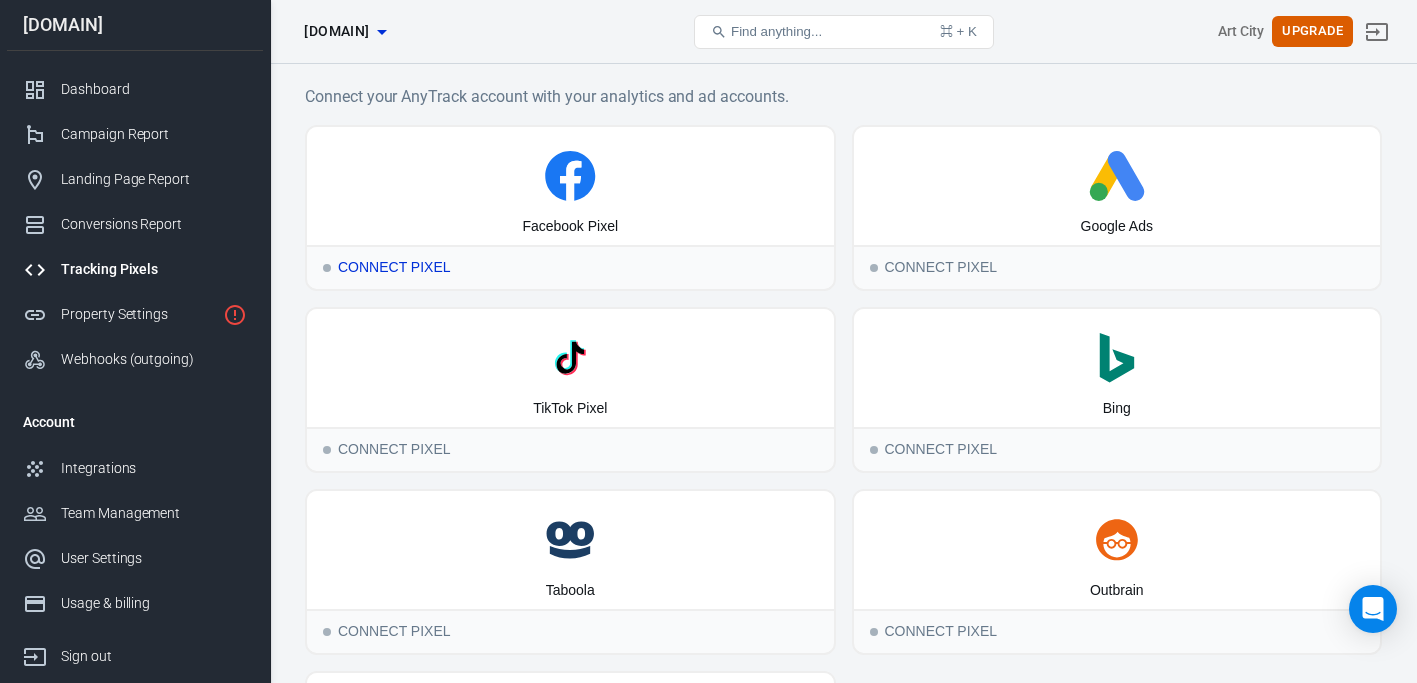 click on "Facebook Pixel" at bounding box center (570, 186) 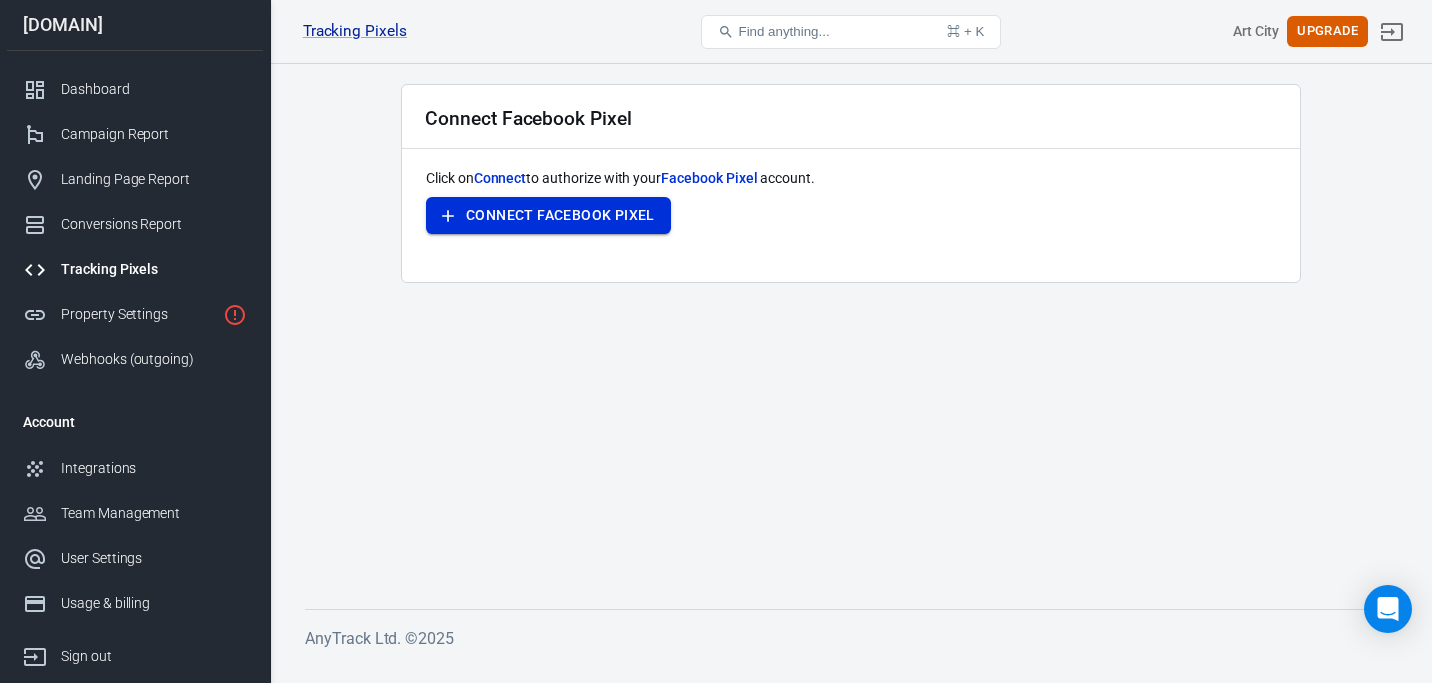click on "Connect Facebook Pixel" at bounding box center [548, 215] 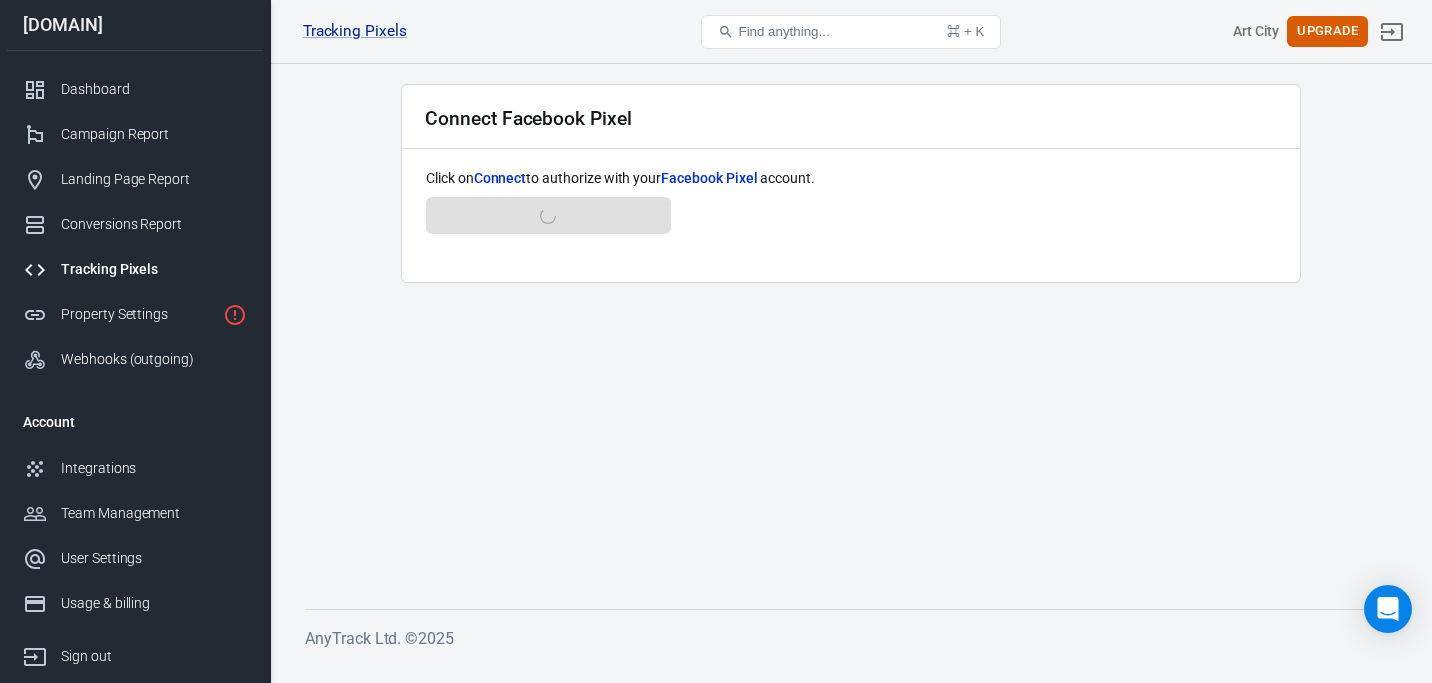 click on "Click on  Connect  to authorize with your  Facebook Pixel   account. Connect Facebook Pixel" at bounding box center (851, 213) 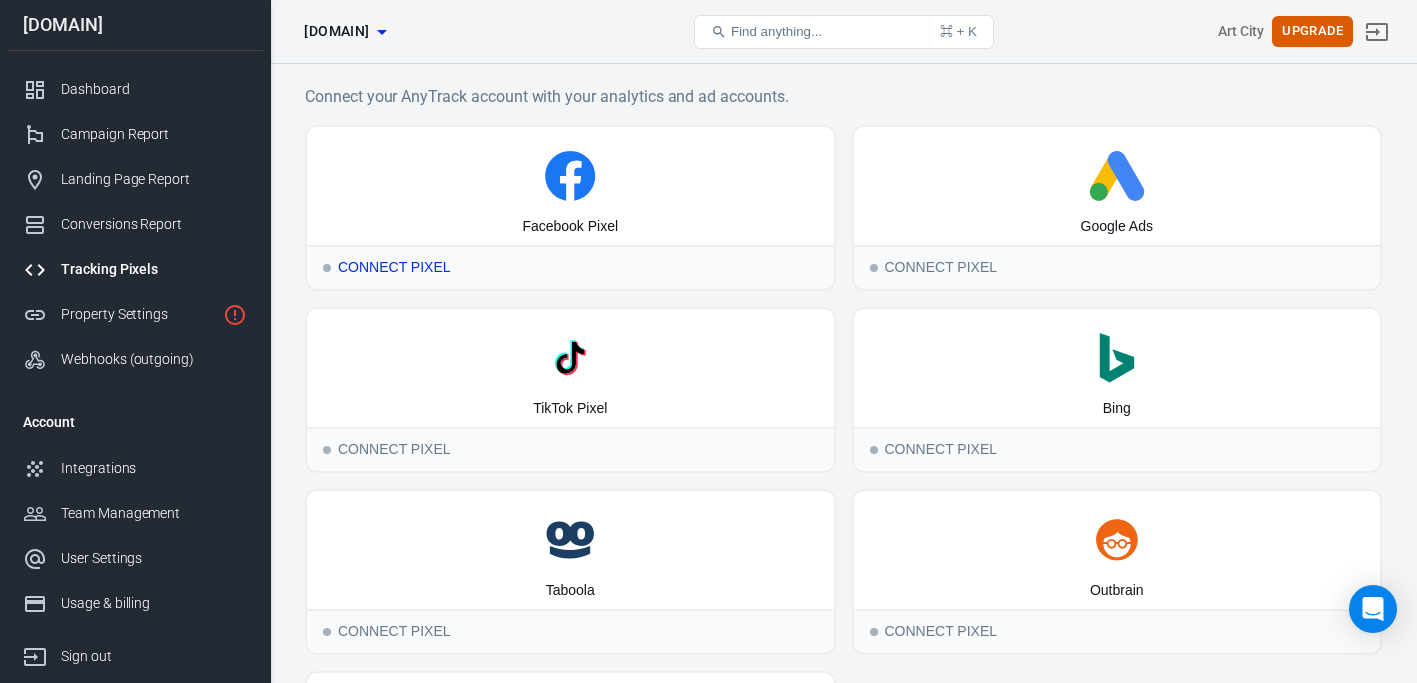 click on "Facebook Pixel" at bounding box center [570, 186] 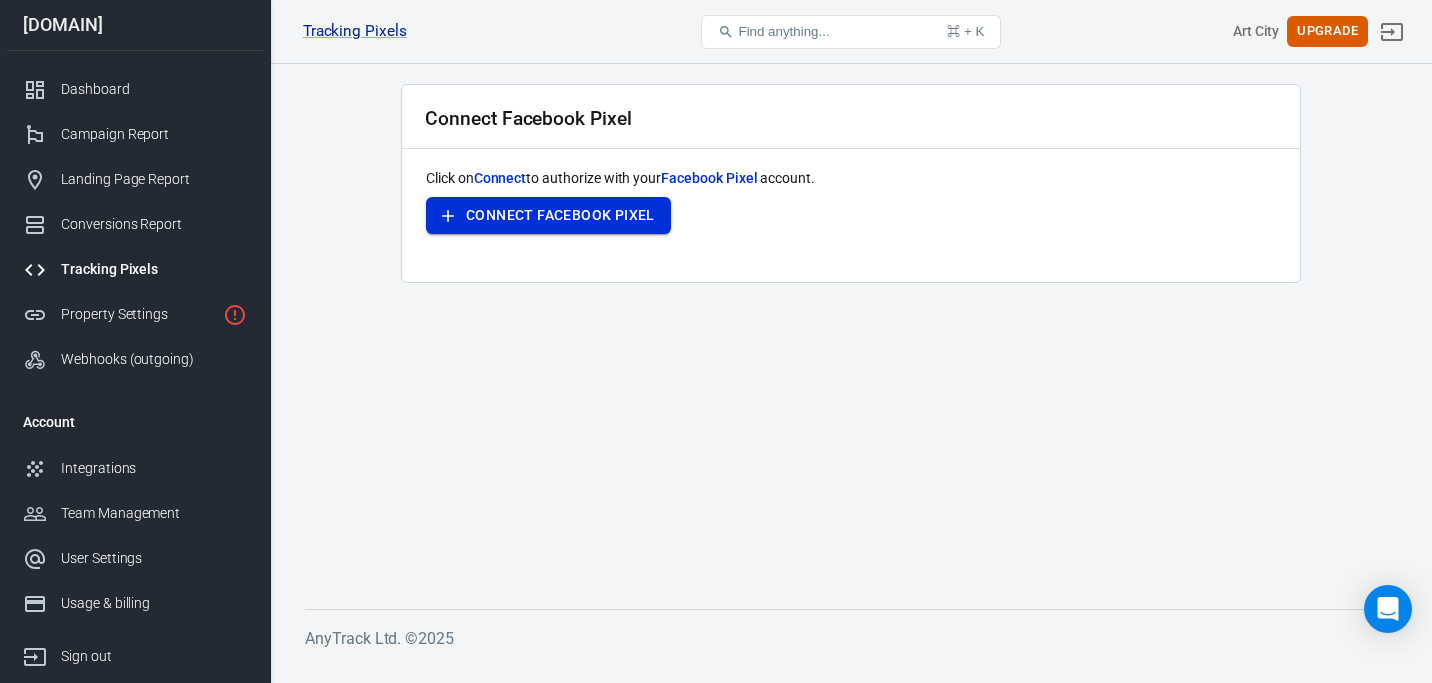 click on "Connect Facebook Pixel" at bounding box center (548, 215) 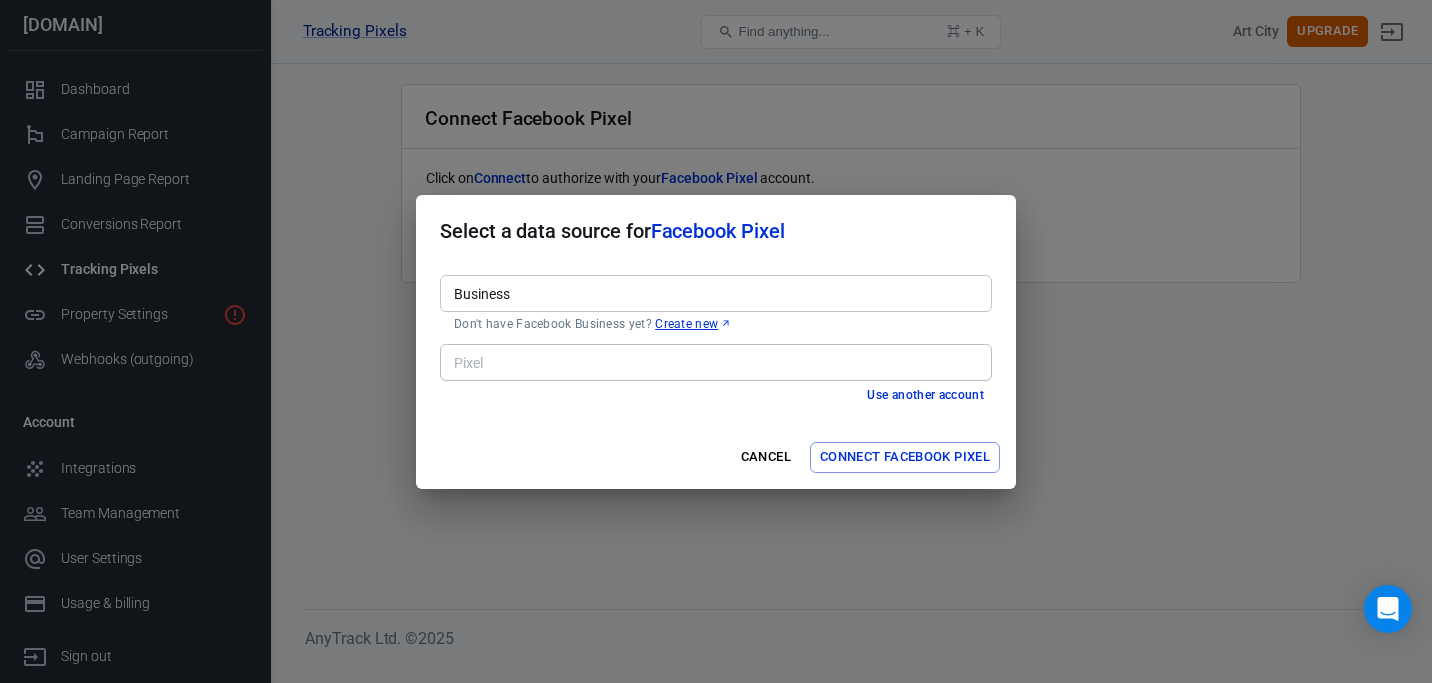 click on "Business" at bounding box center (714, 293) 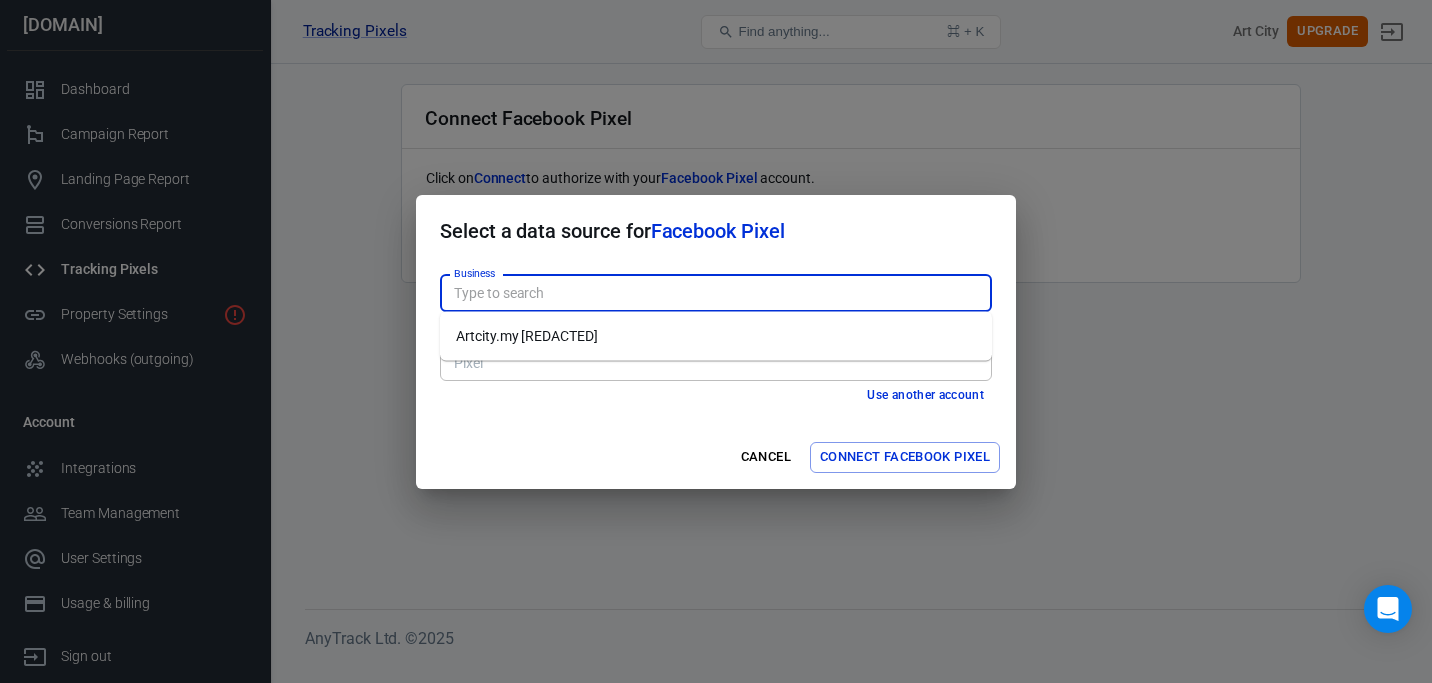 click on "Artcity.my [359240245952499]" at bounding box center (716, 336) 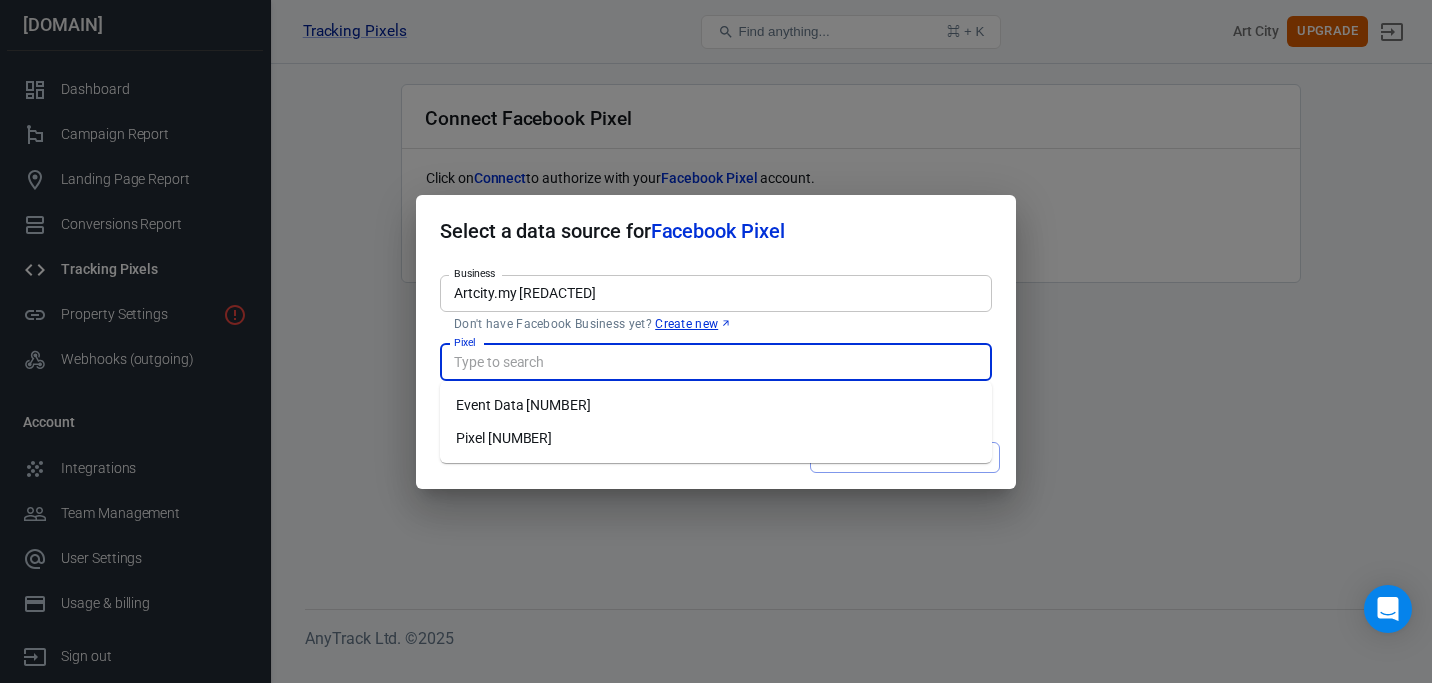 click on "Pixel" at bounding box center [714, 362] 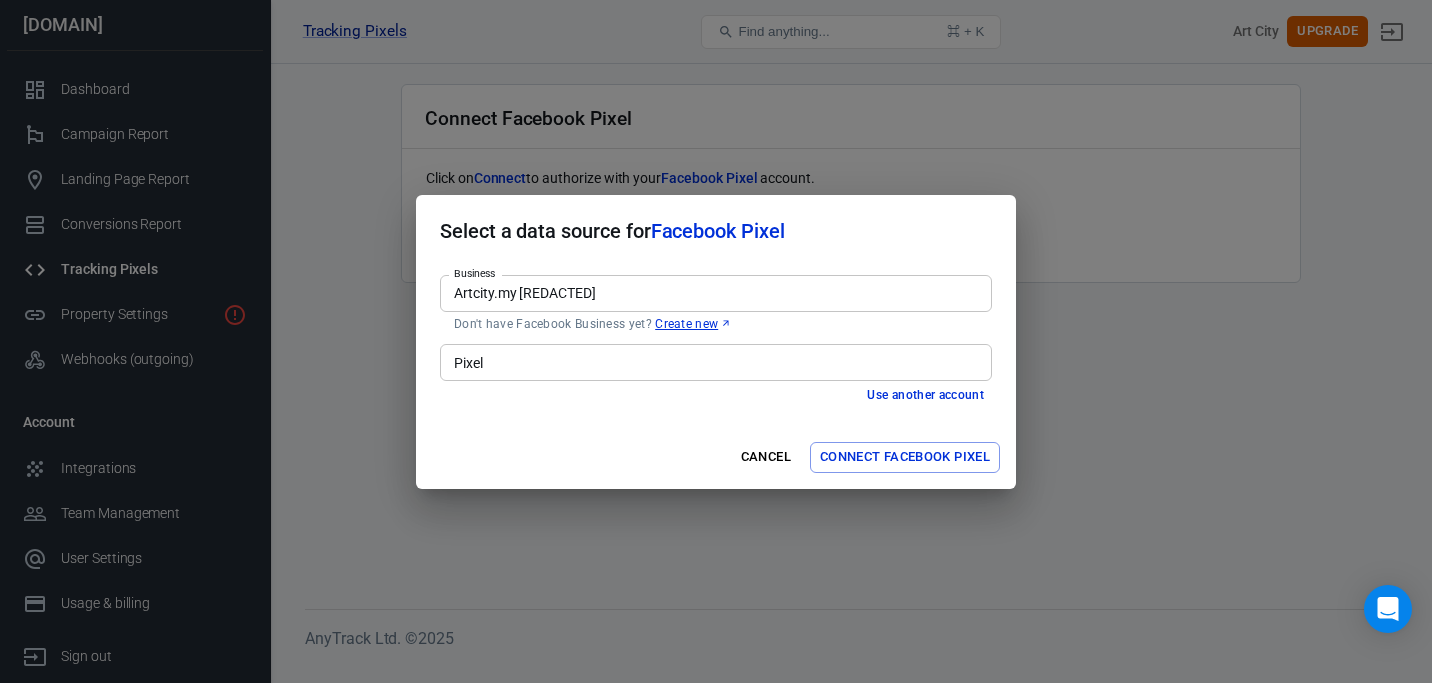 click on "Business Artcity.my [359240245952499] Business Don't have Facebook Business yet?   Create new   Pixel Pixel Use another account" at bounding box center [716, 346] 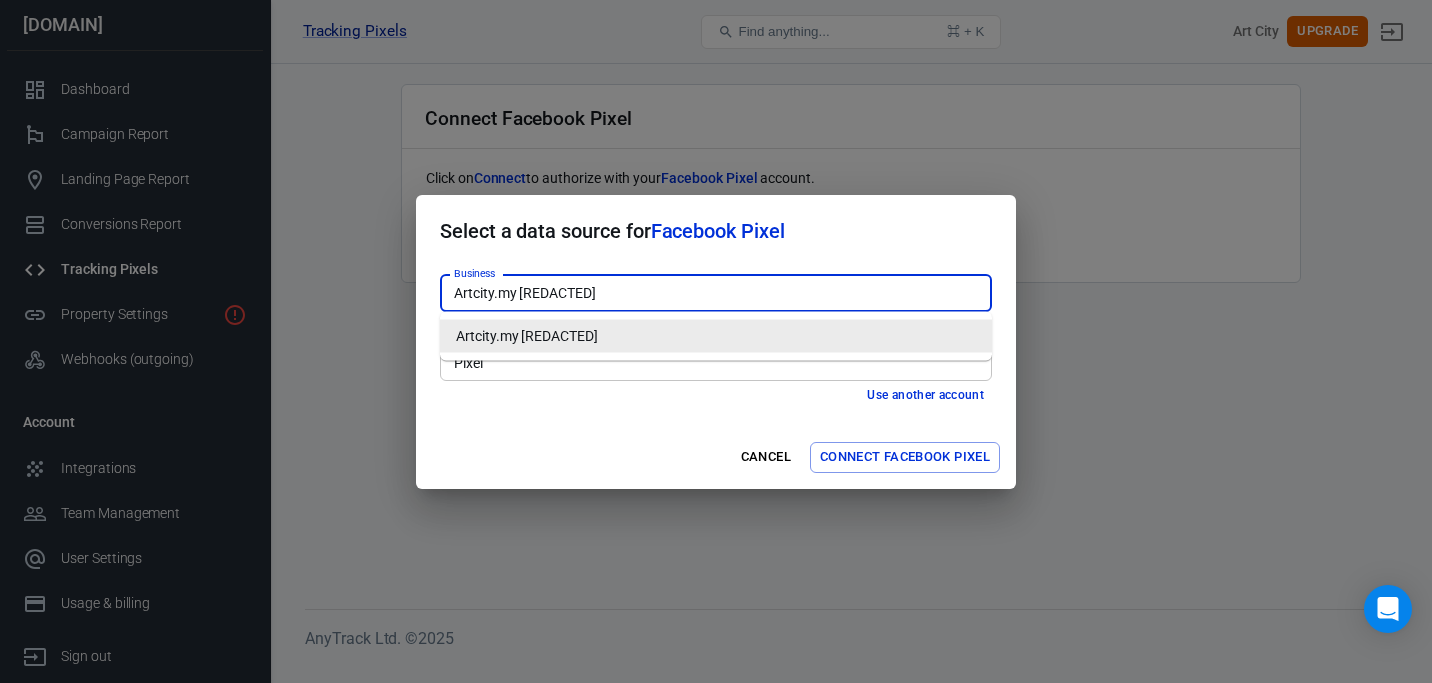click on "Artcity.my [359240245952499]" at bounding box center (714, 293) 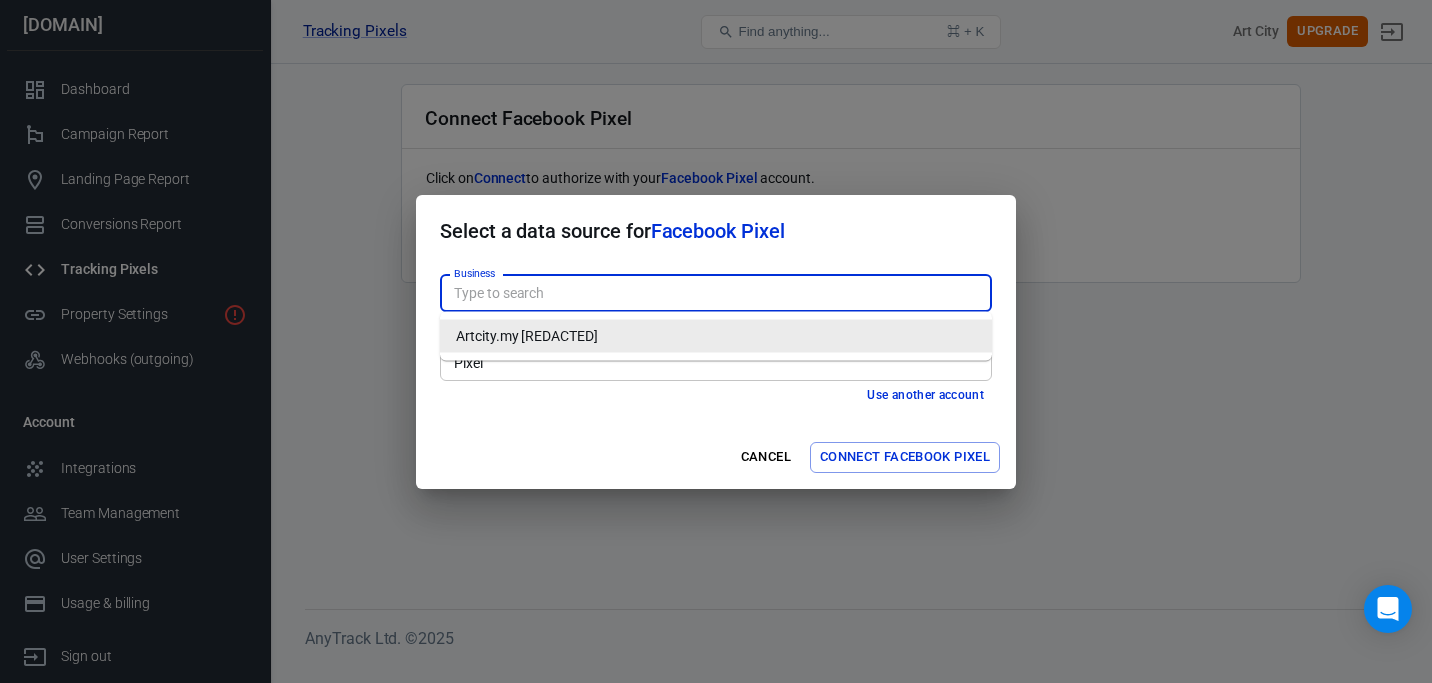 type 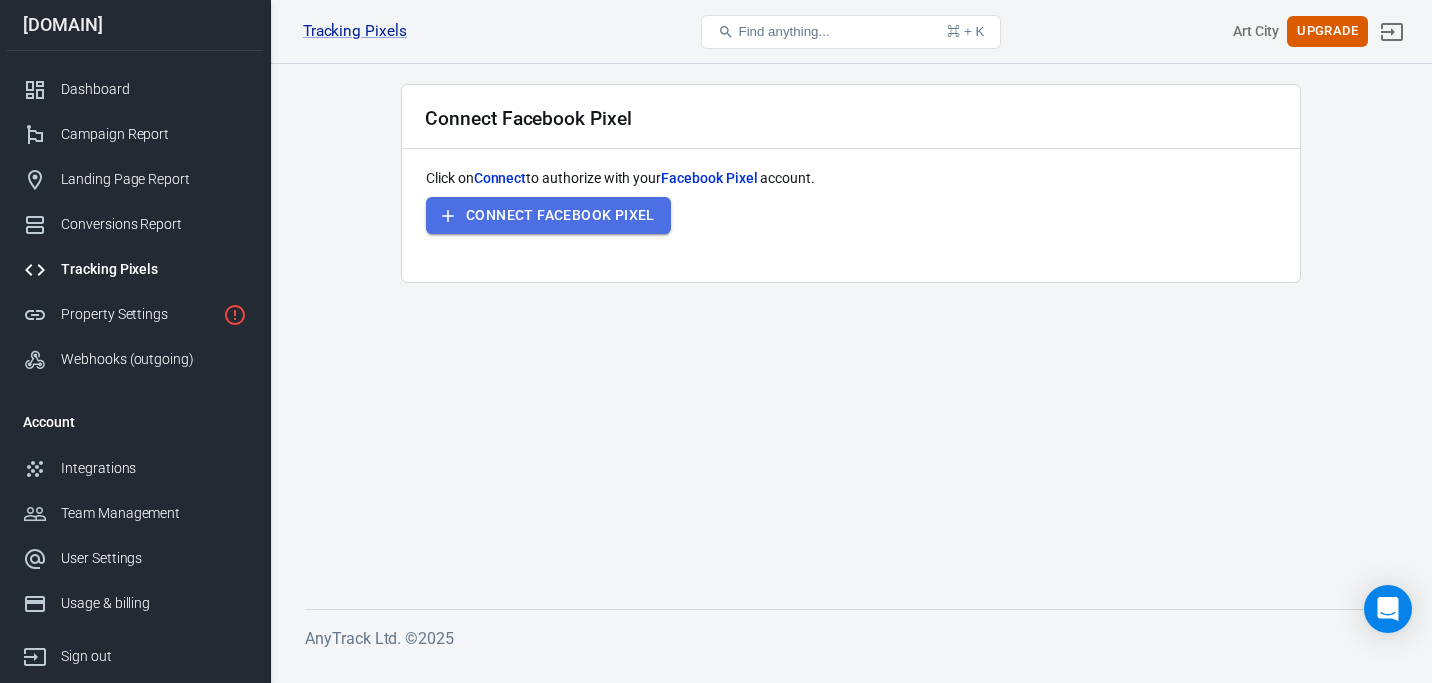 click on "Connect Facebook Pixel" at bounding box center [548, 215] 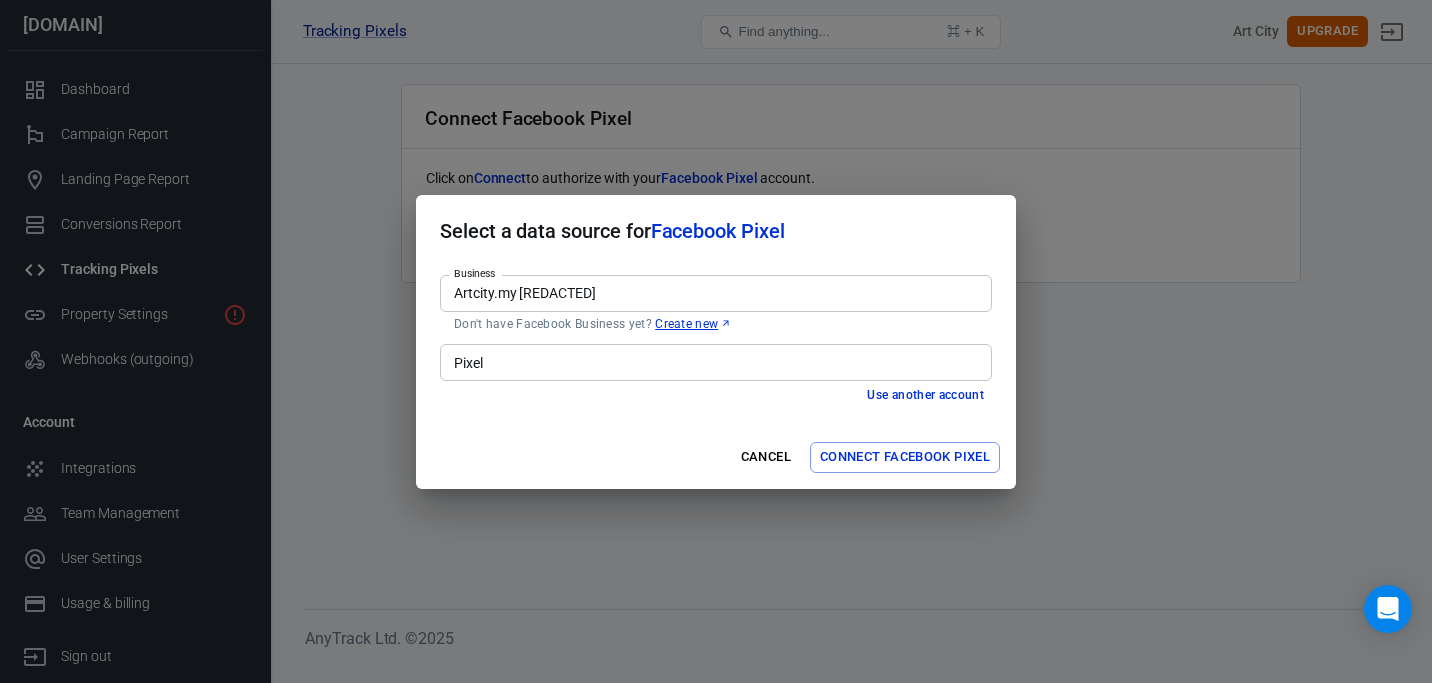 click on "Artcity.my [359240245952499]" at bounding box center [714, 293] 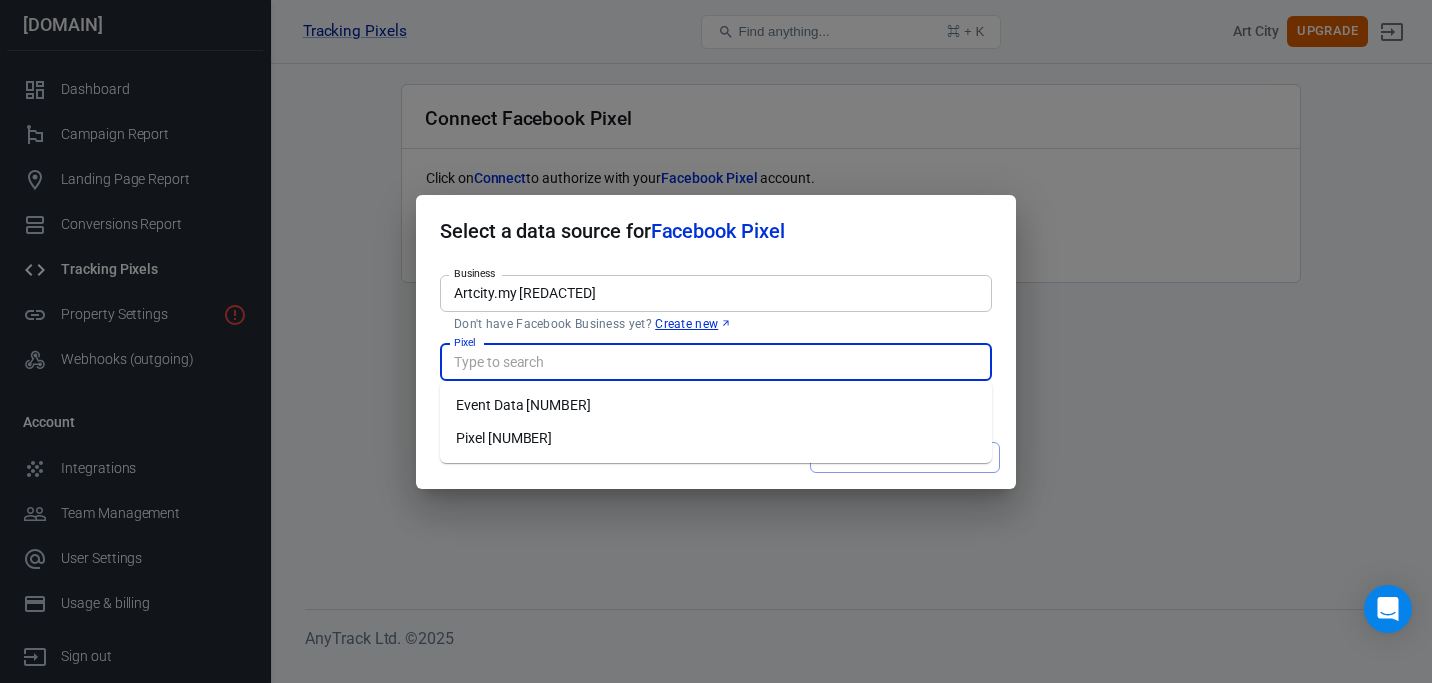 click on "Pixel" at bounding box center [714, 362] 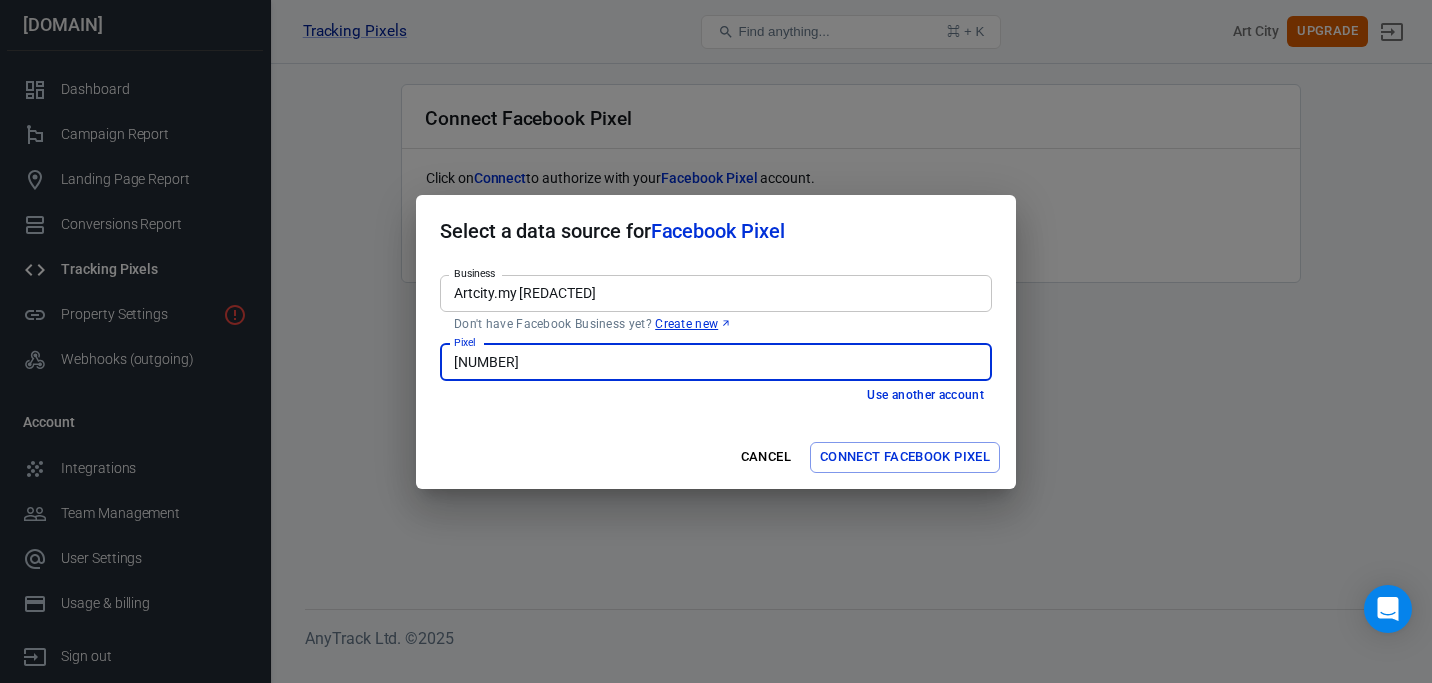 type on "2121716041659415" 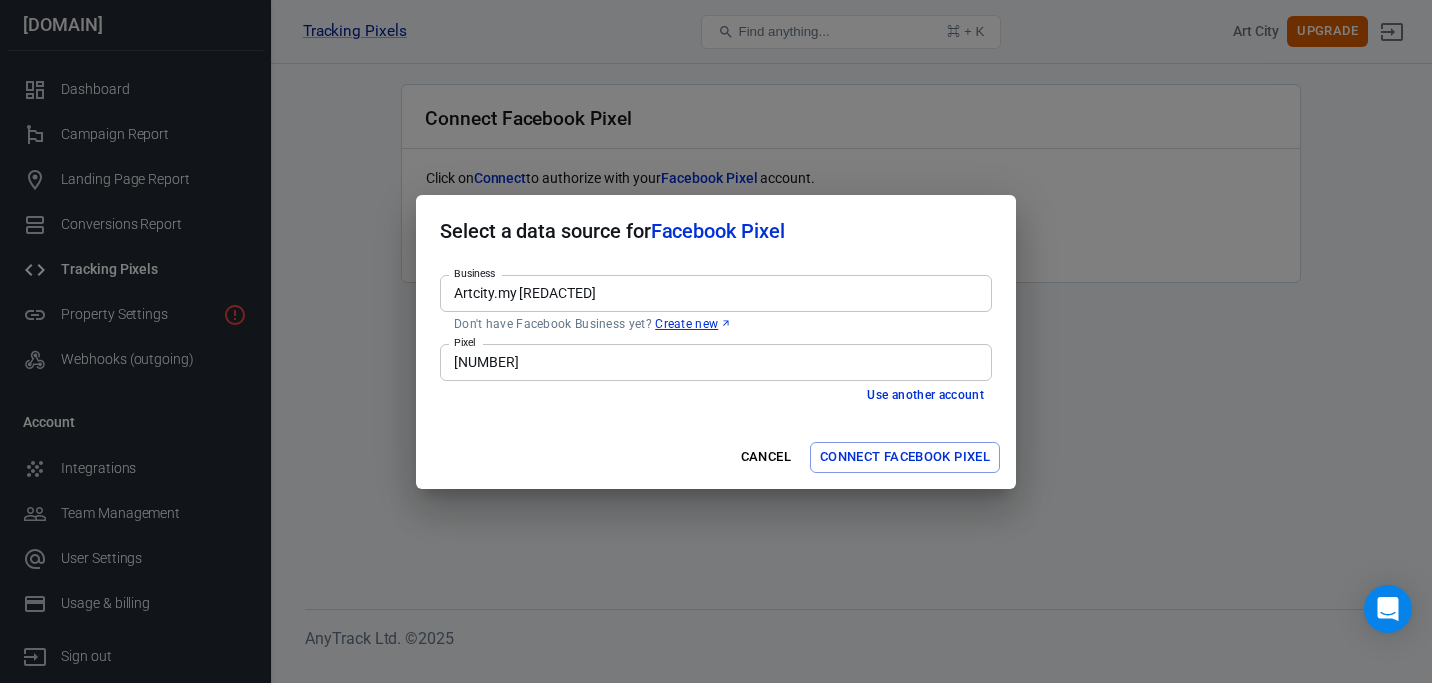 click on "Use another account" at bounding box center (716, 395) 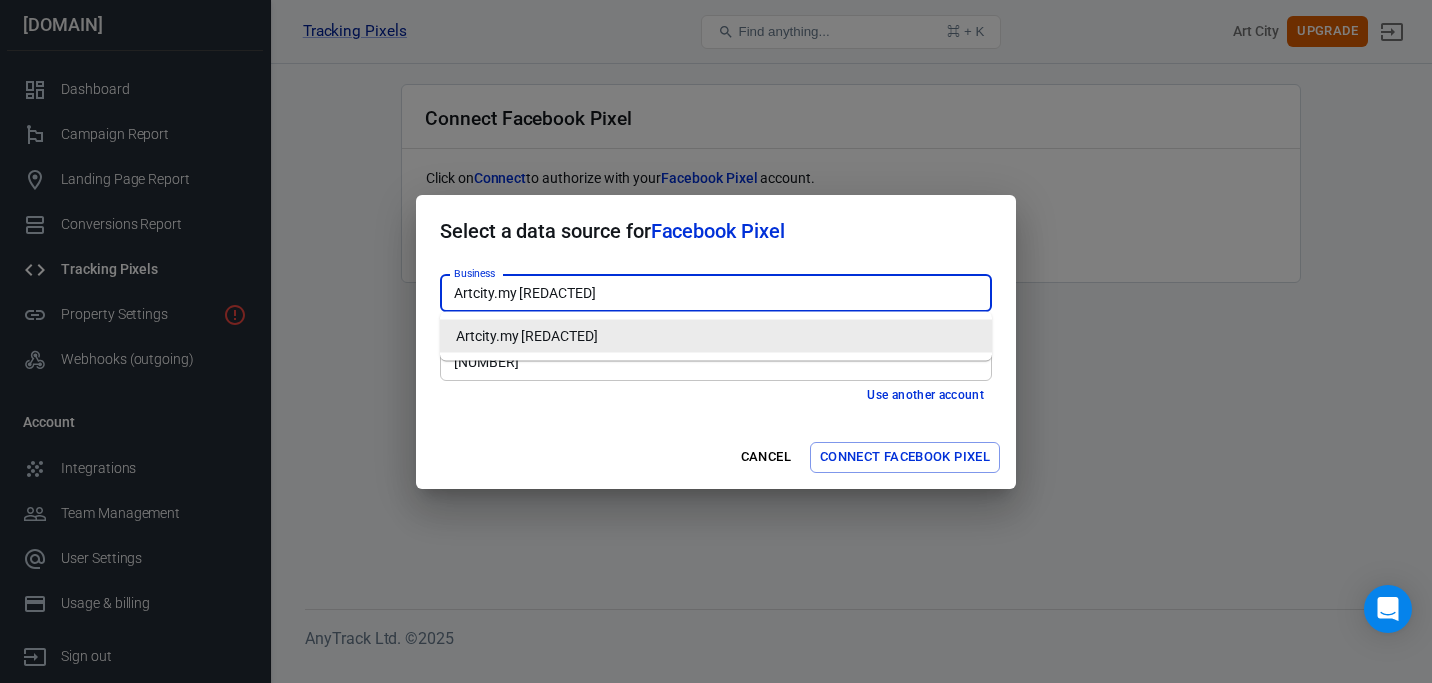 click on "Artcity.my [359240245952499]" at bounding box center (714, 293) 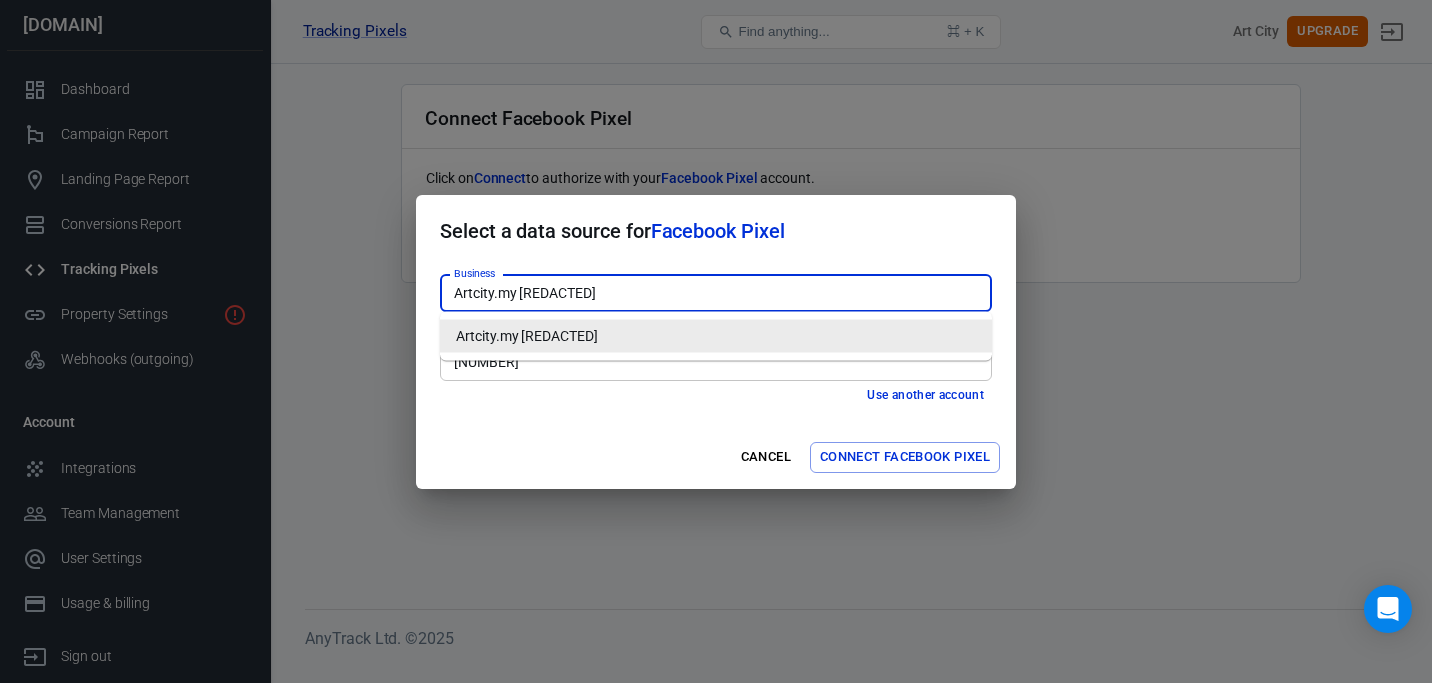 drag, startPoint x: 662, startPoint y: 293, endPoint x: 419, endPoint y: 295, distance: 243.00822 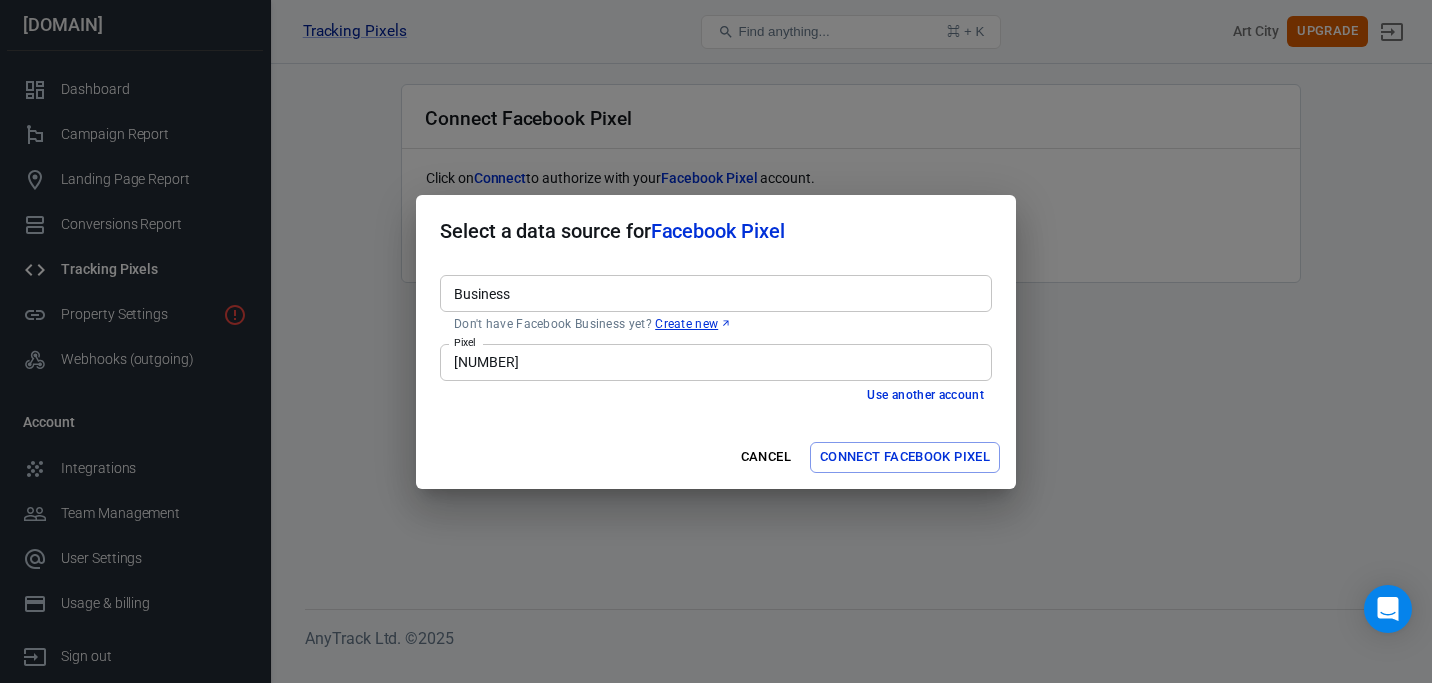 click on "Business Business Don't have Facebook Business yet?   Create new   Pixel 2121716041659415 Pixel Use another account" at bounding box center (716, 346) 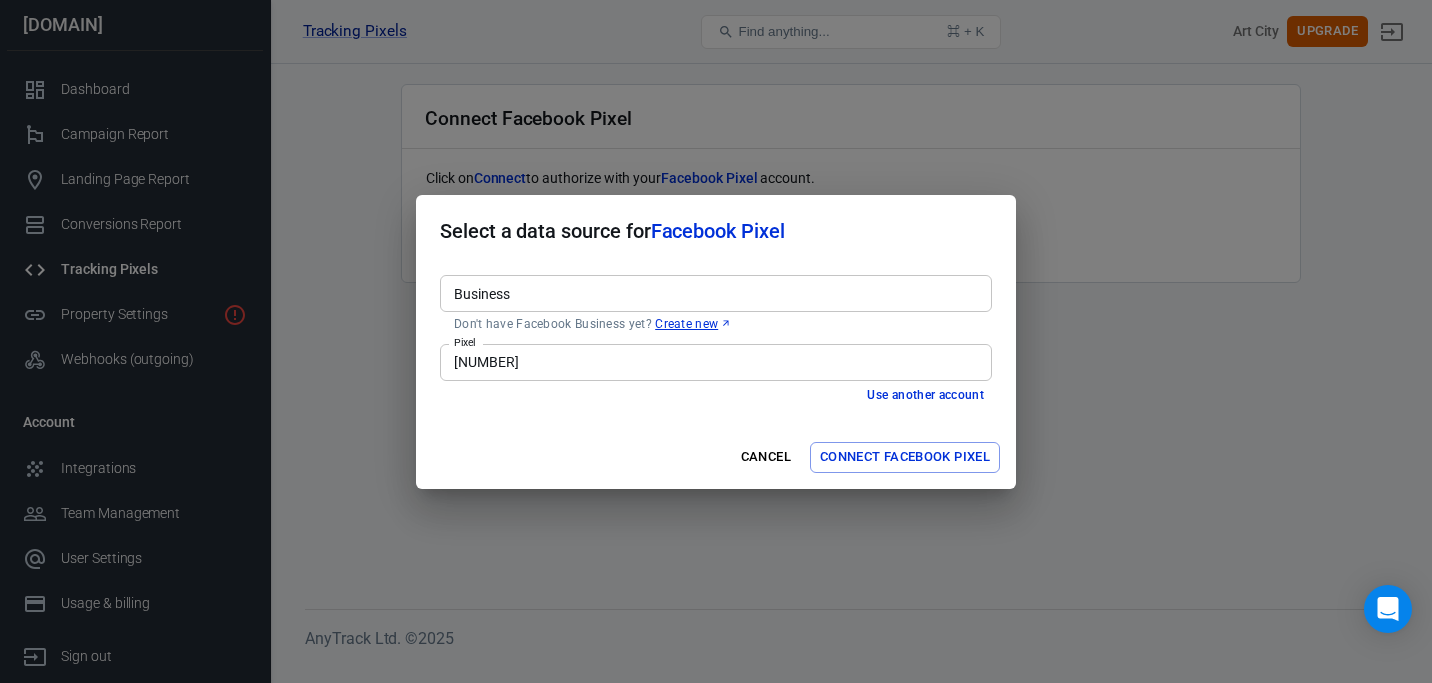 click on "Connect Facebook Pixel" at bounding box center (905, 457) 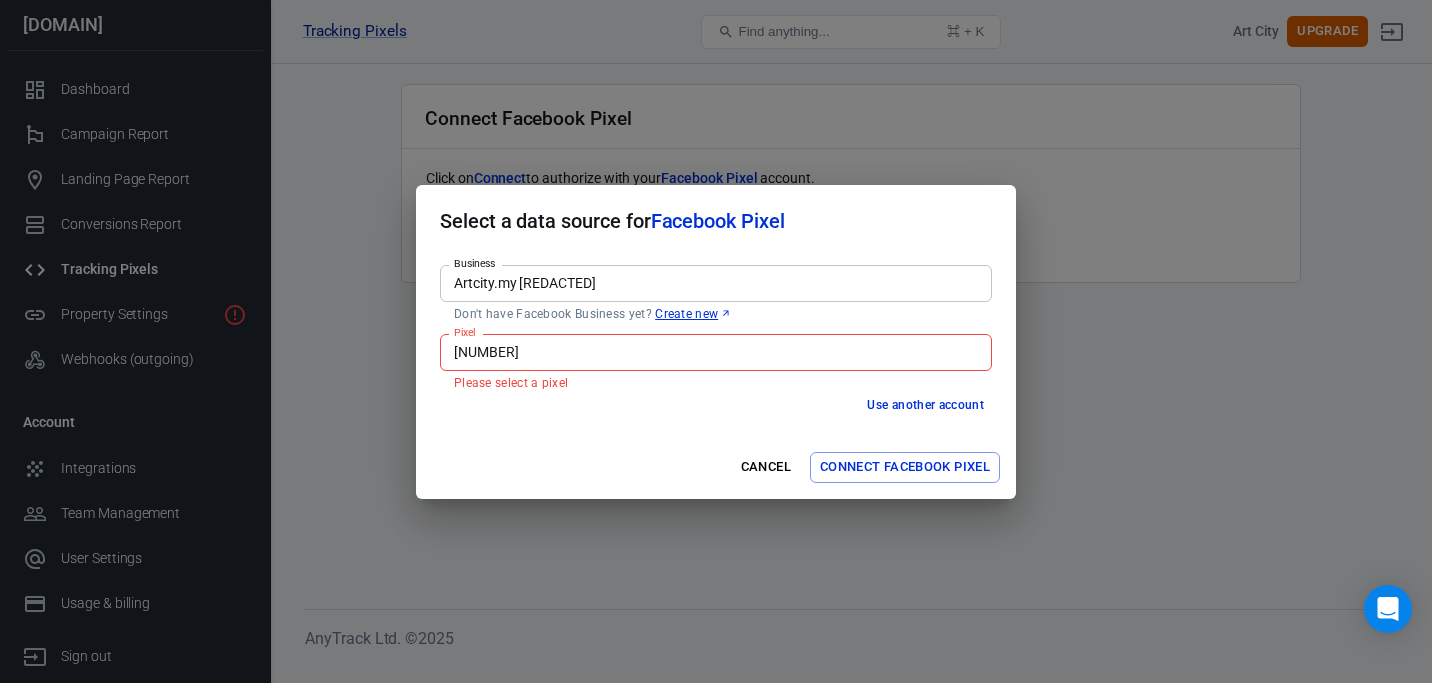 click on "2121716041659415 Pixel" at bounding box center (716, 352) 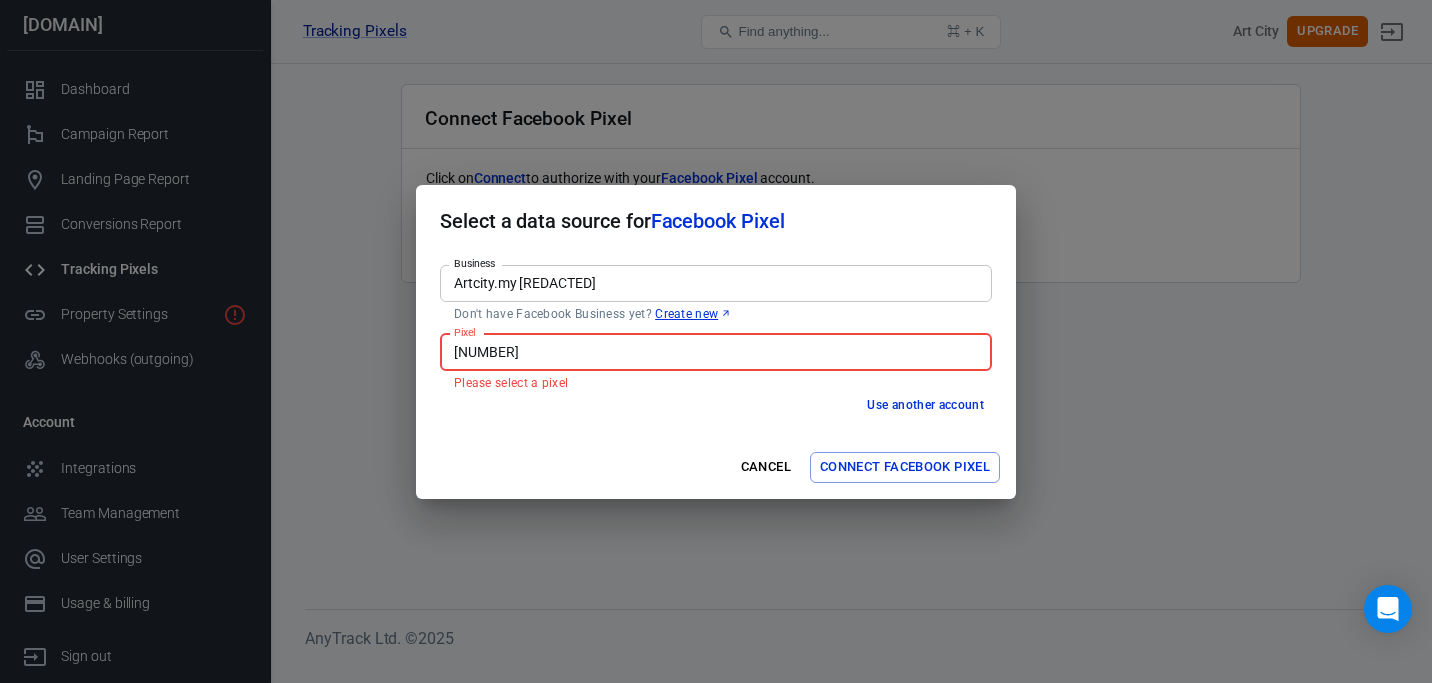 drag, startPoint x: 638, startPoint y: 353, endPoint x: 364, endPoint y: 370, distance: 274.52686 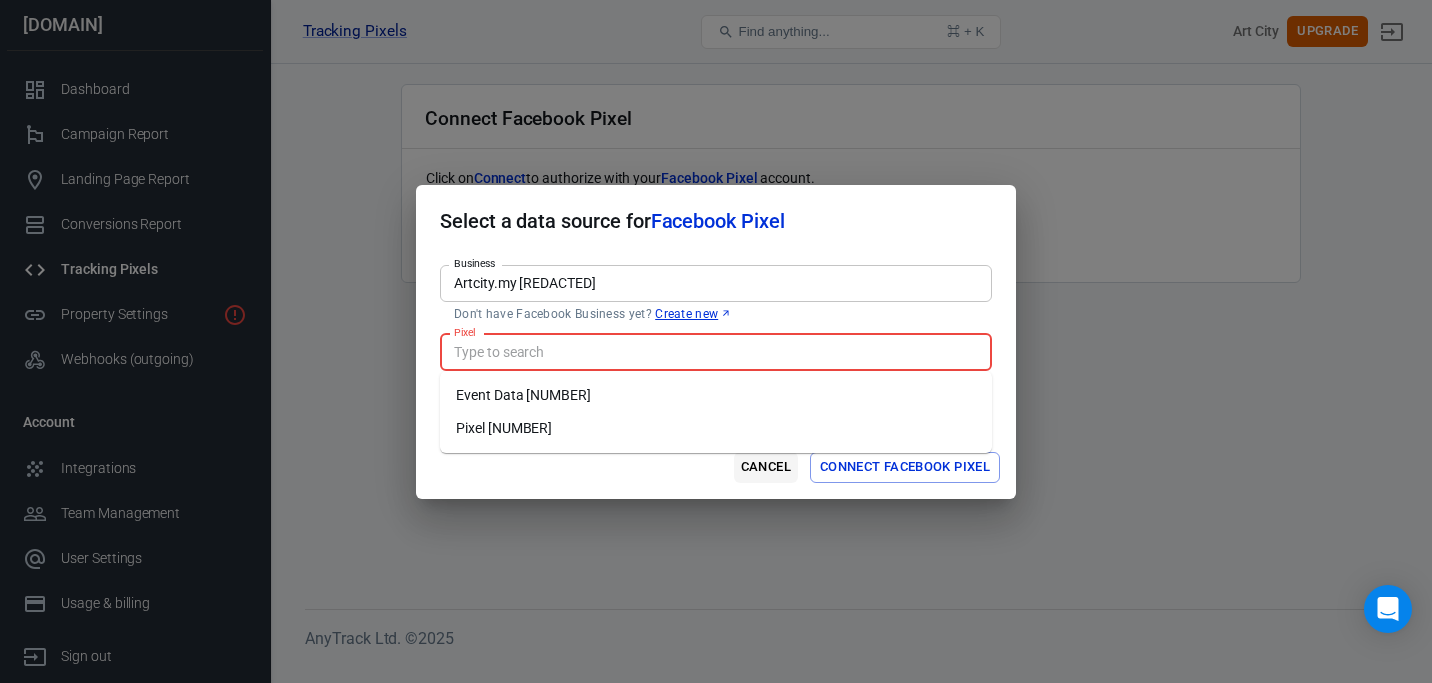 type 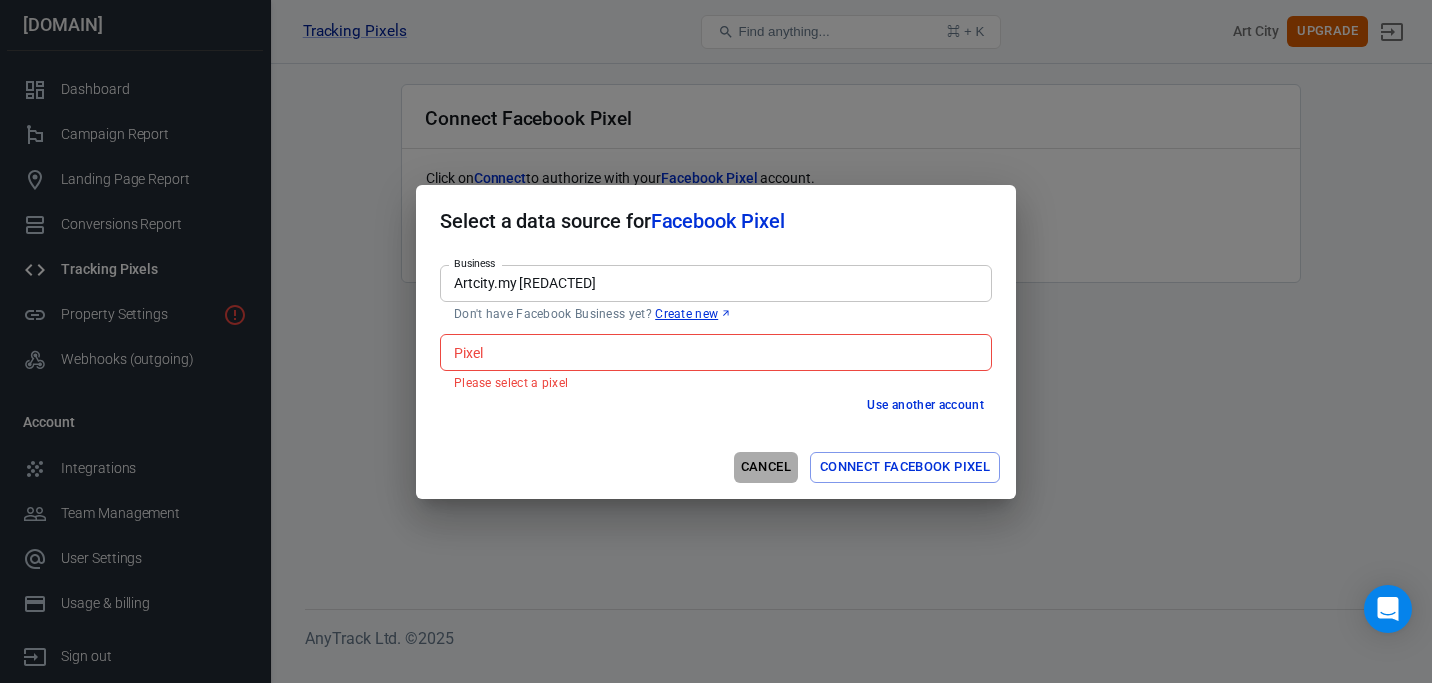 click on "Cancel" at bounding box center [766, 467] 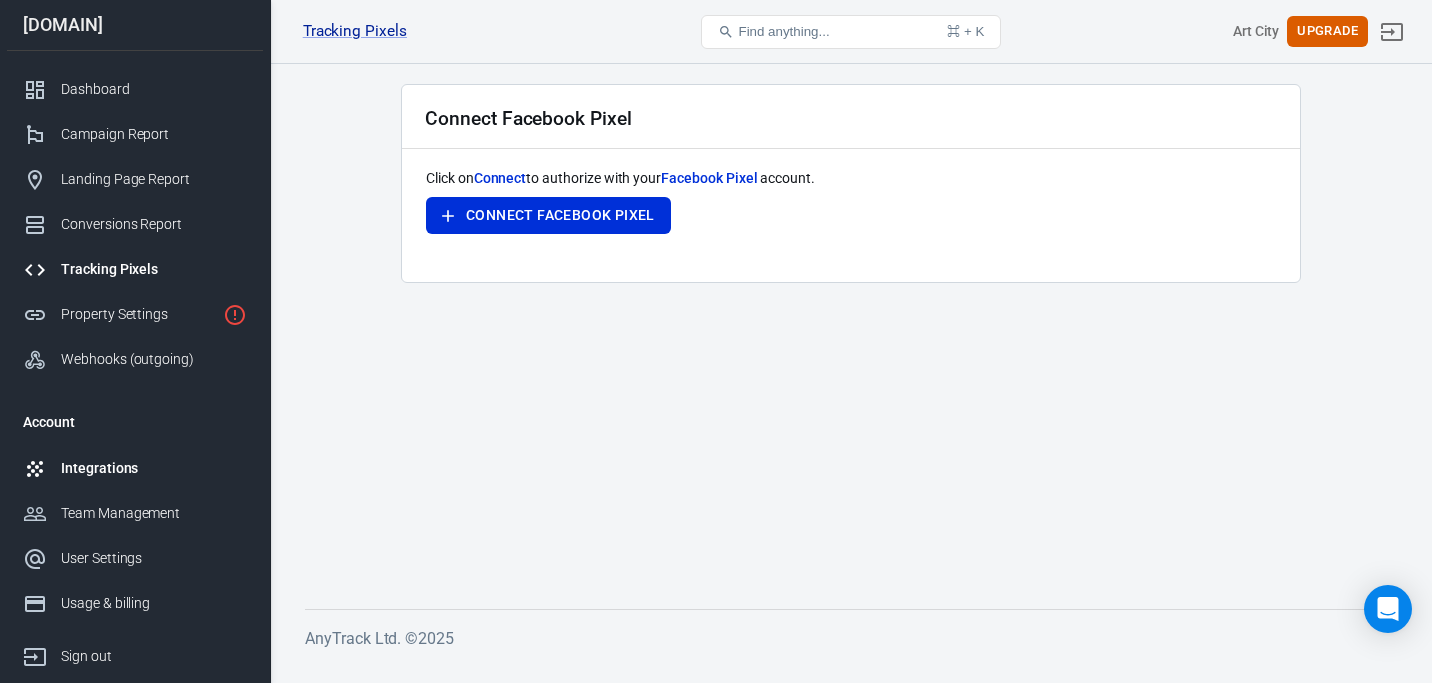 click on "Integrations" at bounding box center [154, 468] 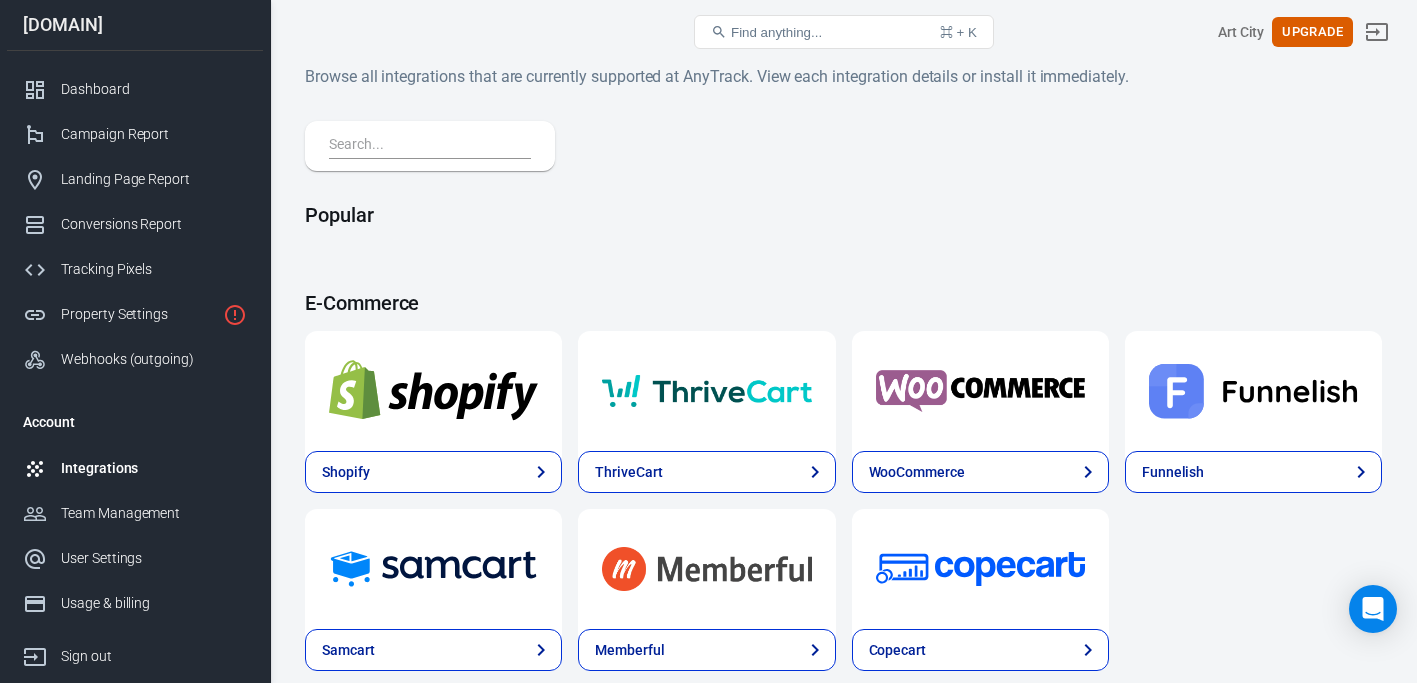 click on "Find anything... ⌘ + K" at bounding box center [844, 32] 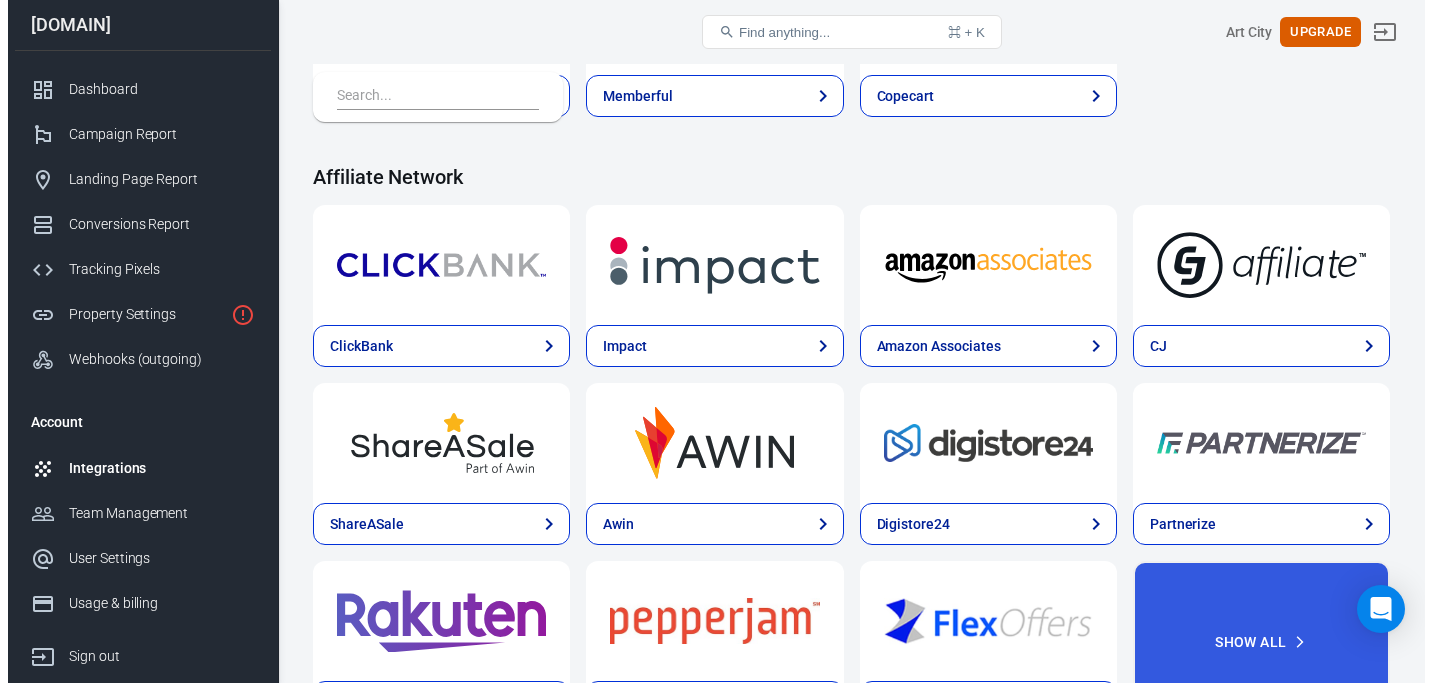 scroll, scrollTop: 0, scrollLeft: 0, axis: both 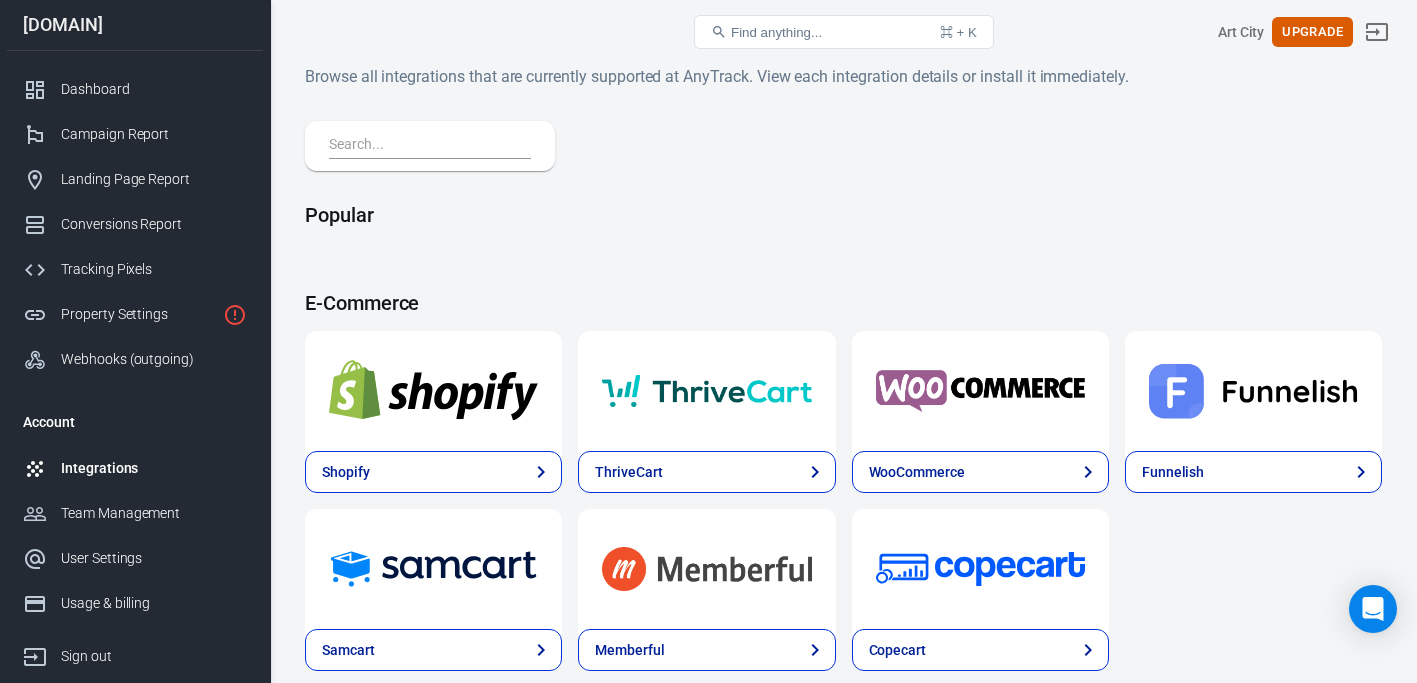 click at bounding box center (430, 146) 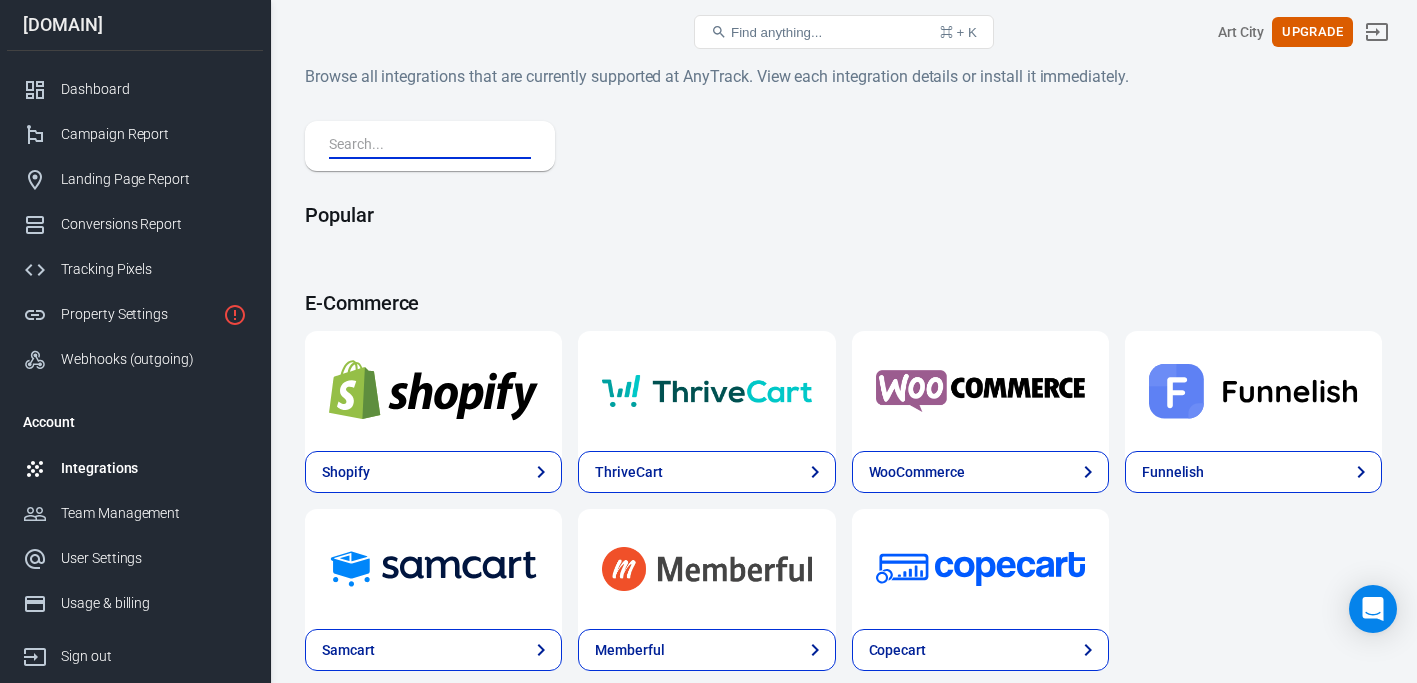 click at bounding box center (426, 146) 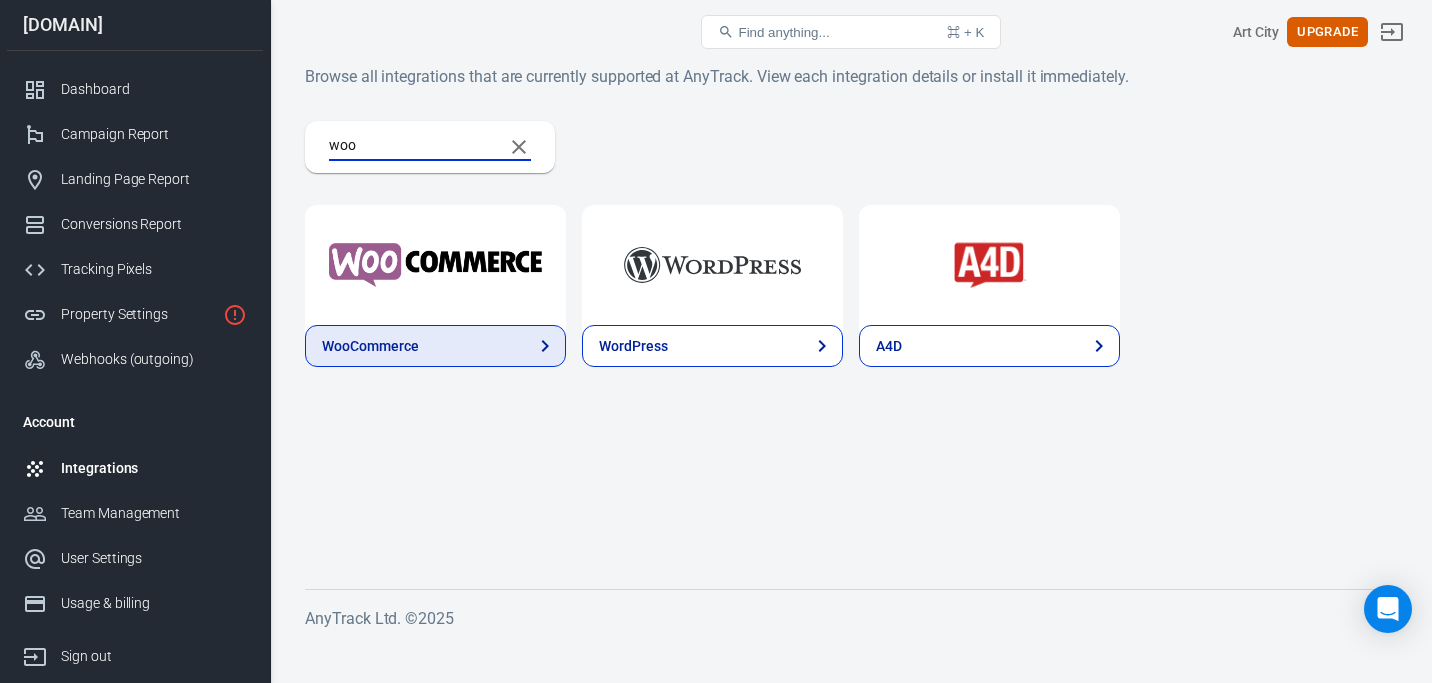 type on "woo" 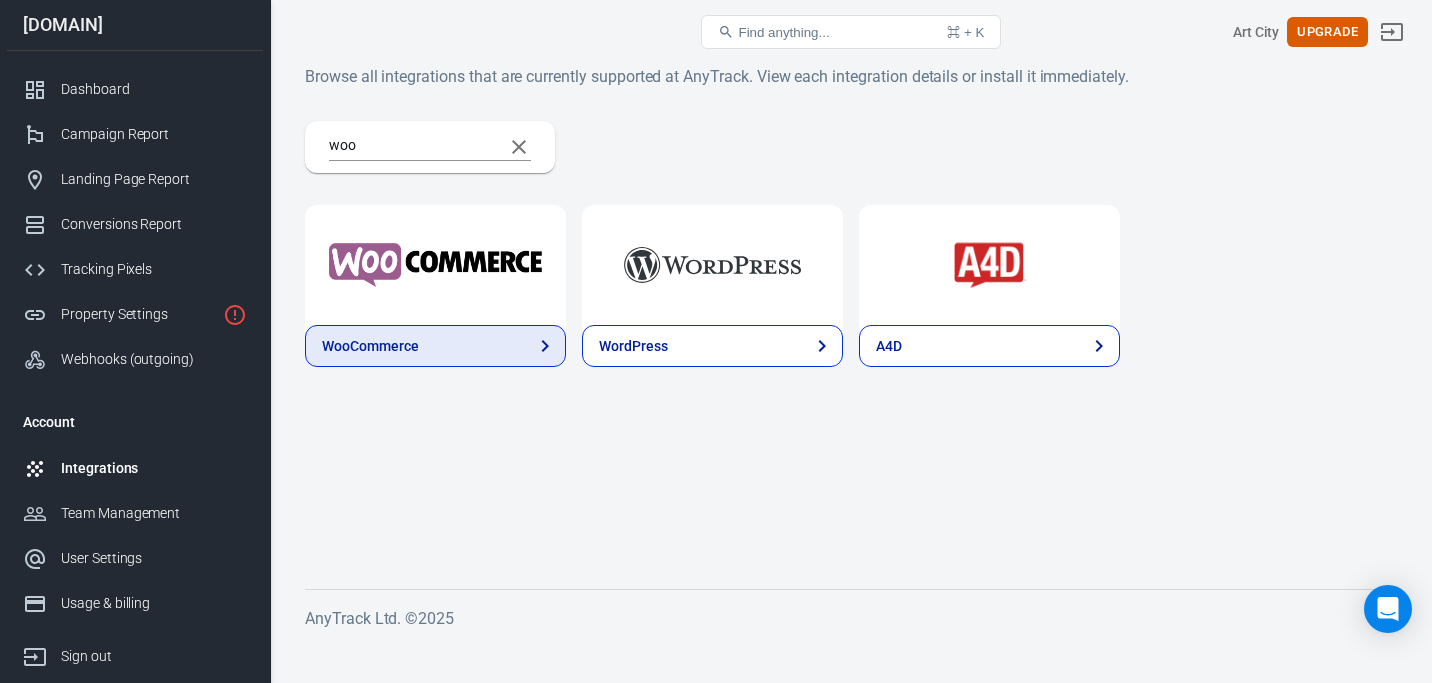 click 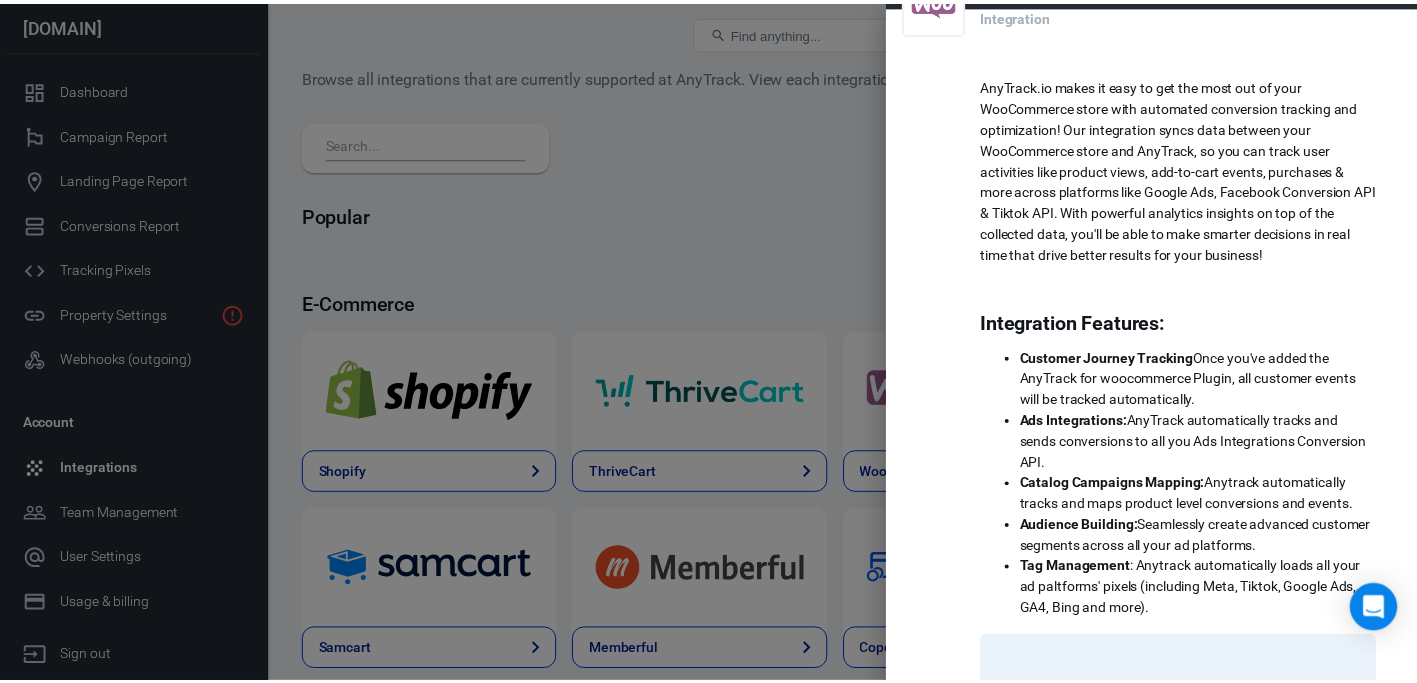 scroll, scrollTop: 561, scrollLeft: 0, axis: vertical 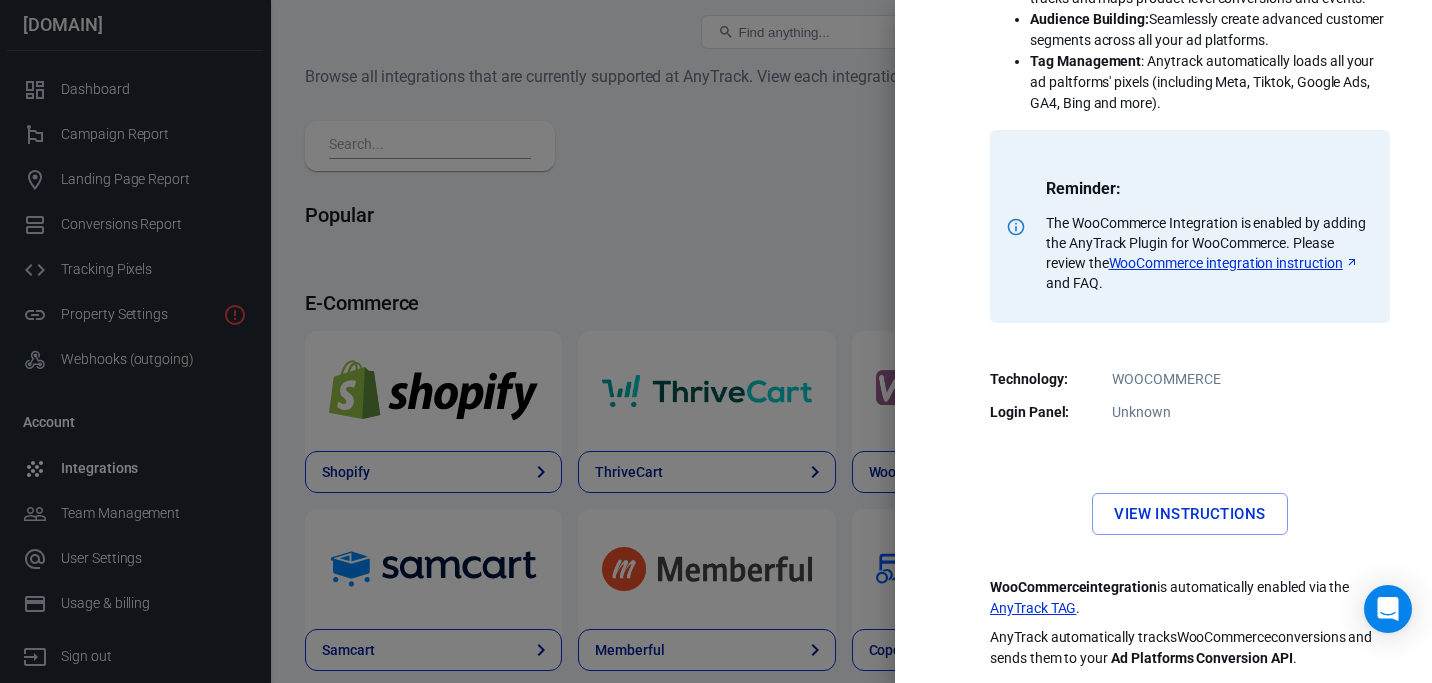 click at bounding box center (716, 341) 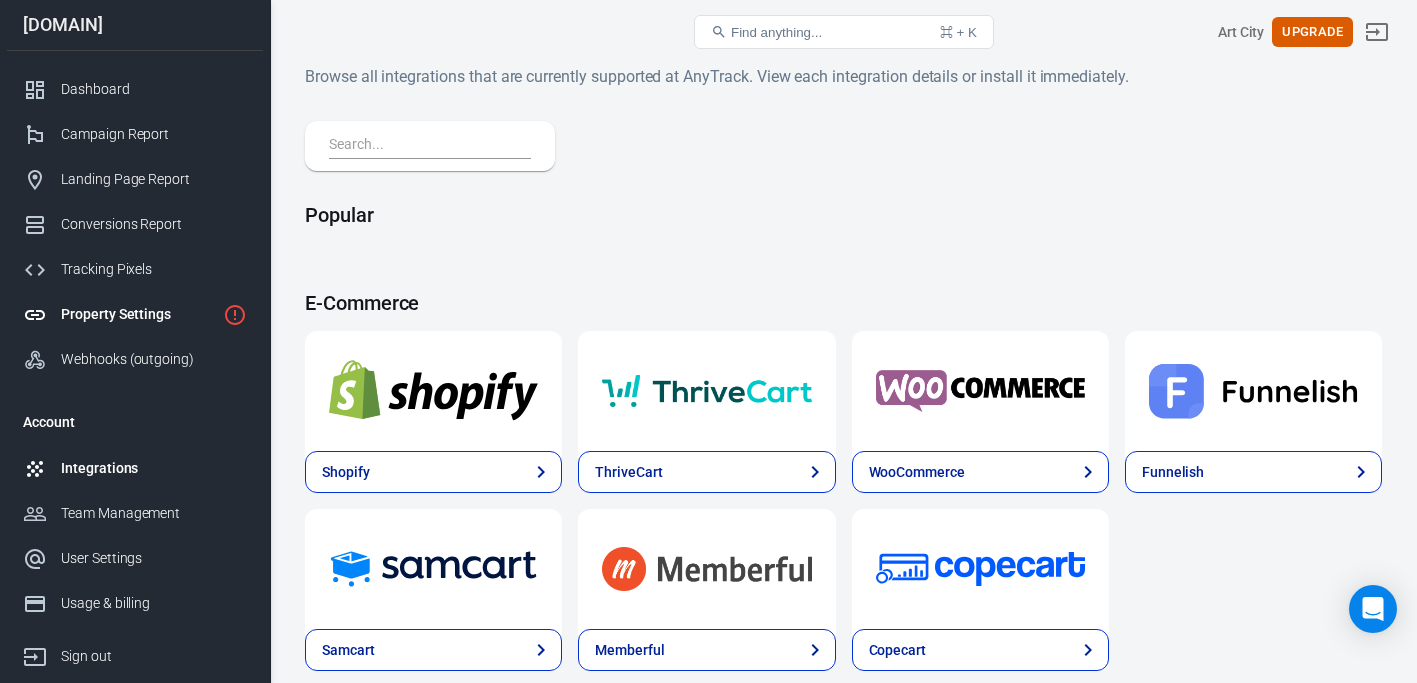 click on "Property Settings" at bounding box center [138, 314] 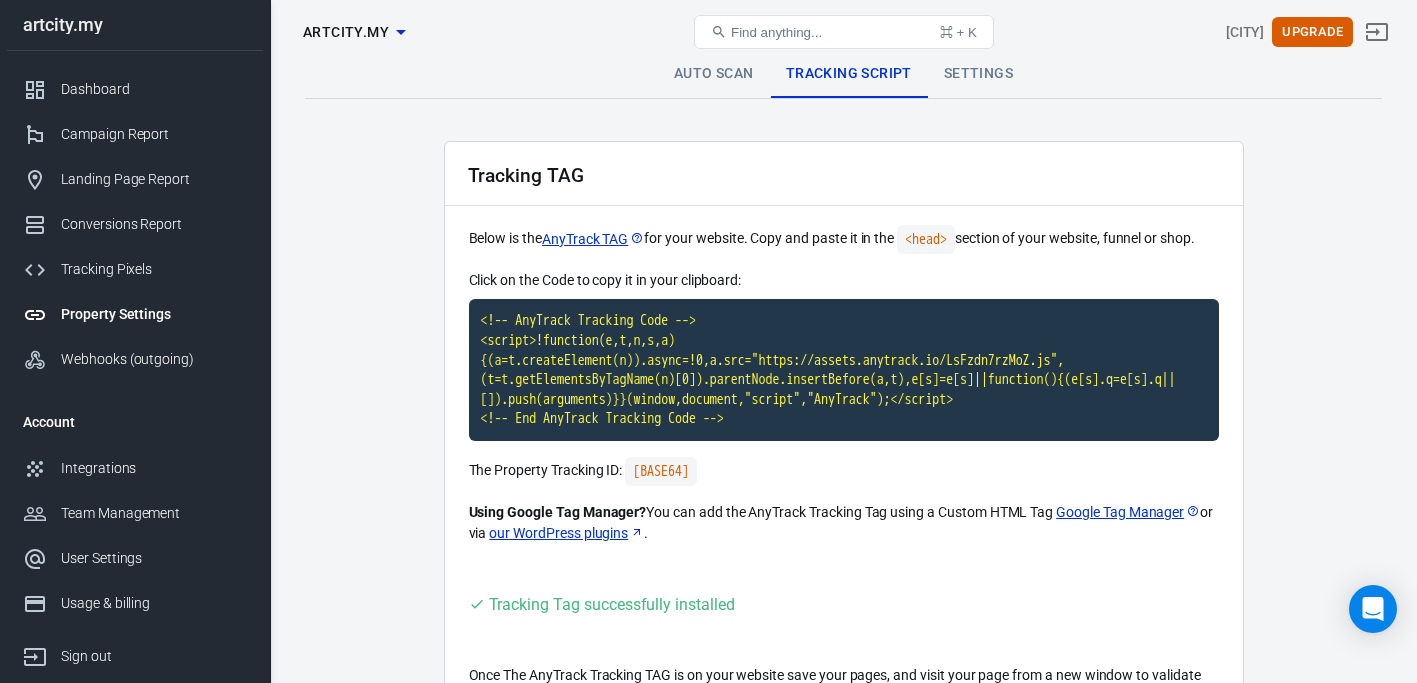 scroll, scrollTop: 0, scrollLeft: 0, axis: both 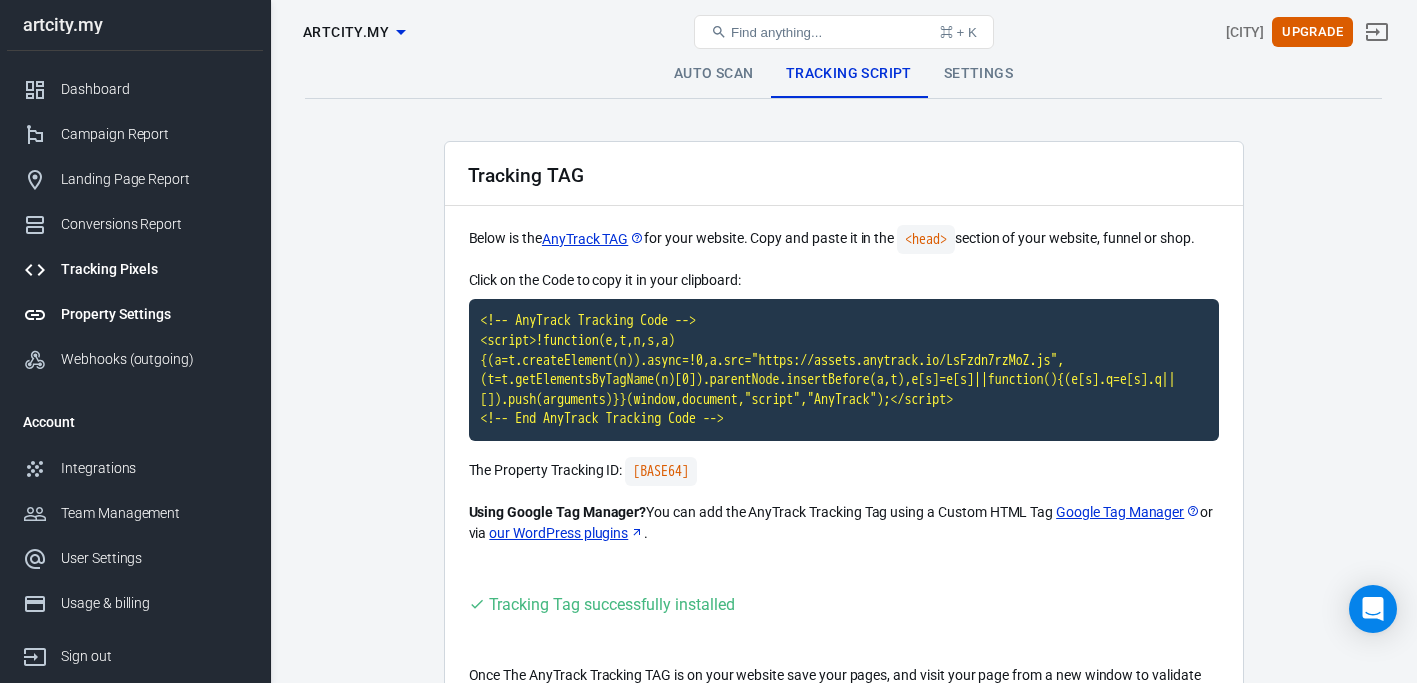 click on "Tracking Pixels" at bounding box center [154, 269] 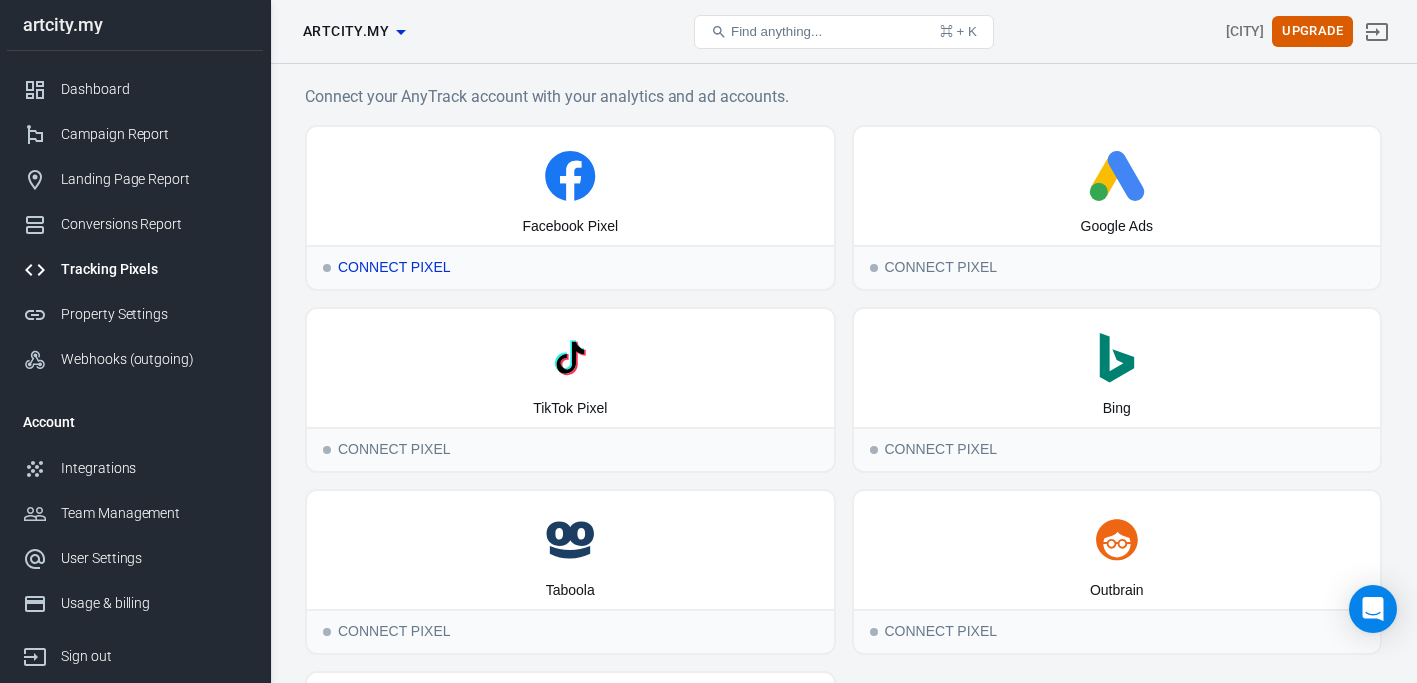 click 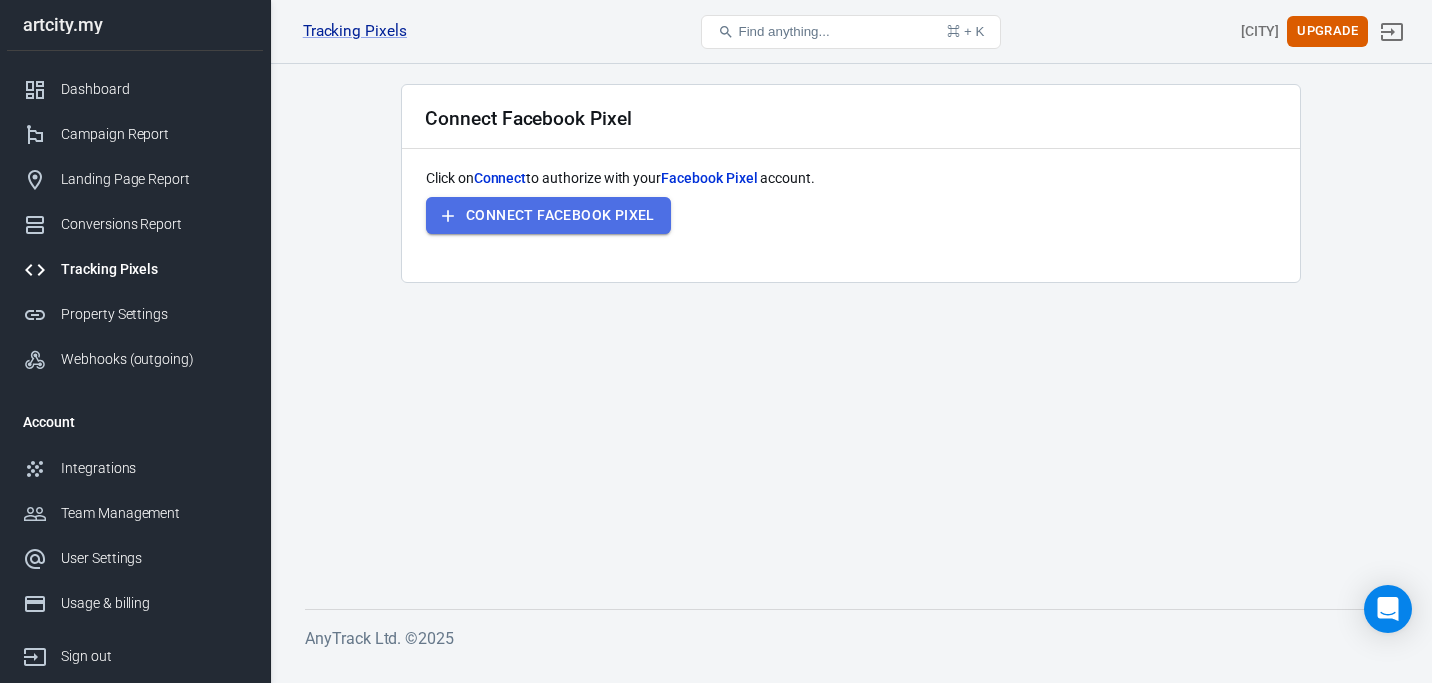 click on "Connect Facebook Pixel" at bounding box center [548, 215] 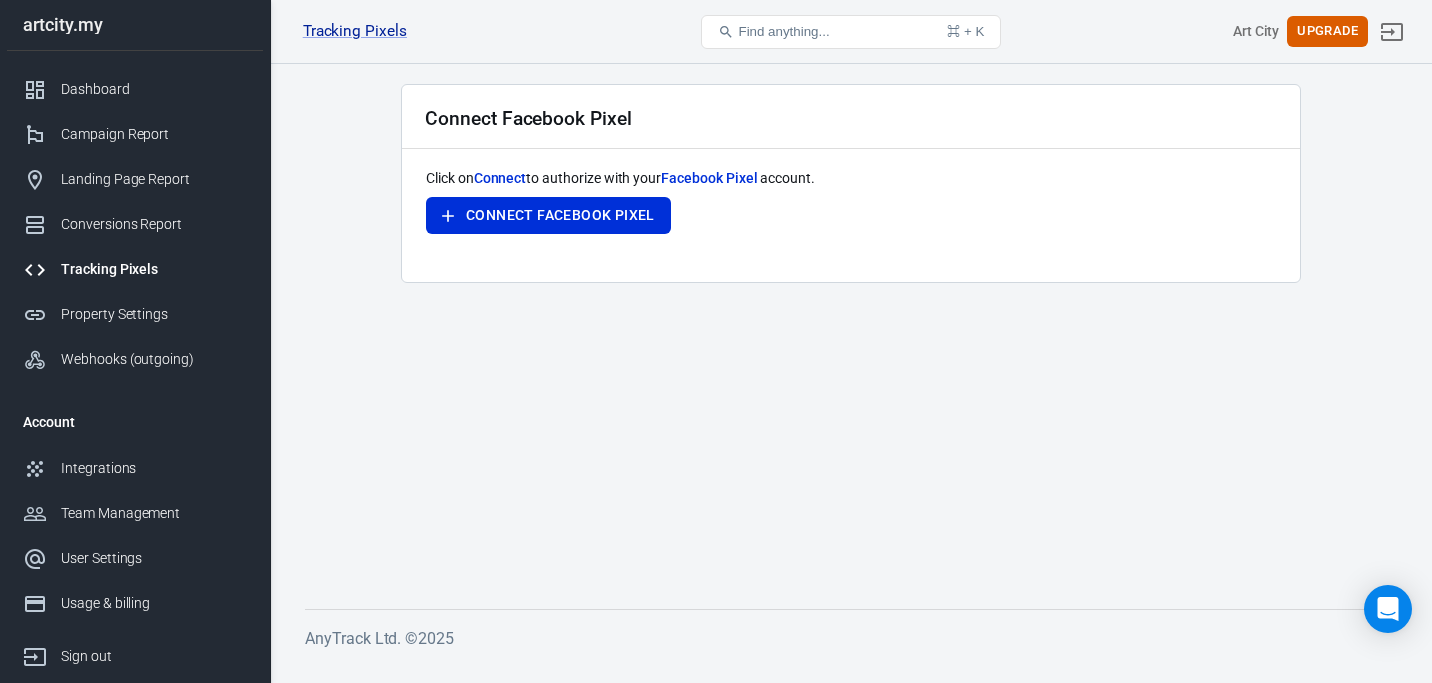 scroll, scrollTop: 0, scrollLeft: 0, axis: both 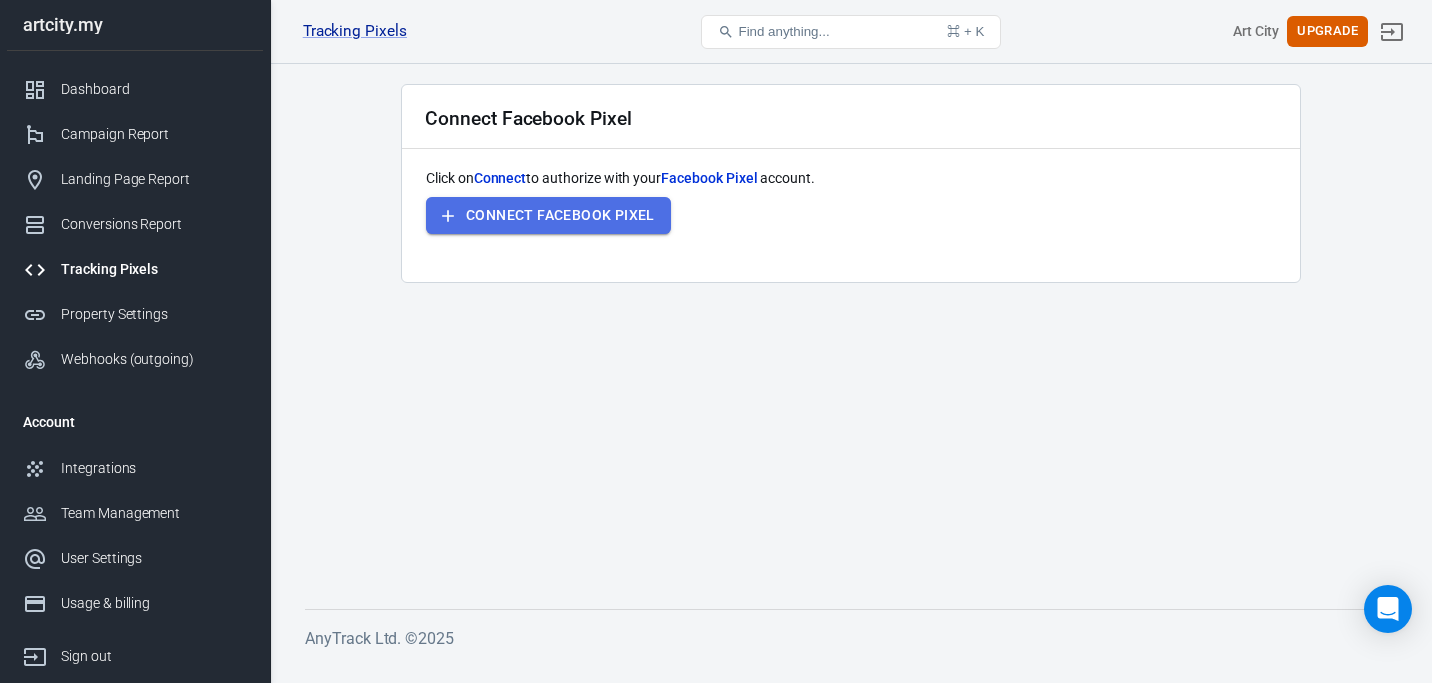 click on "Connect Facebook Pixel" at bounding box center (548, 215) 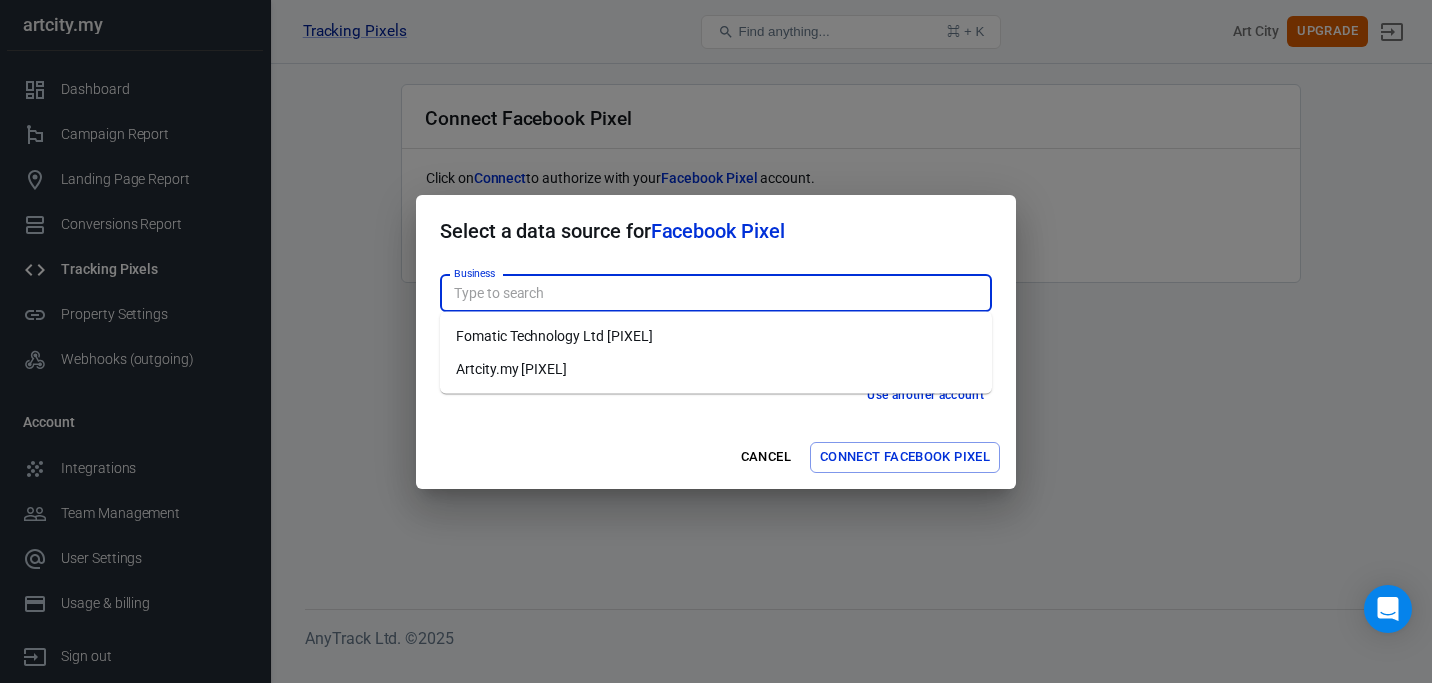 click on "Business" at bounding box center [714, 293] 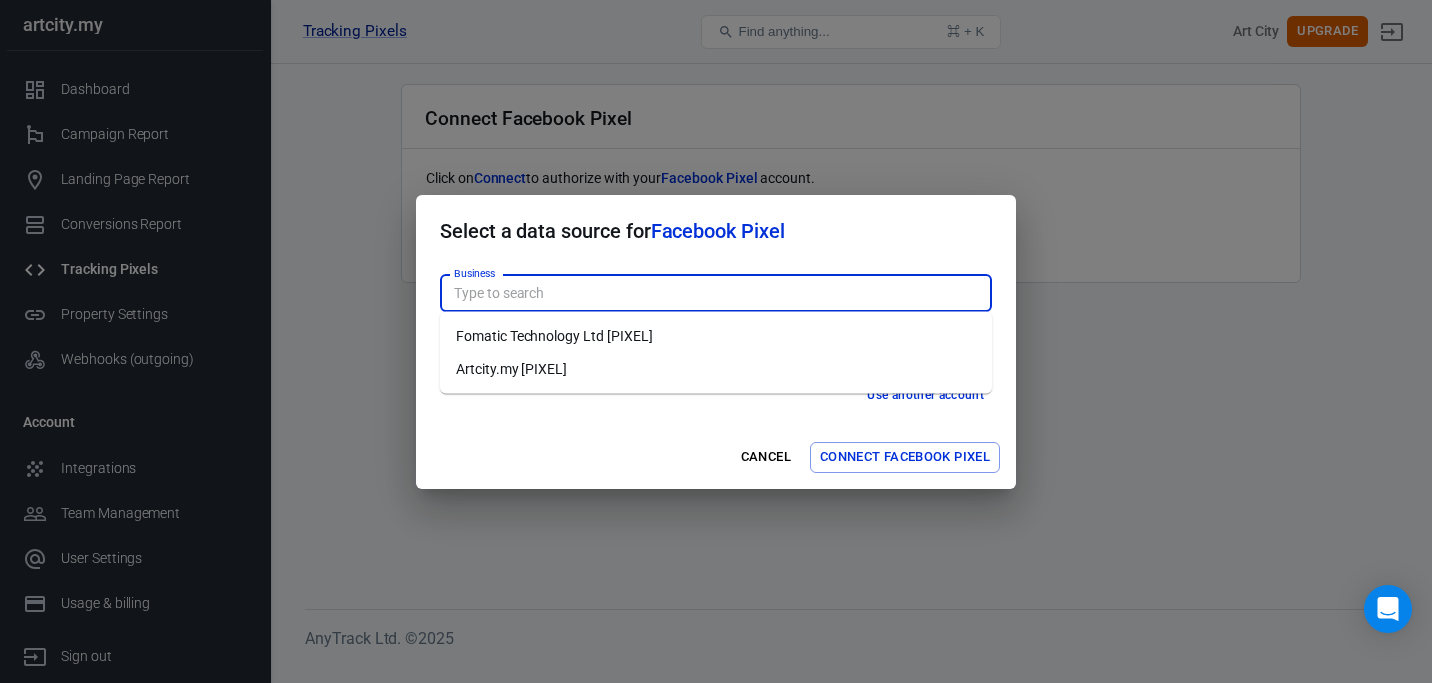 click on "Fomatic Technology Ltd [PIXEL]" at bounding box center (716, 336) 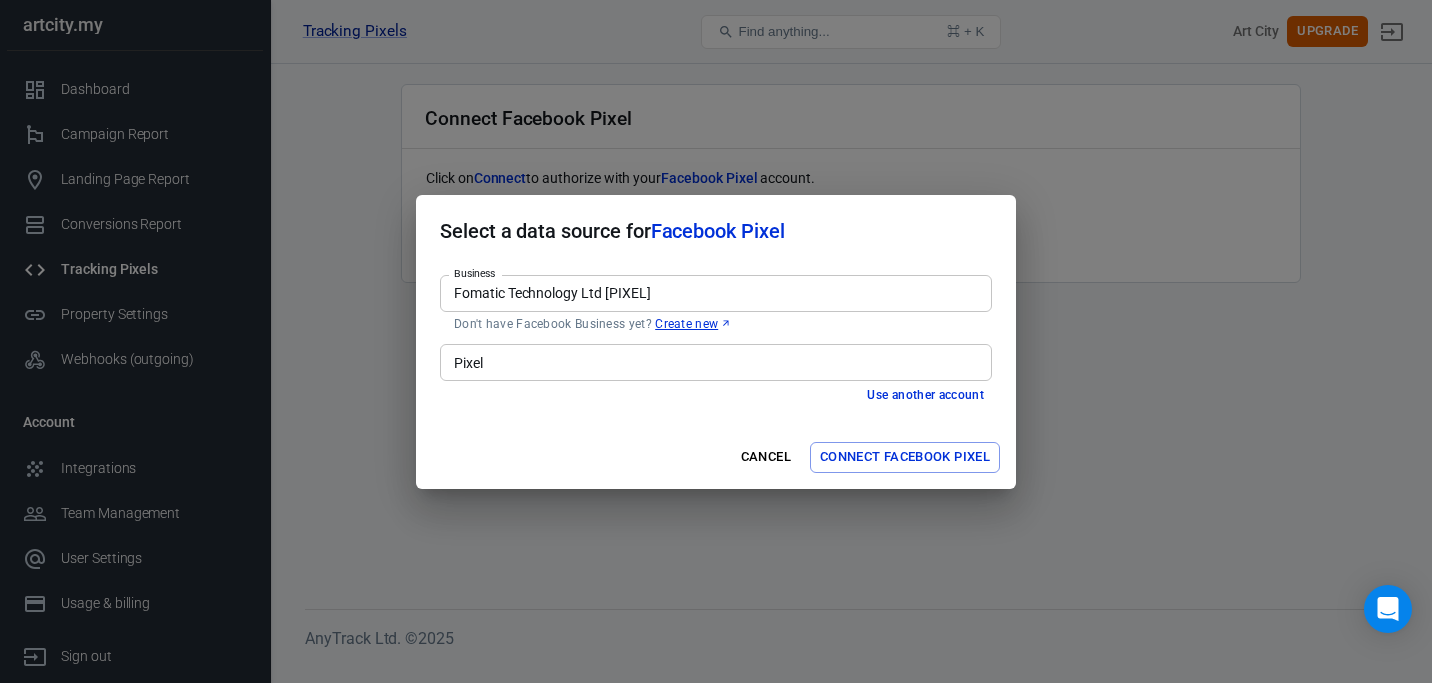 click on "Pixel" at bounding box center [714, 362] 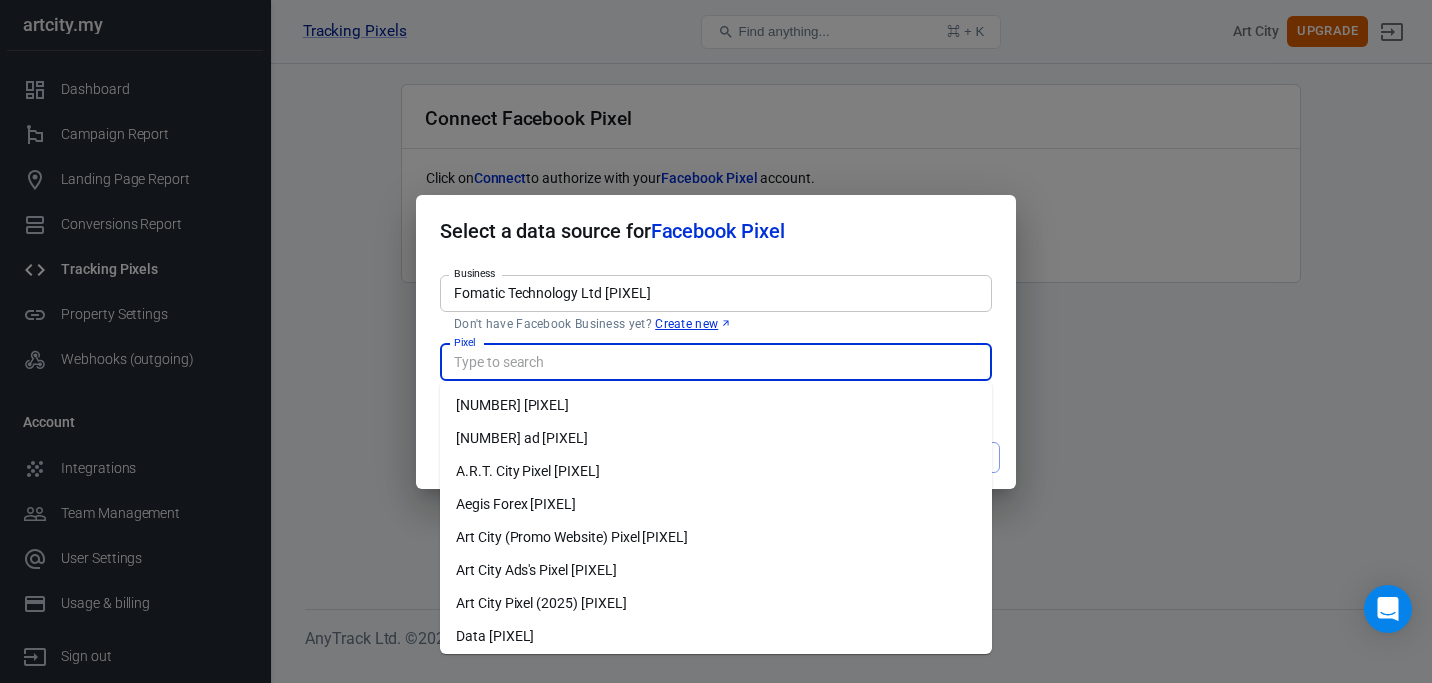 click on "Art City (Promo Website) Pixel [PIXEL]" at bounding box center (716, 537) 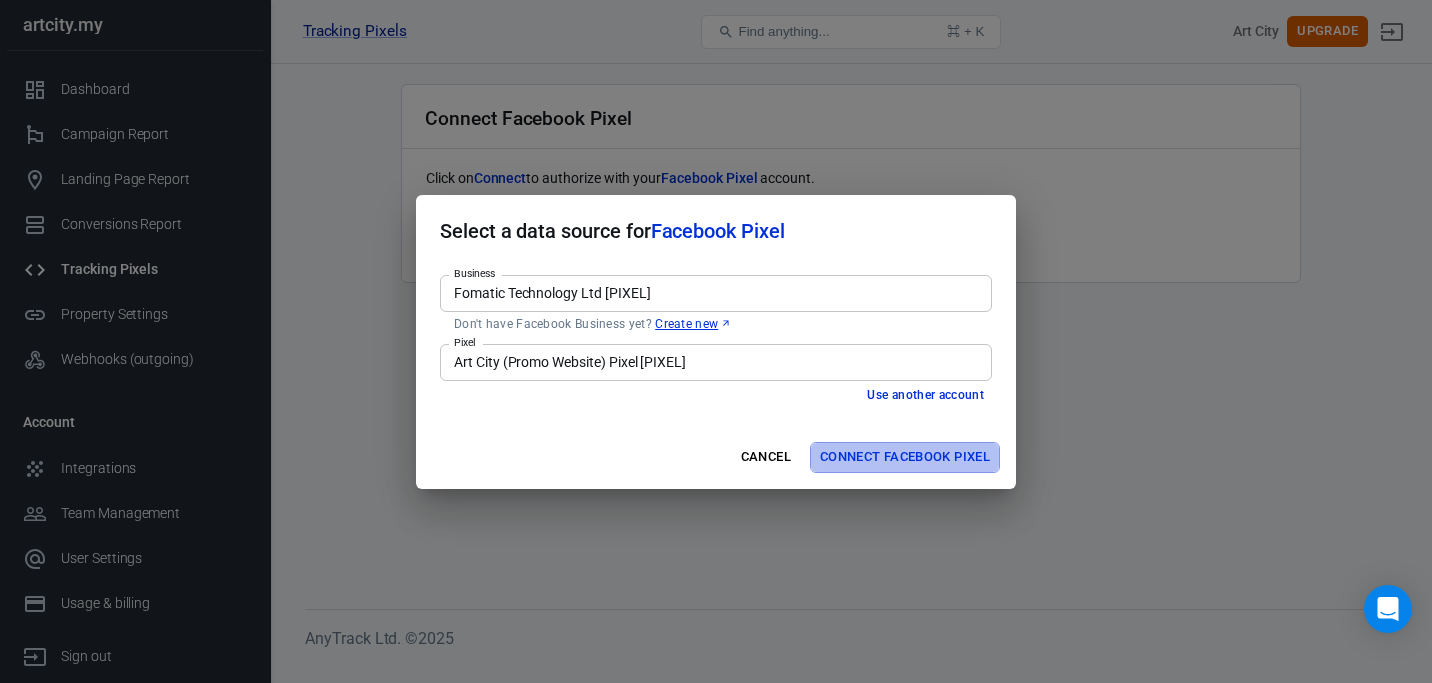 click on "Connect Facebook Pixel" at bounding box center (905, 457) 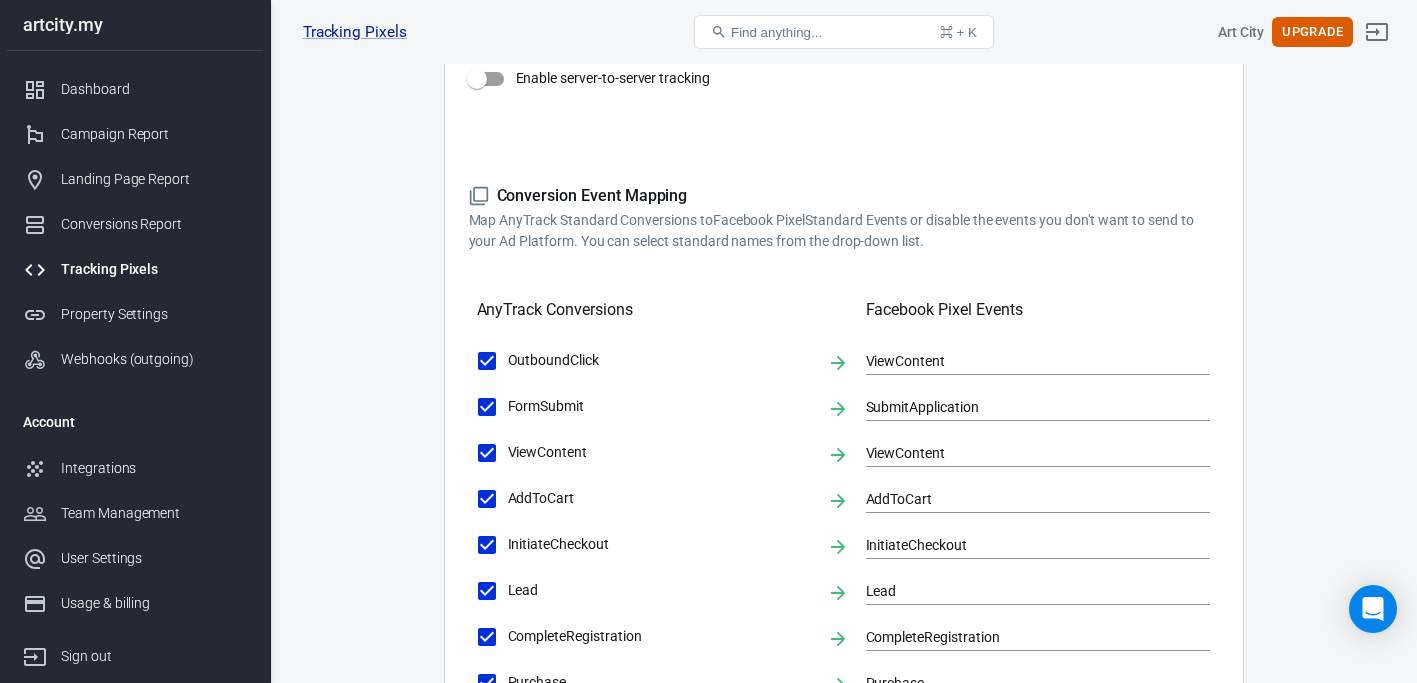 scroll, scrollTop: 0, scrollLeft: 0, axis: both 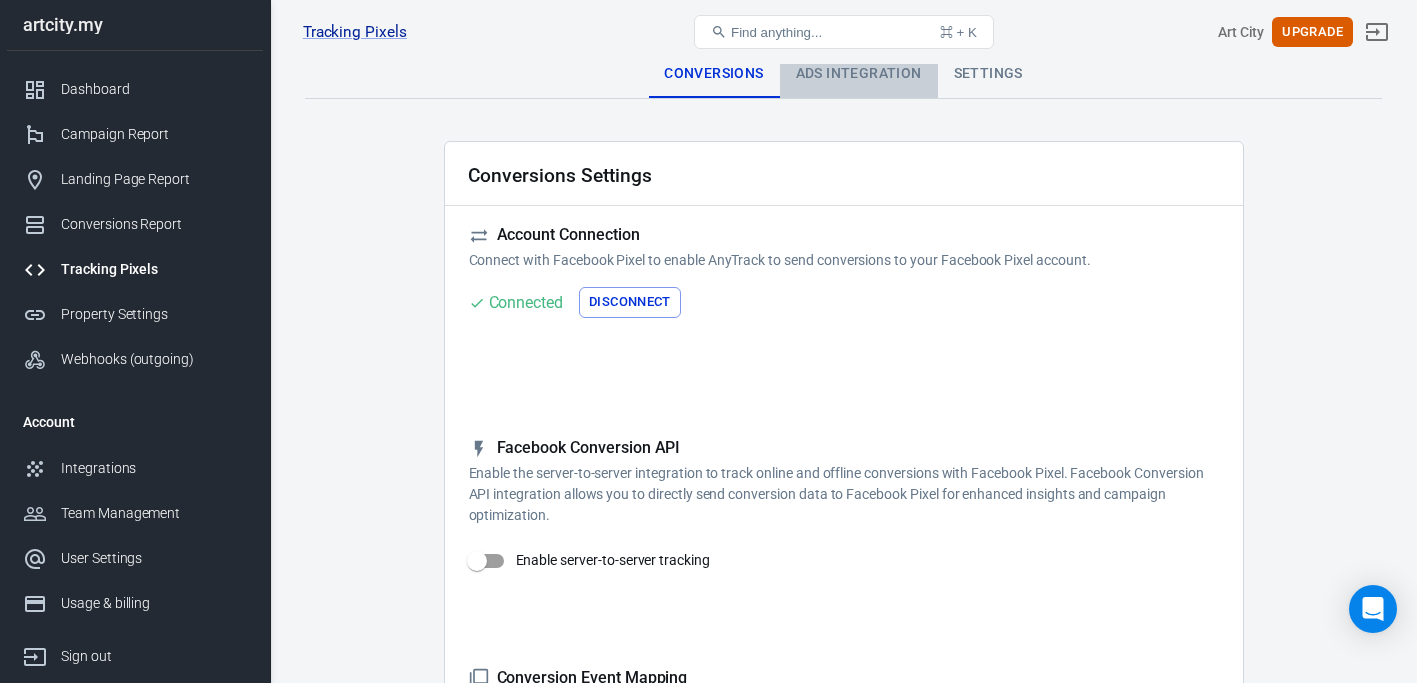 click on "Ads Integration" at bounding box center [859, 74] 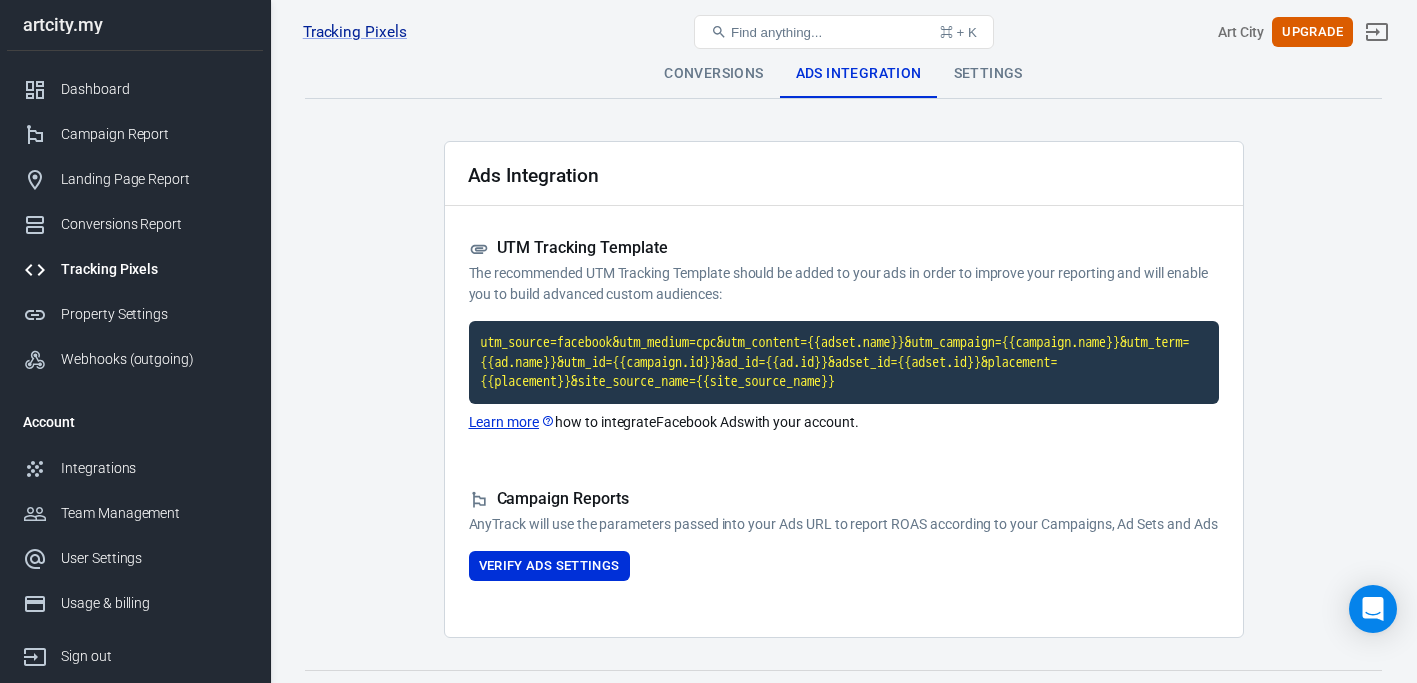 scroll, scrollTop: 83, scrollLeft: 0, axis: vertical 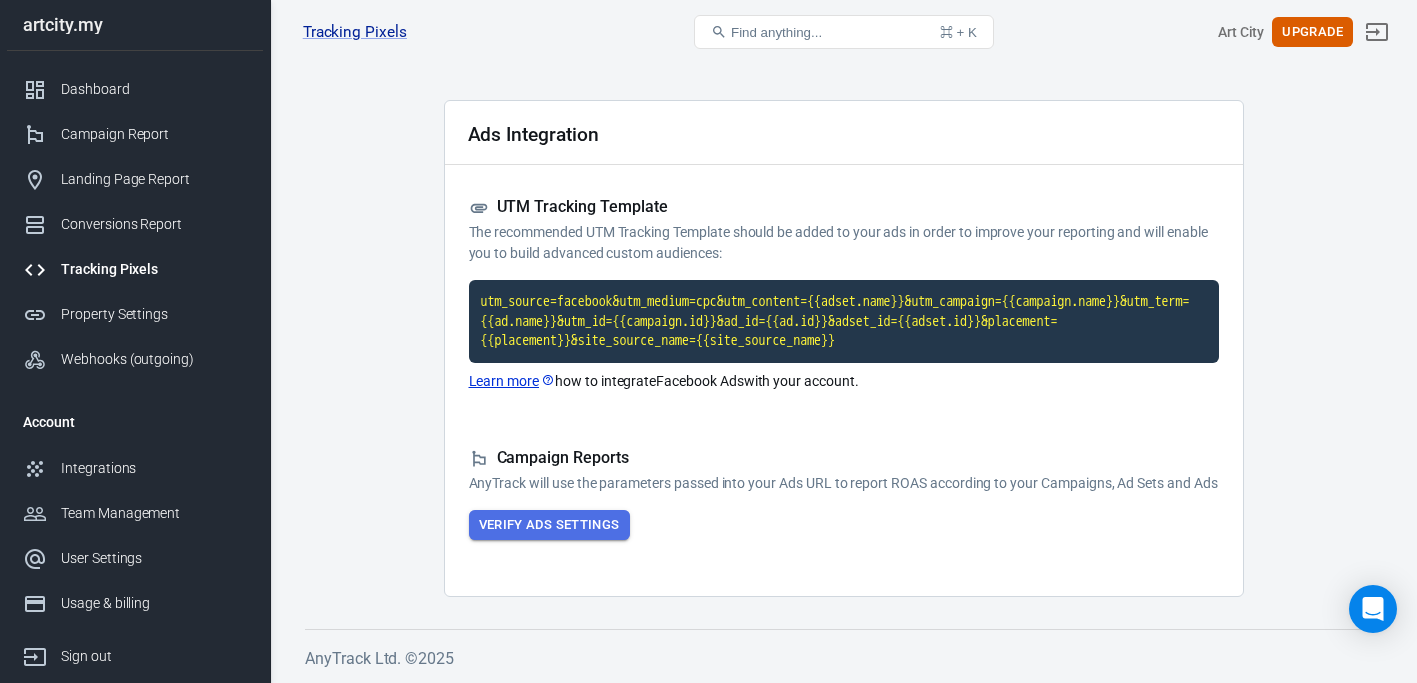 click on "Verify Ads Settings" at bounding box center (549, 525) 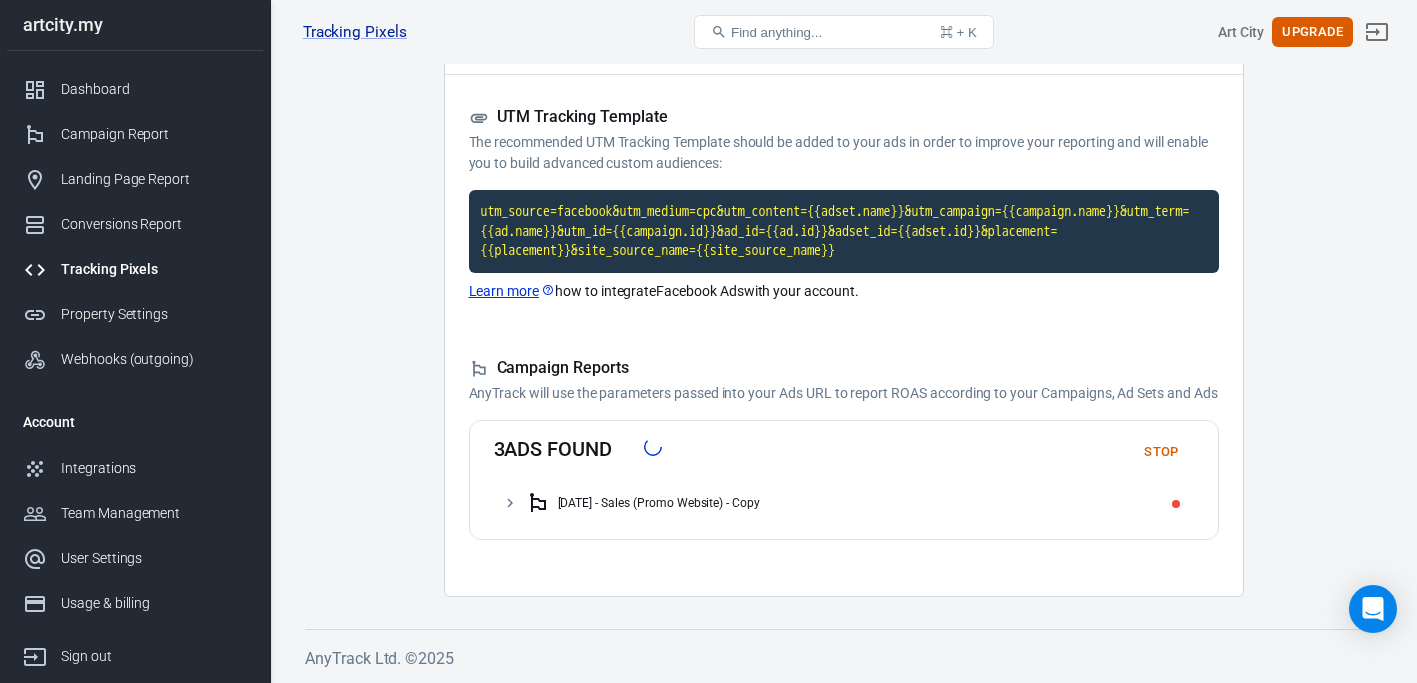 scroll, scrollTop: 173, scrollLeft: 0, axis: vertical 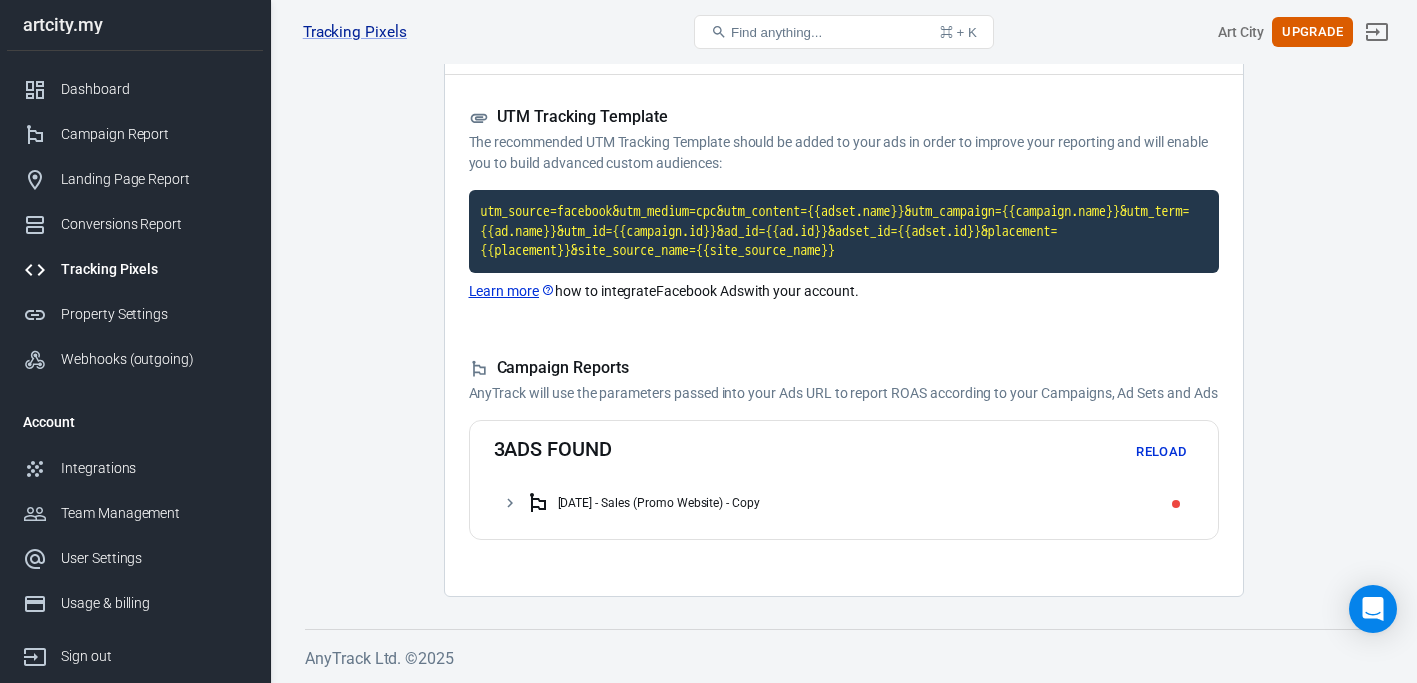 click on "Reload" at bounding box center [1162, 452] 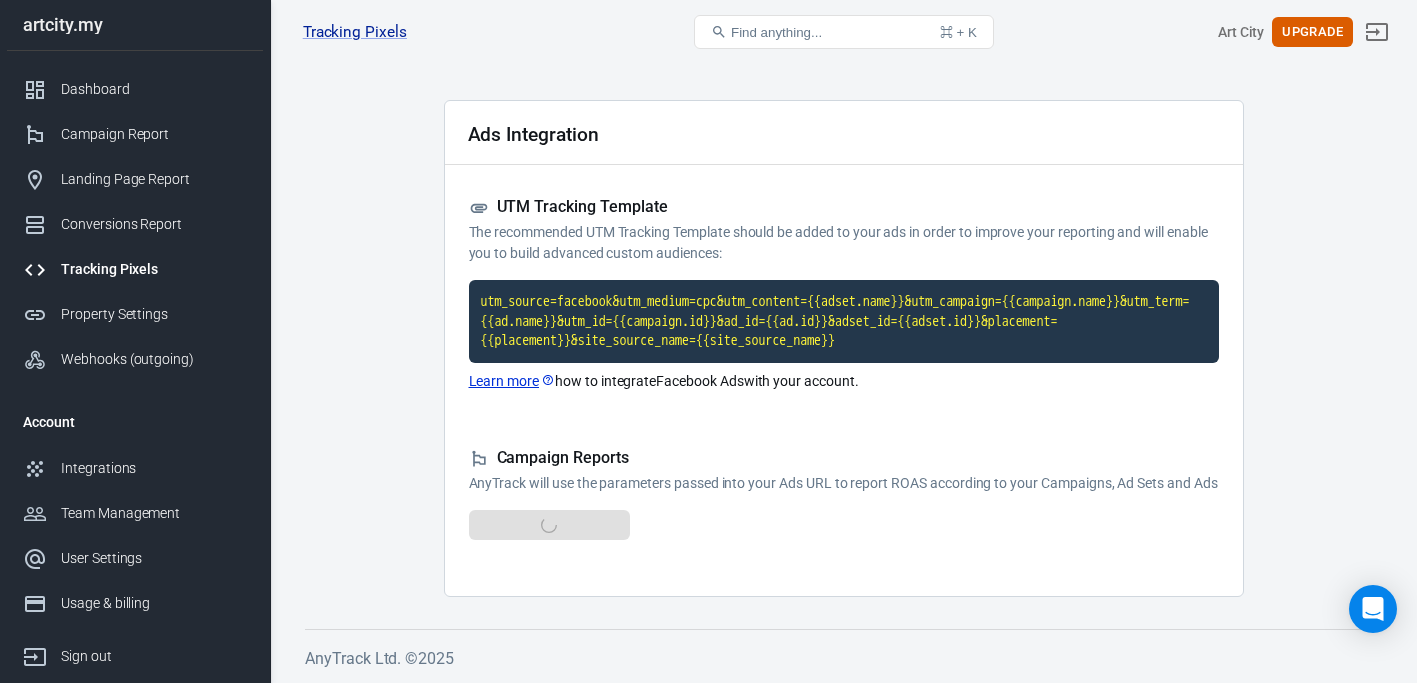 scroll, scrollTop: 173, scrollLeft: 0, axis: vertical 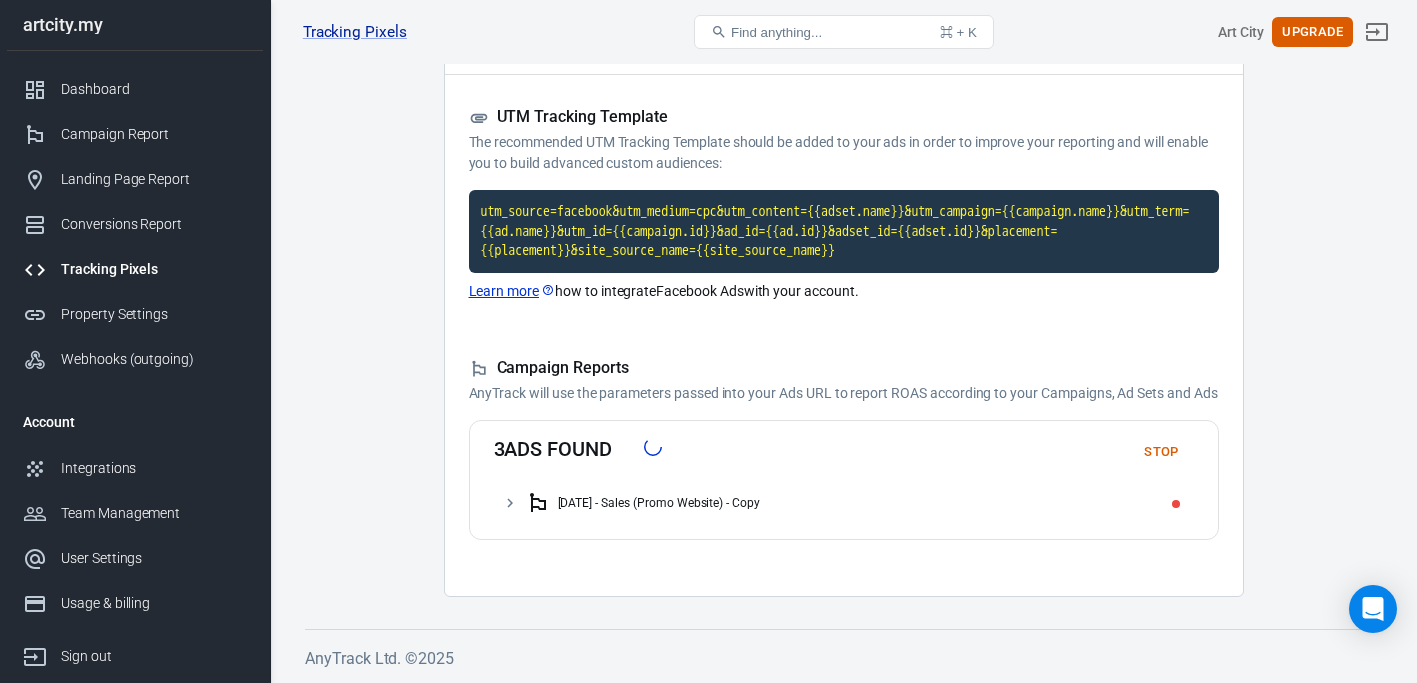 click 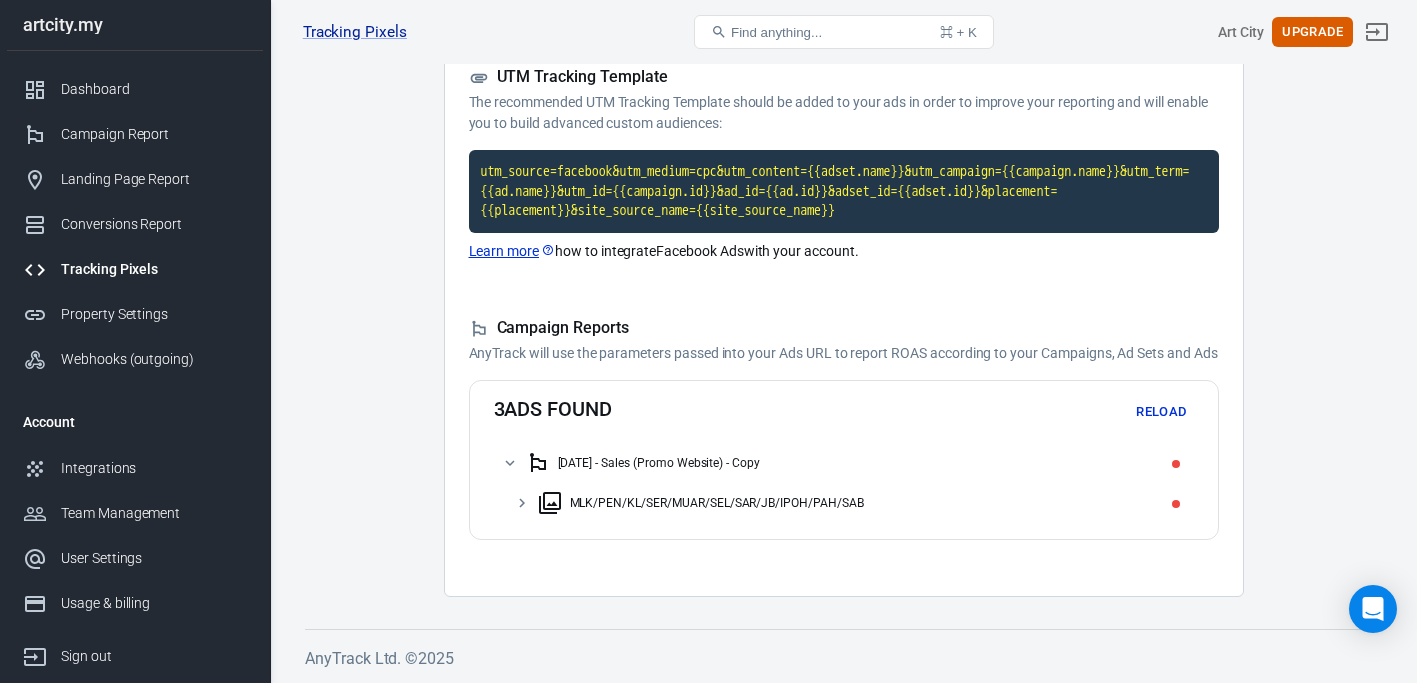 click 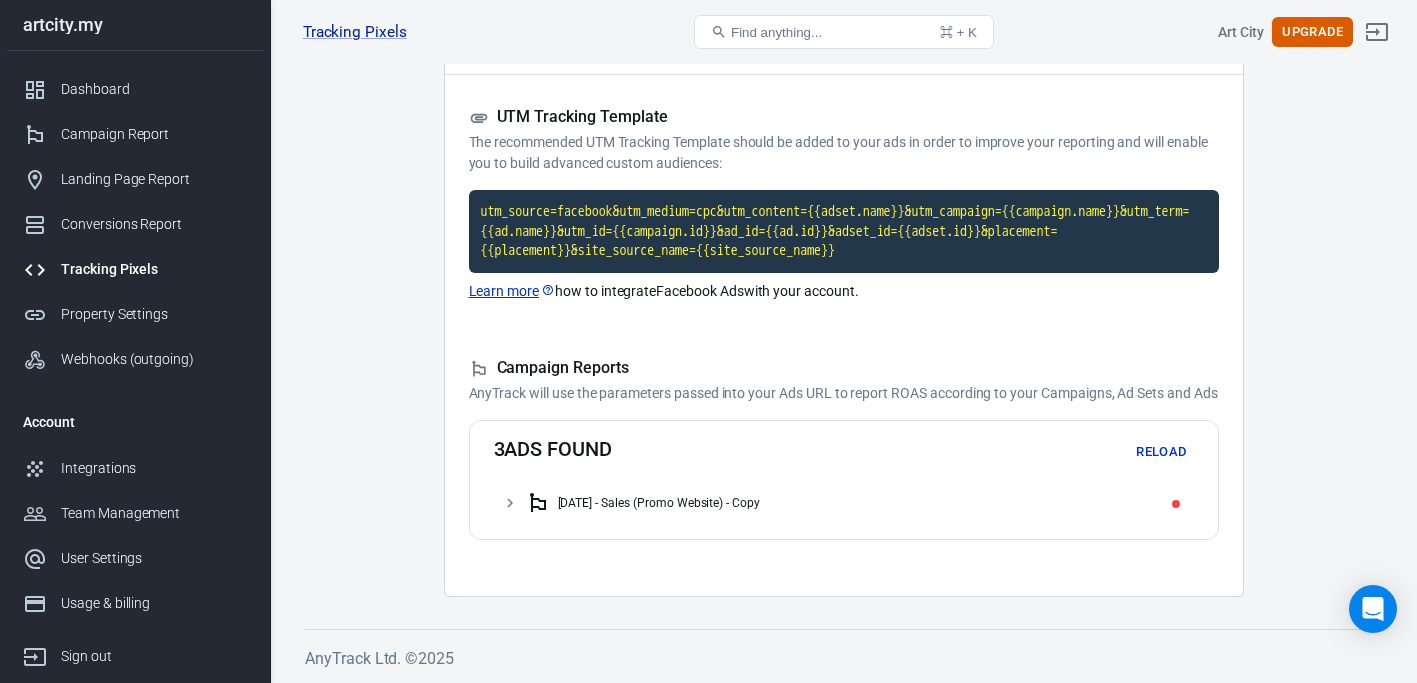 click 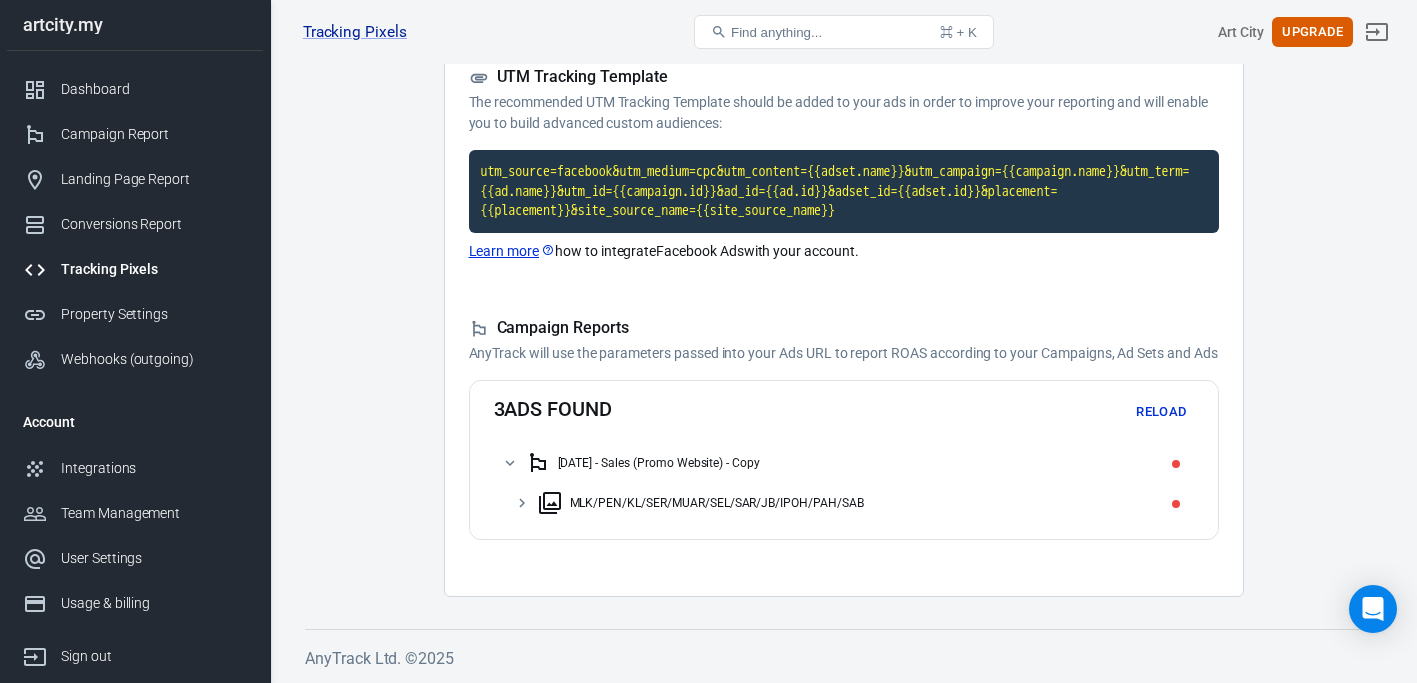 click on "Conversions Ads Integration Settings Ads Integration UTM Tracking Template The recommended UTM Tracking Template should be added to your ads in order to improve your reporting and will enable you to build advanced custom audiences: utm_source=facebook&utm_medium=cpc&utm_content={{adset.name}}&utm_campaign={{campaign.name}}&utm_term={{ad.name}}&utm_id={{campaign.id}}&ad_id={{ad.id}}&adset_id={{adset.id}}&placement={{placement}}&site_source_name={{site_source_name}} Learn more how to integrate Facebook Ads with your account. Campaign Reports AnyTrack will use the parameters passed into your Ads URL to report ROAS according to your Campaigns, Ad Sets and Ads 3 ads found Reload [DATE] - Sales (Promo Website) - Copy MLK/PEN/KL/SER/MUAR/SEL/SAR/JB/IPOH/PAH/SAB" at bounding box center (843, 238) 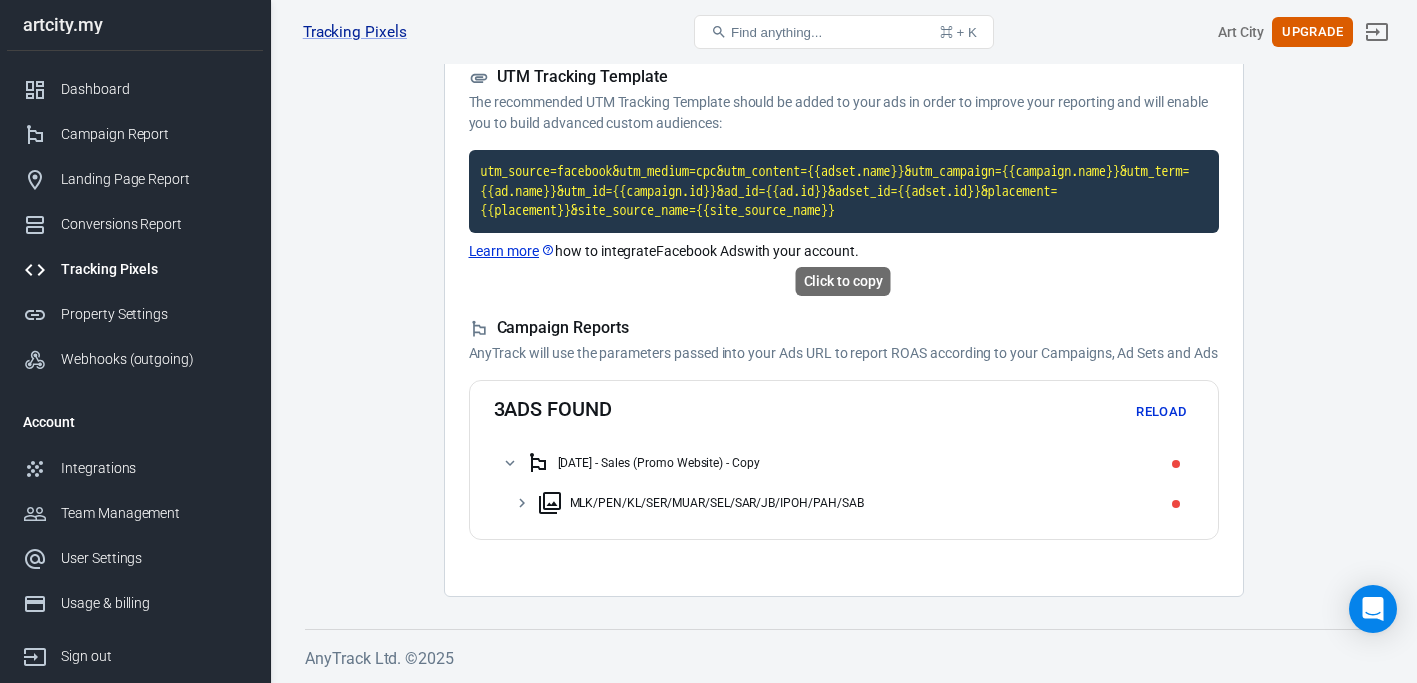 click on "utm_source=facebook&utm_medium=cpc&utm_content={{adset.name}}&utm_campaign={{campaign.name}}&utm_term={{ad.name}}&utm_id={{campaign.id}}&ad_id={{ad.id}}&adset_id={{adset.id}}&placement={{placement}}&site_source_name={{site_source_name}}" at bounding box center (844, 191) 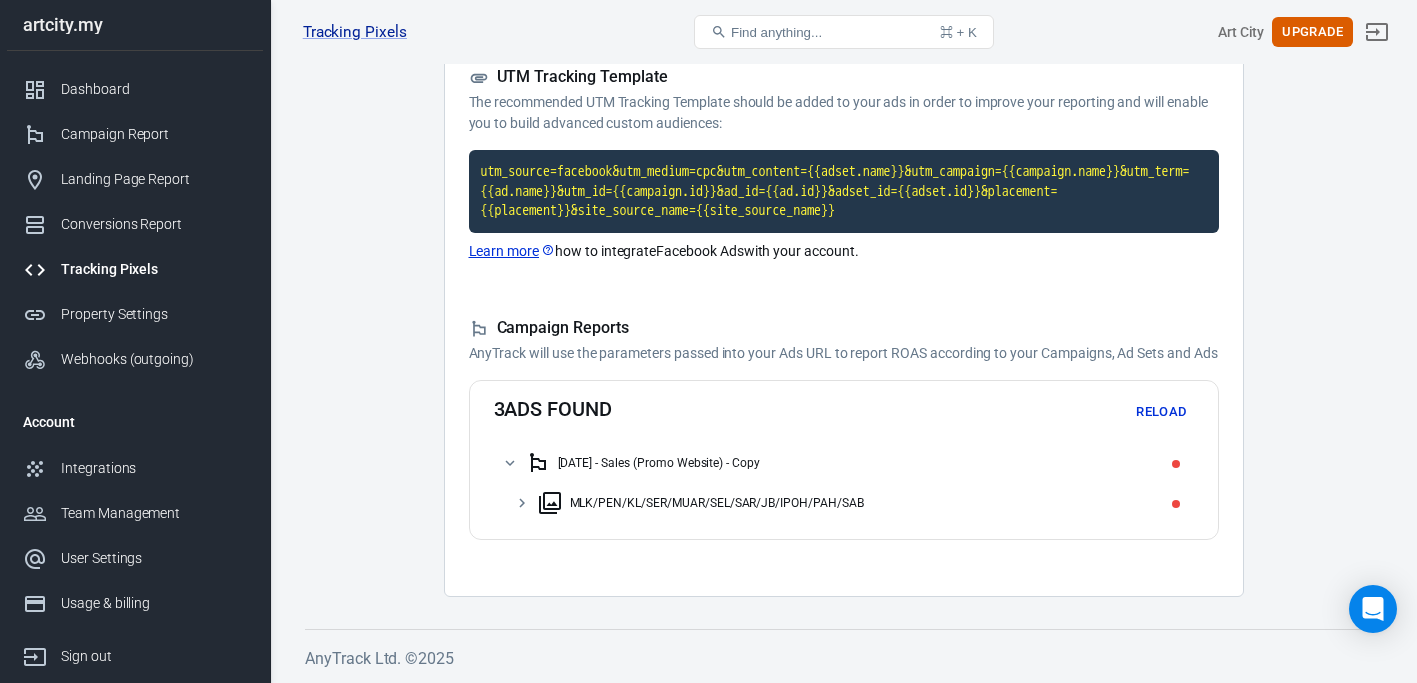 scroll, scrollTop: 211, scrollLeft: 0, axis: vertical 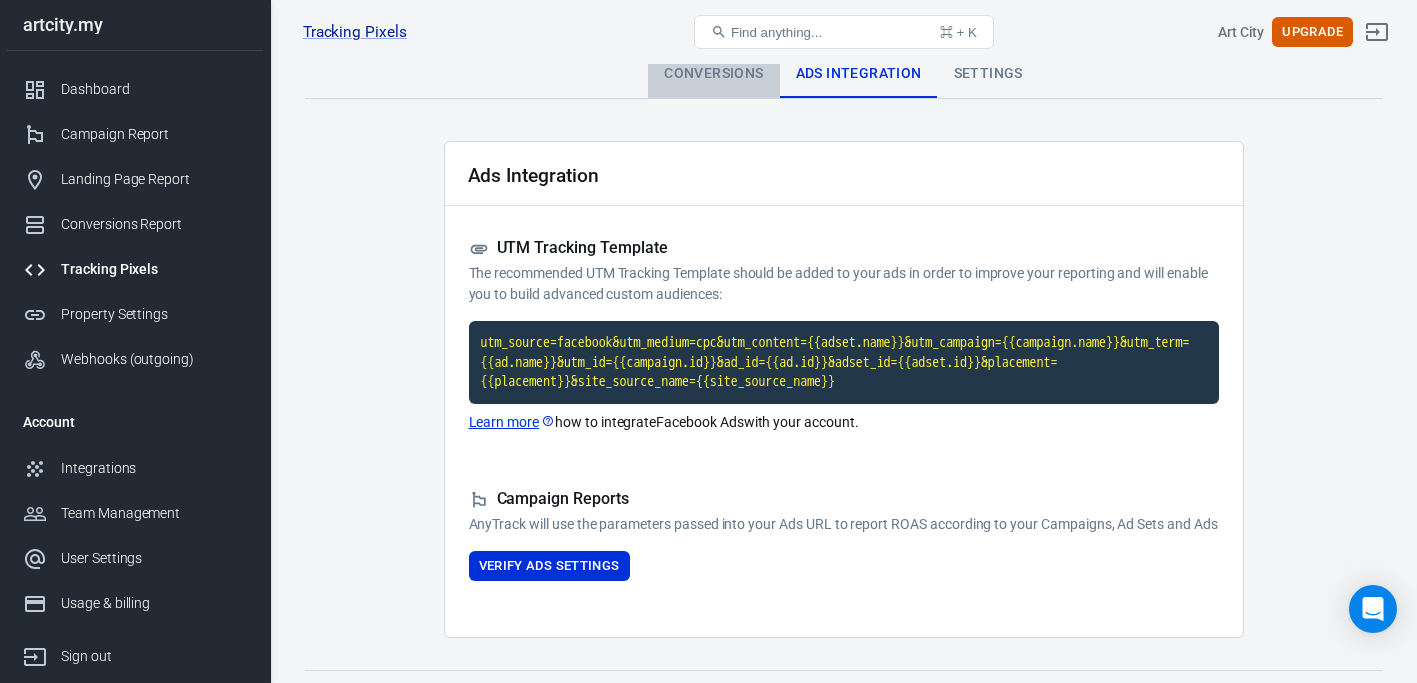 click on "Conversions" at bounding box center (713, 74) 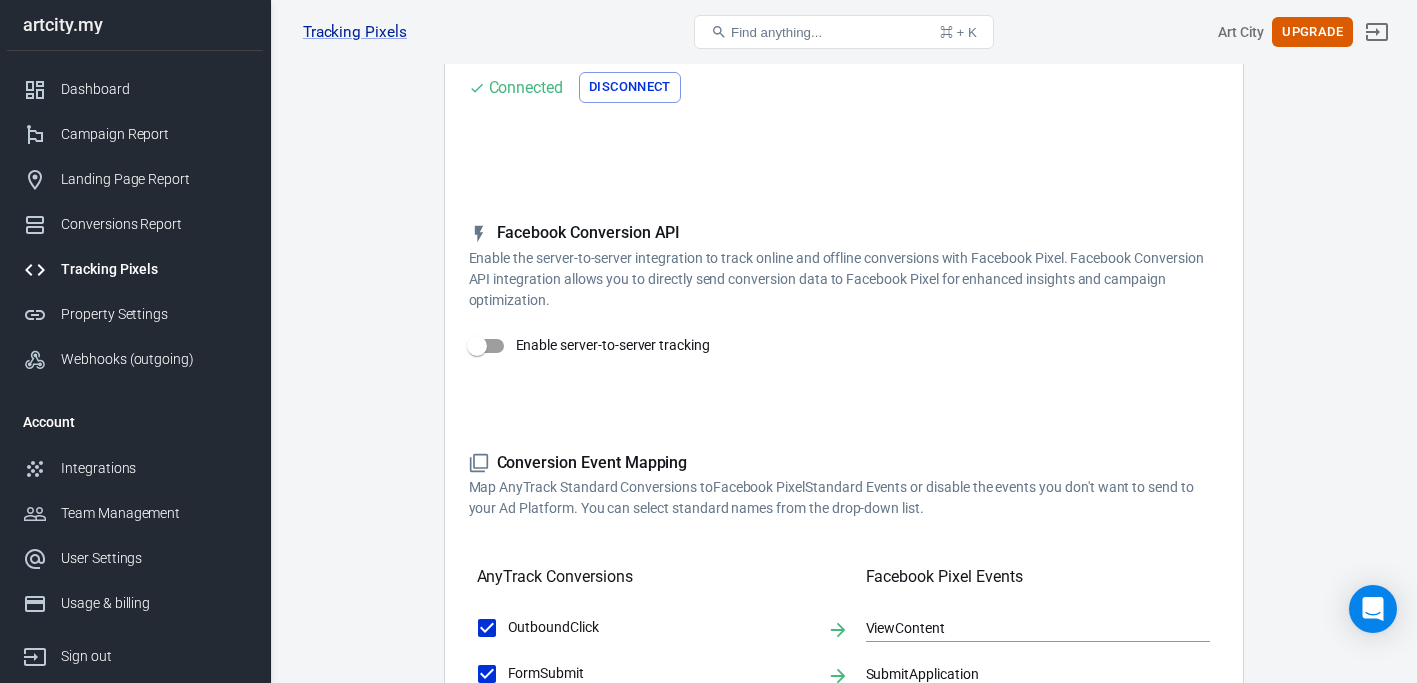 scroll, scrollTop: 211, scrollLeft: 0, axis: vertical 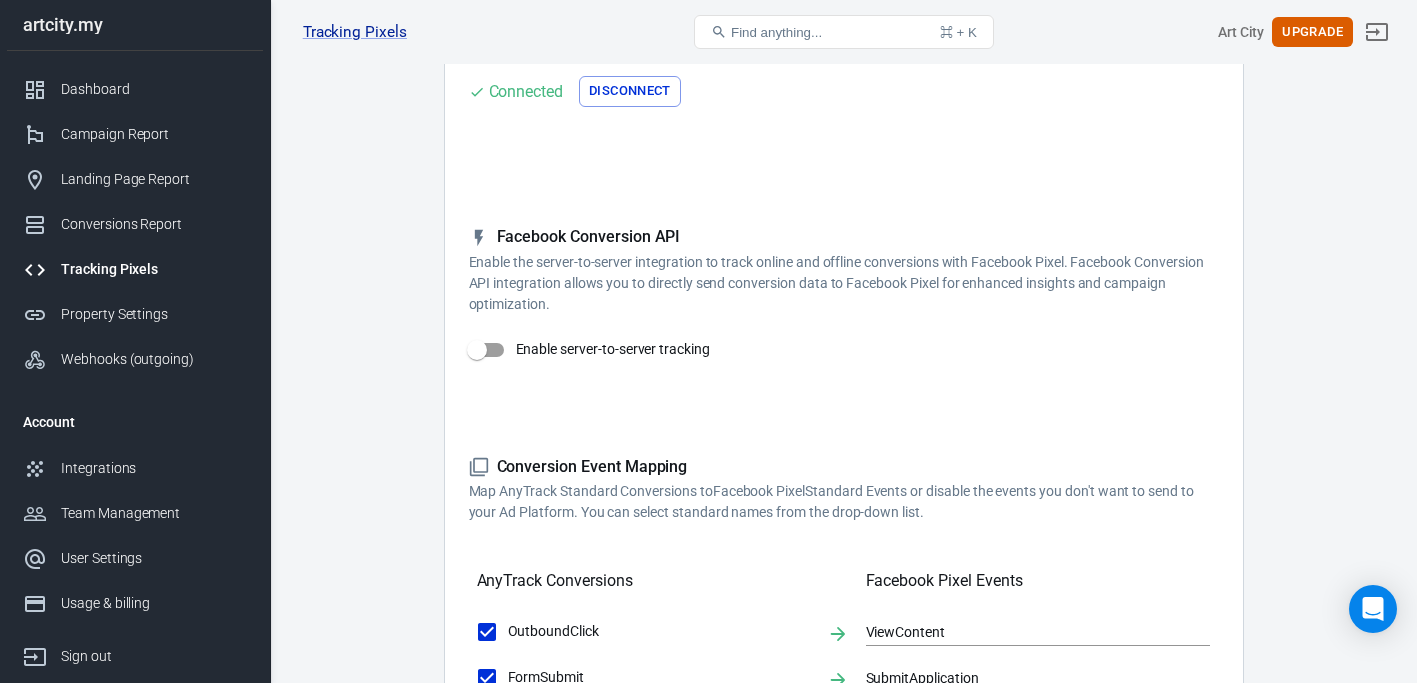 click on "Conversions Ads Integration Settings Conversions Settings Account Connection Connect with Facebook Pixel to enable AnyTrack to send conversions to your Facebook Pixel account. Connected Disconnect Reminder: Don't forget to   add the recommended UTM Tracking Template to your ads   and verify your ads settings. Event Deduplication Disable or remove any TikTok Pixel Code from your website in order to benefit from accurate Conversion Deduplication. Facebook Conversion API Enable the server-to-server integration to track online and offline conversions with Facebook Pixel. Facebook Conversion API integration allows you to directly send conversion data to Facebook Pixel for enhanced insights and campaign optimization. Enable server-to-server tracking Please Note: All conversions are sent to your Ad Pixels & Conversion API in Real Time, however the attribution is processed and affected by each ad platform attribution windows, limitations and data privacy restrictions.   Learn more »   Conversion Event Mapping Lead" at bounding box center [843, 652] 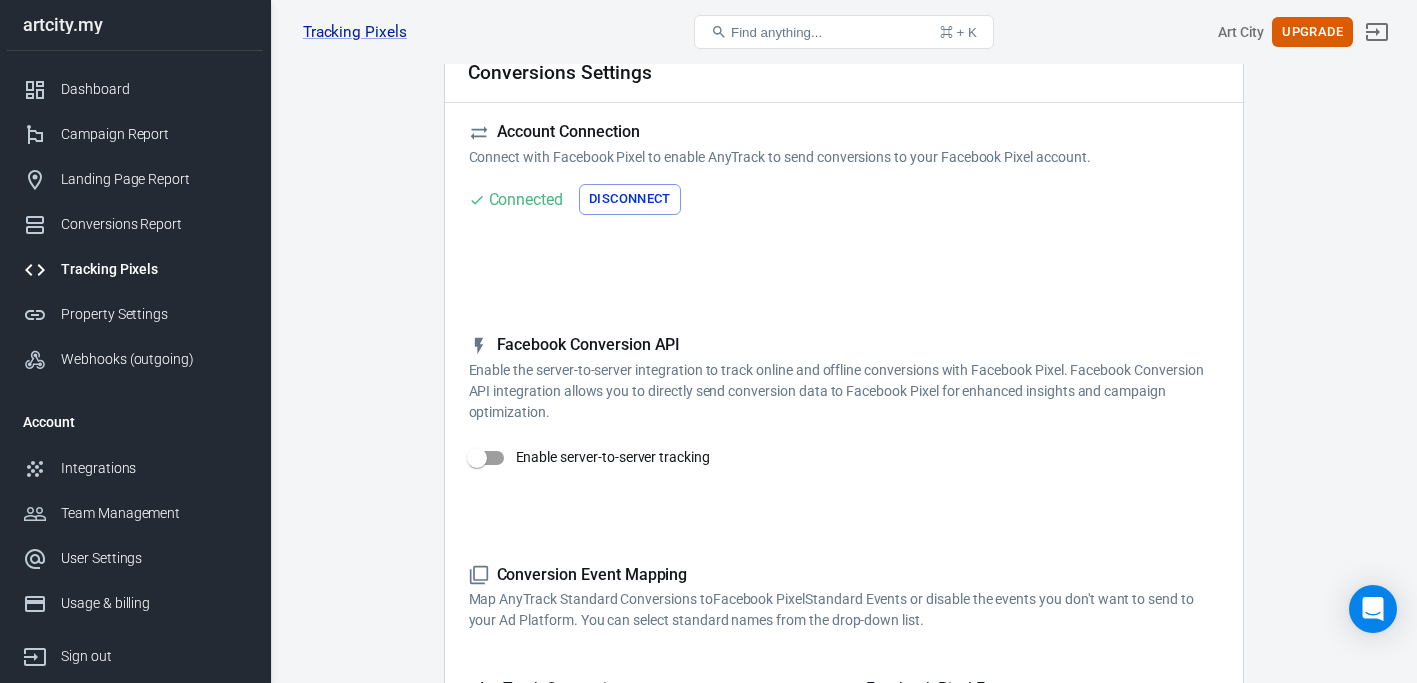 scroll, scrollTop: 0, scrollLeft: 0, axis: both 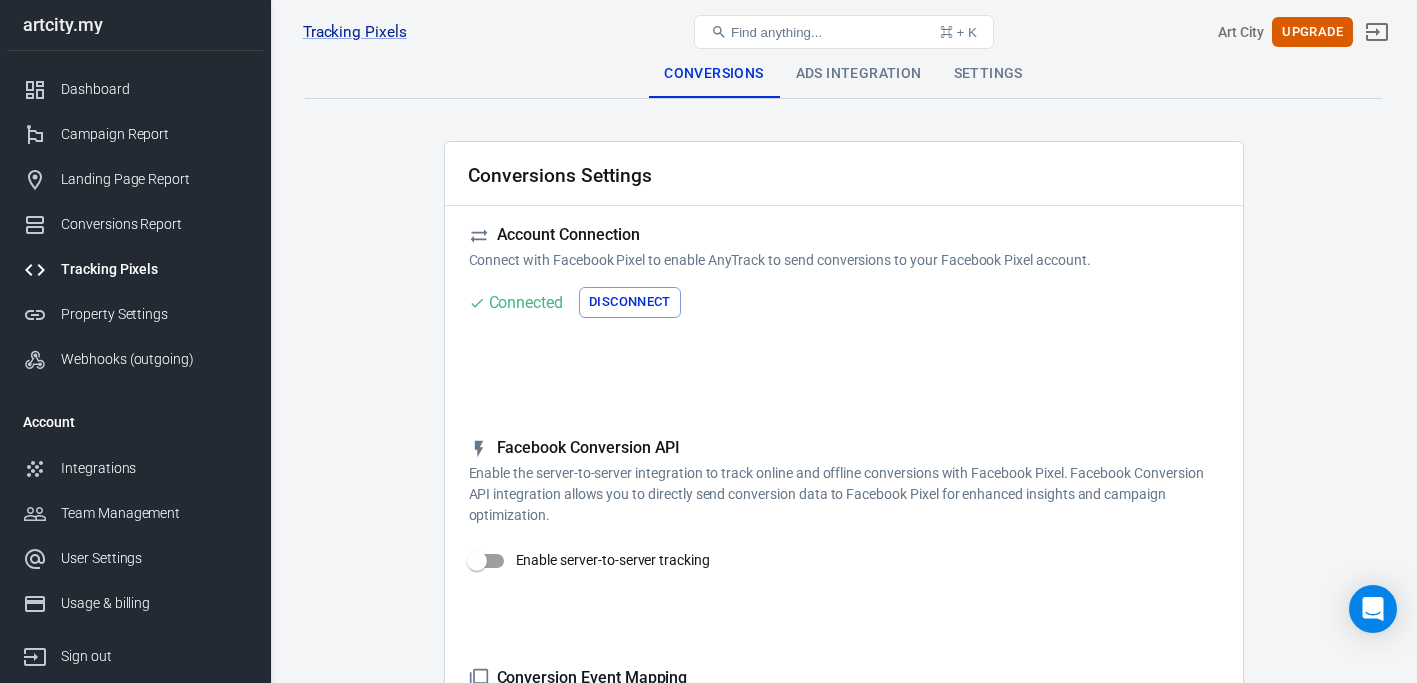 click on "Ads Integration" at bounding box center [859, 74] 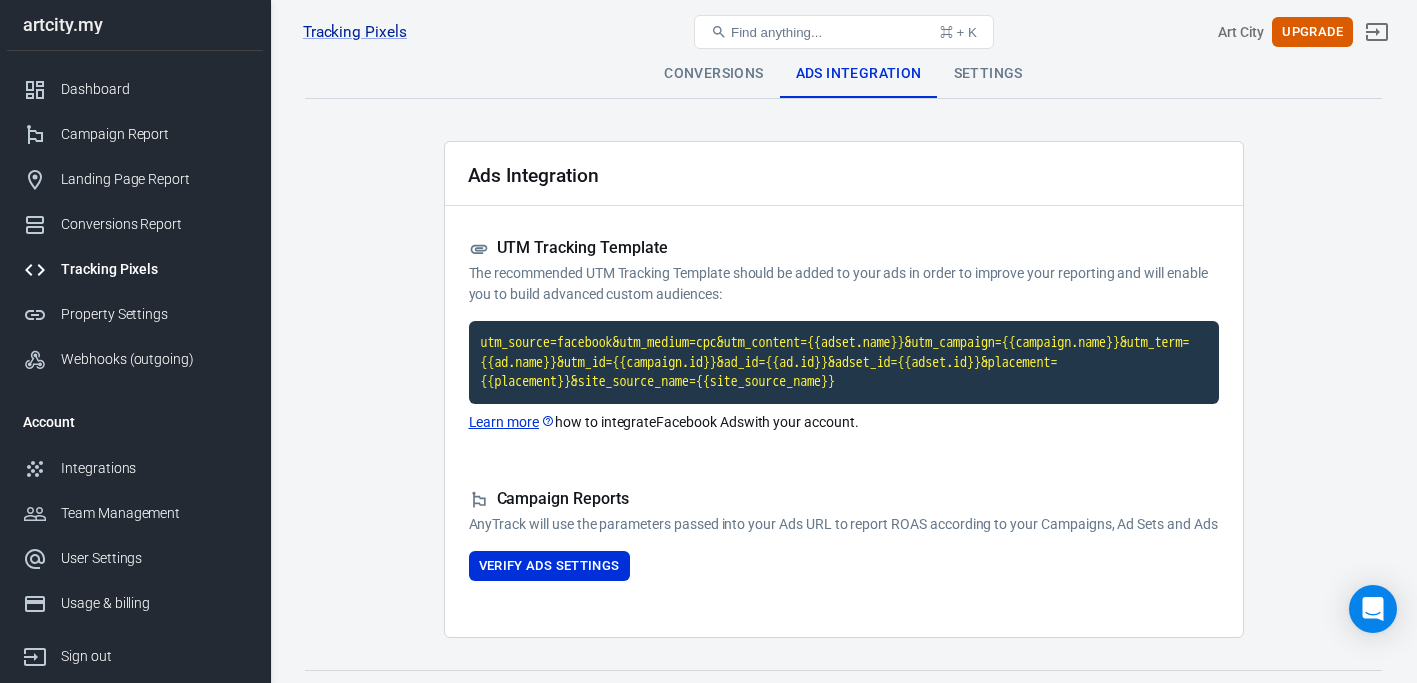scroll, scrollTop: 83, scrollLeft: 0, axis: vertical 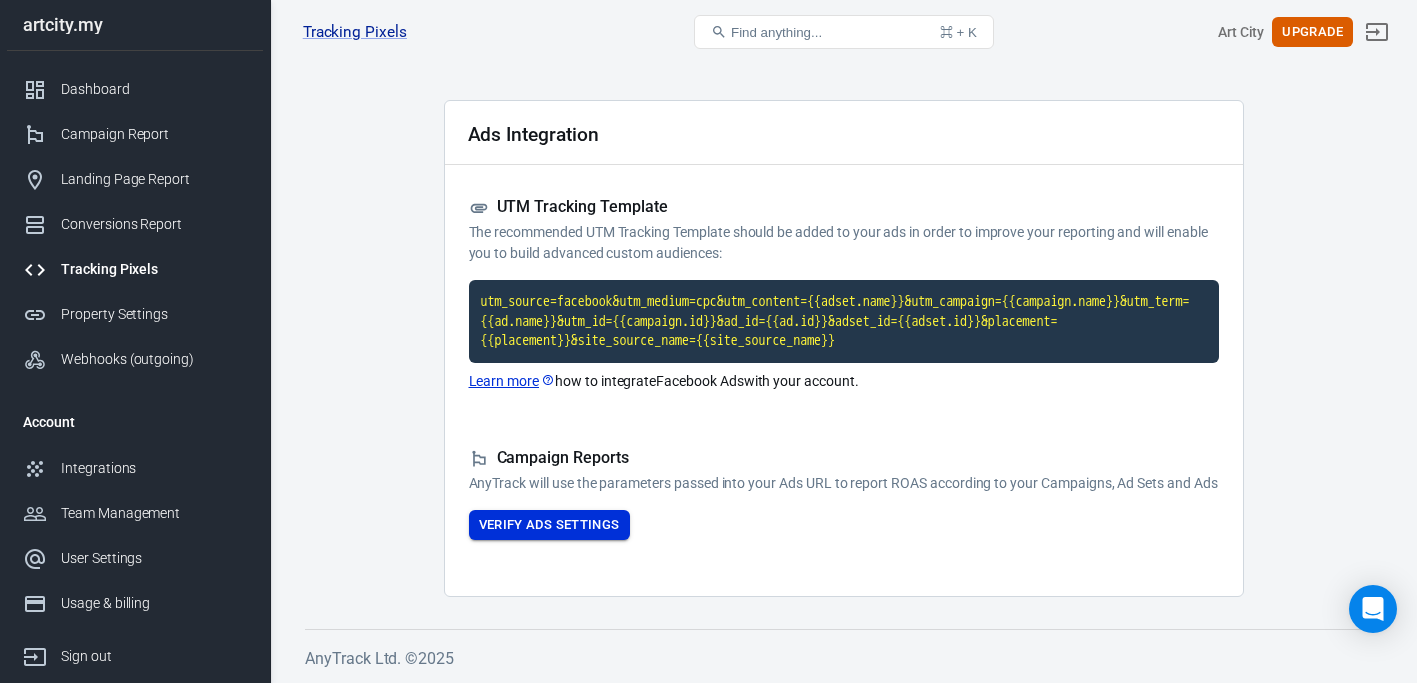 click on "Verify Ads Settings" at bounding box center [549, 525] 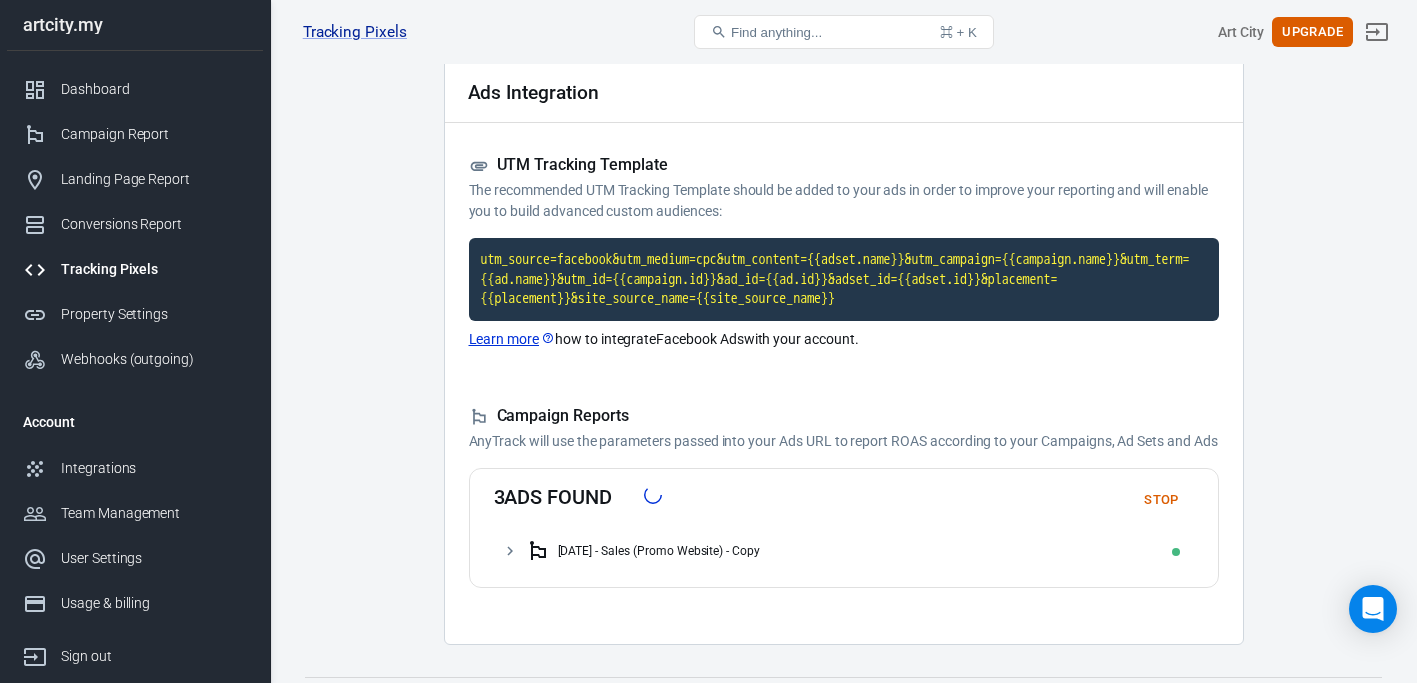 scroll, scrollTop: 173, scrollLeft: 0, axis: vertical 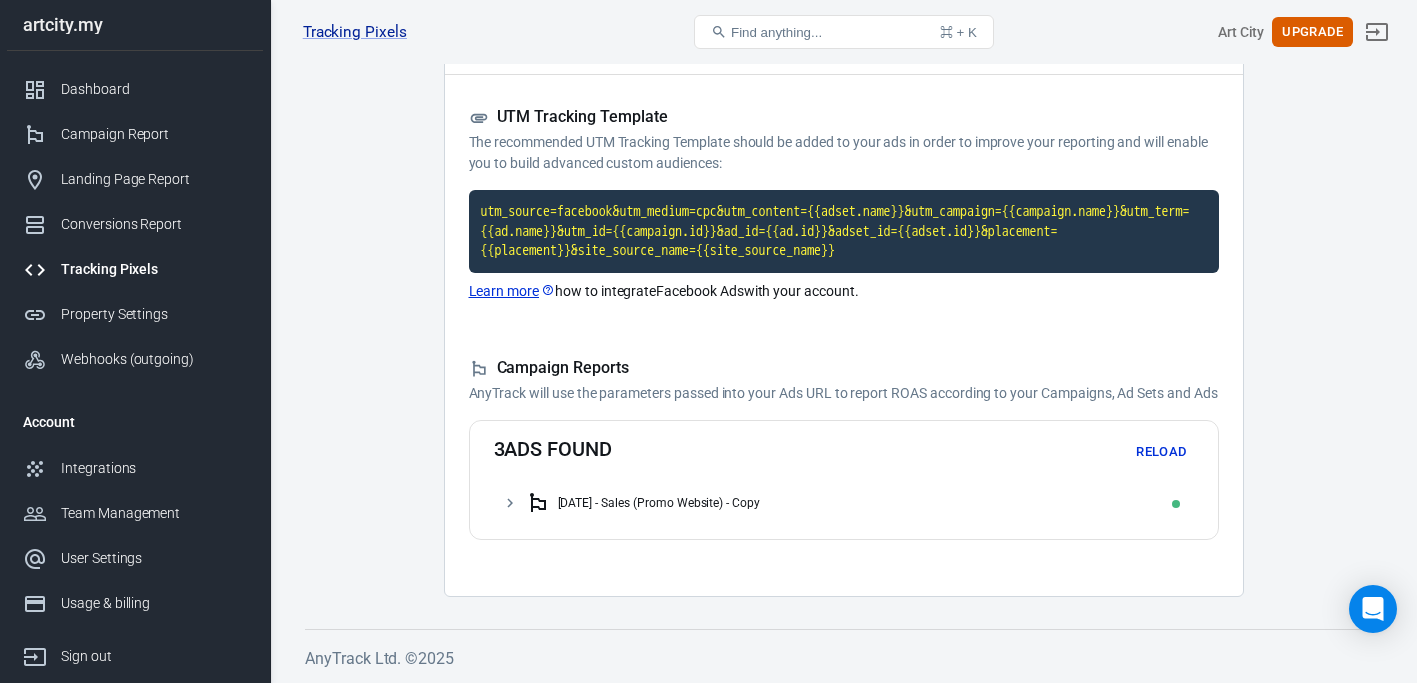 click 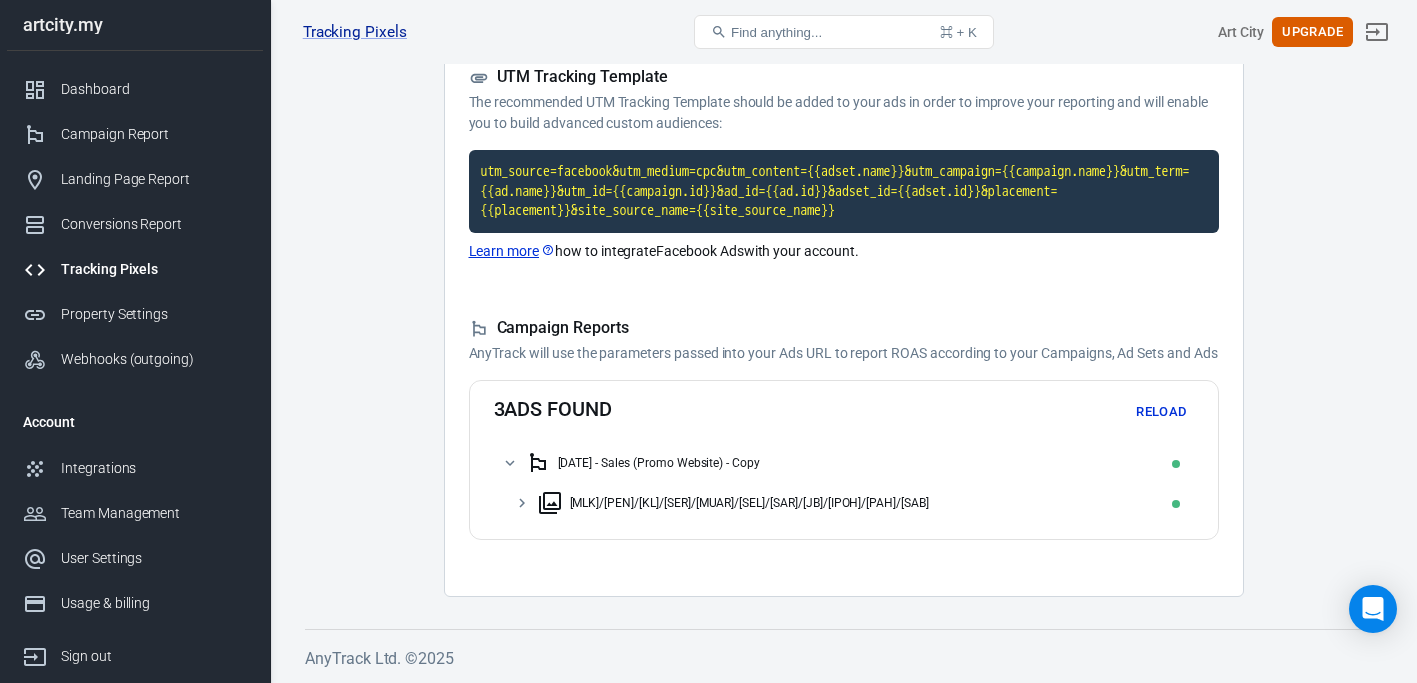 click 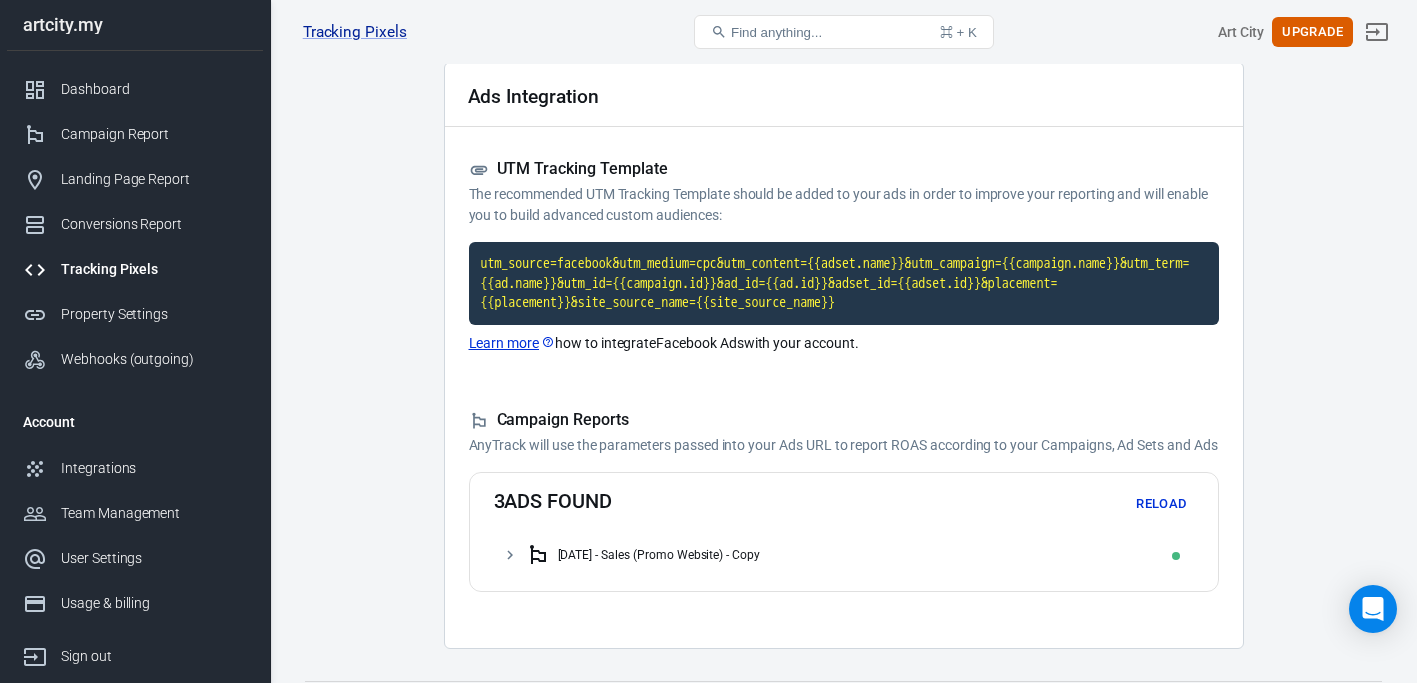 scroll, scrollTop: 0, scrollLeft: 0, axis: both 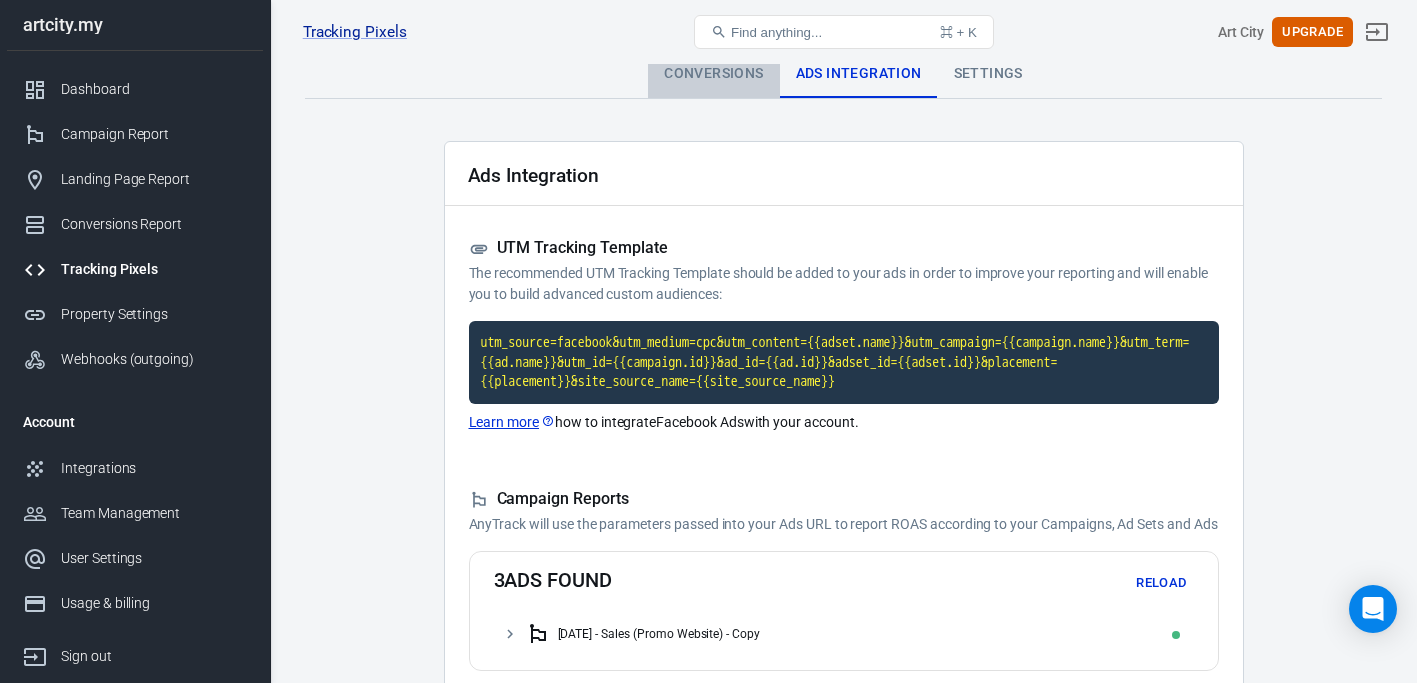 click on "Conversions" at bounding box center [713, 74] 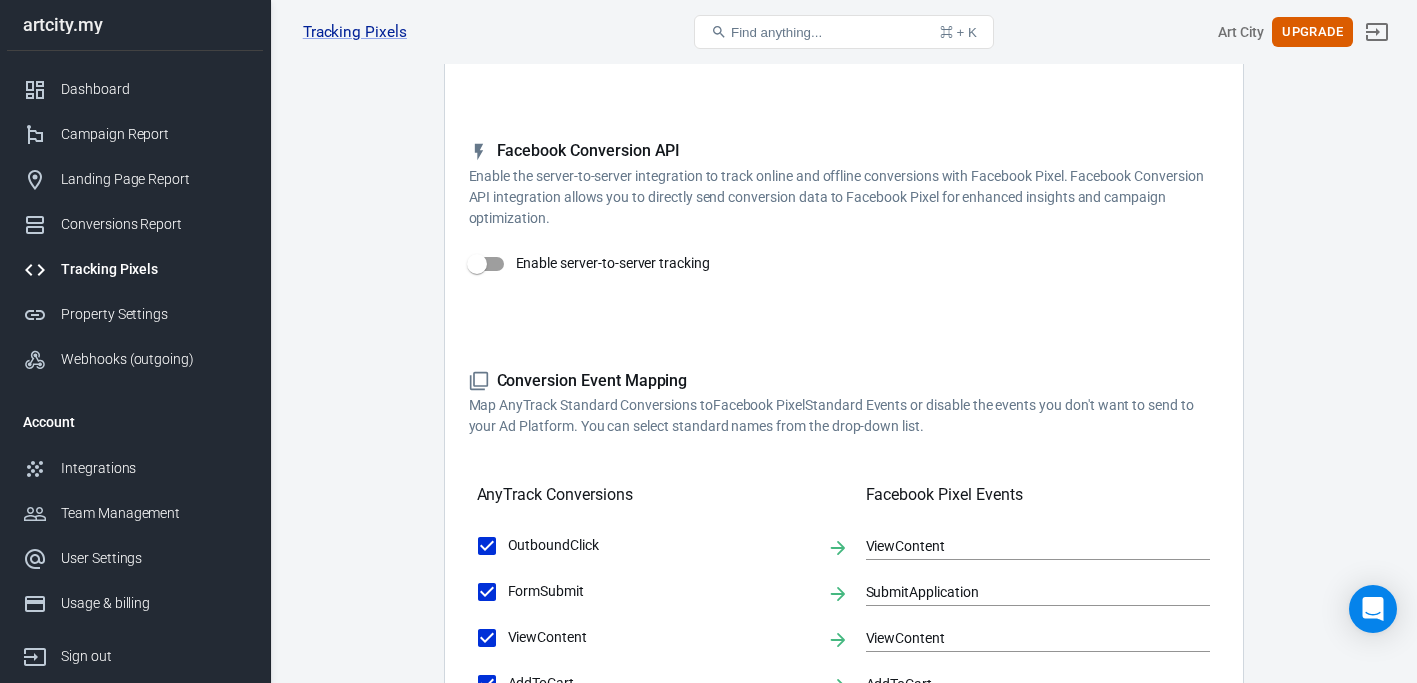scroll, scrollTop: 280, scrollLeft: 0, axis: vertical 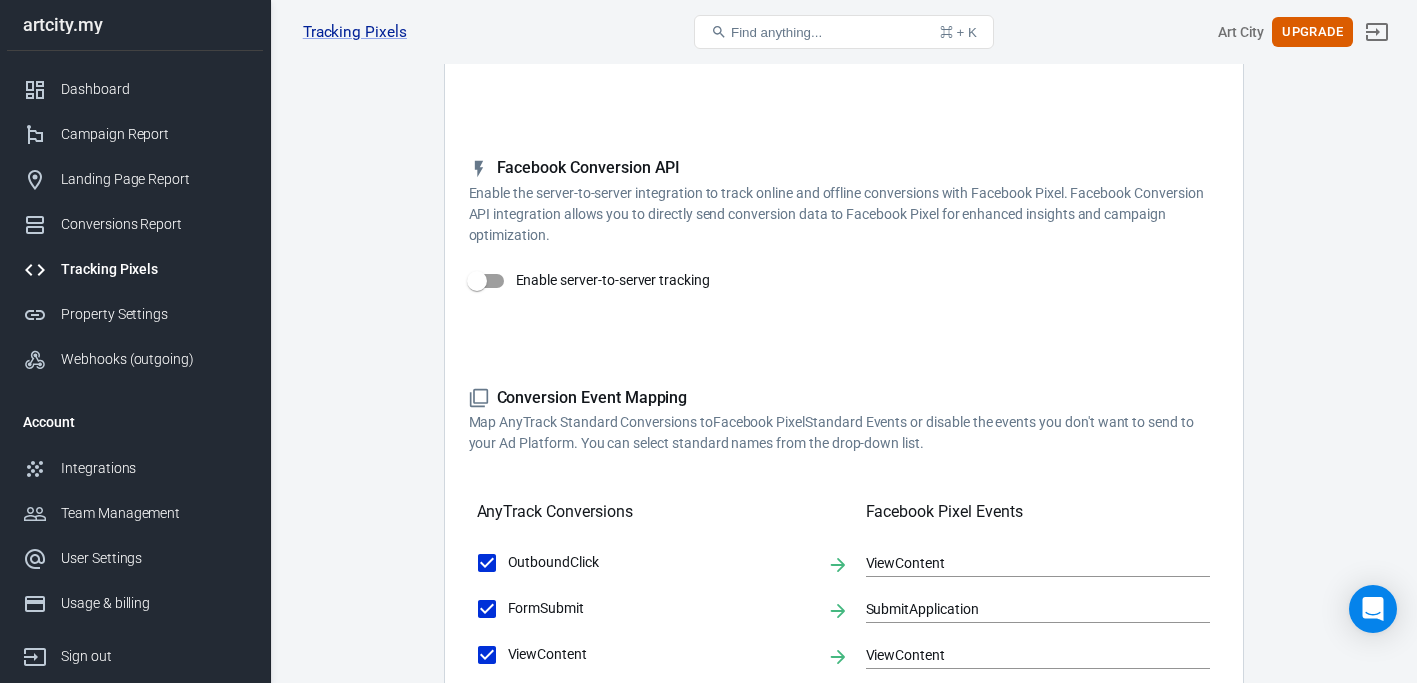 click on "Enable server-to-server tracking" at bounding box center (477, 281) 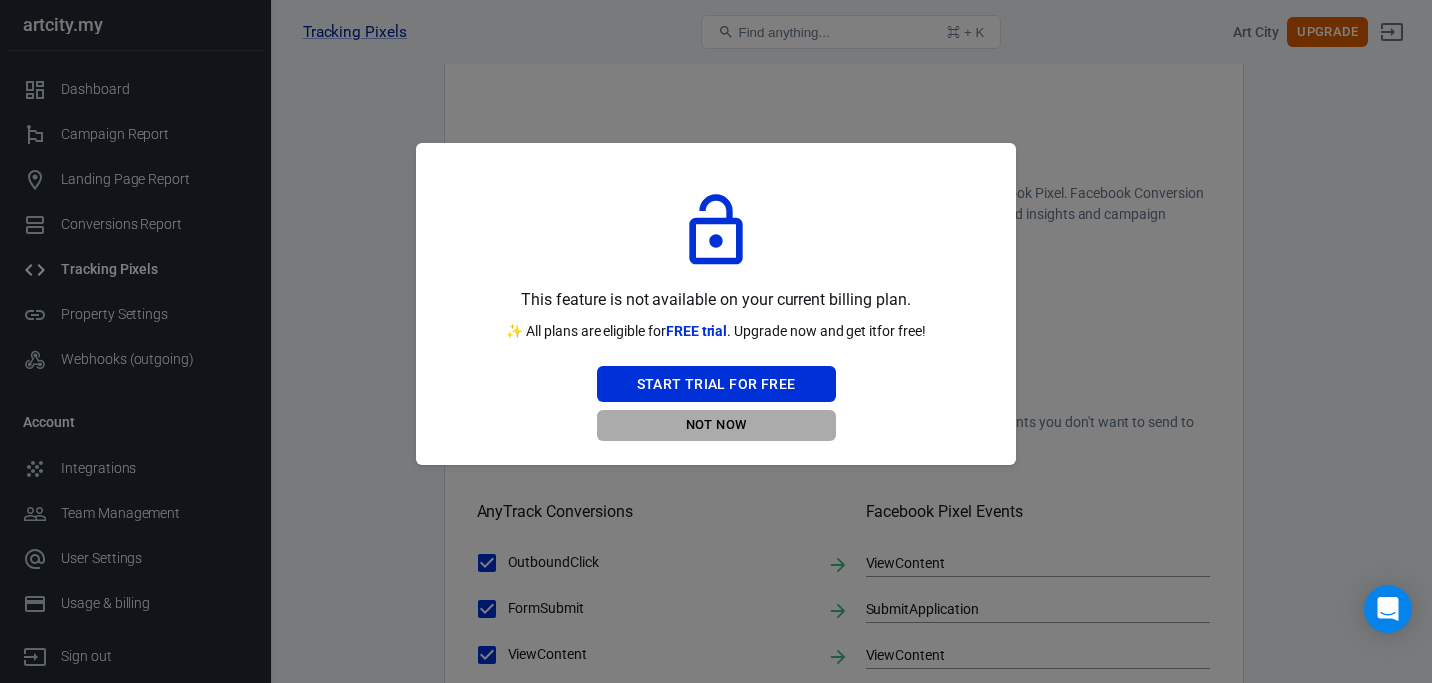 click on "Not Now" at bounding box center (716, 425) 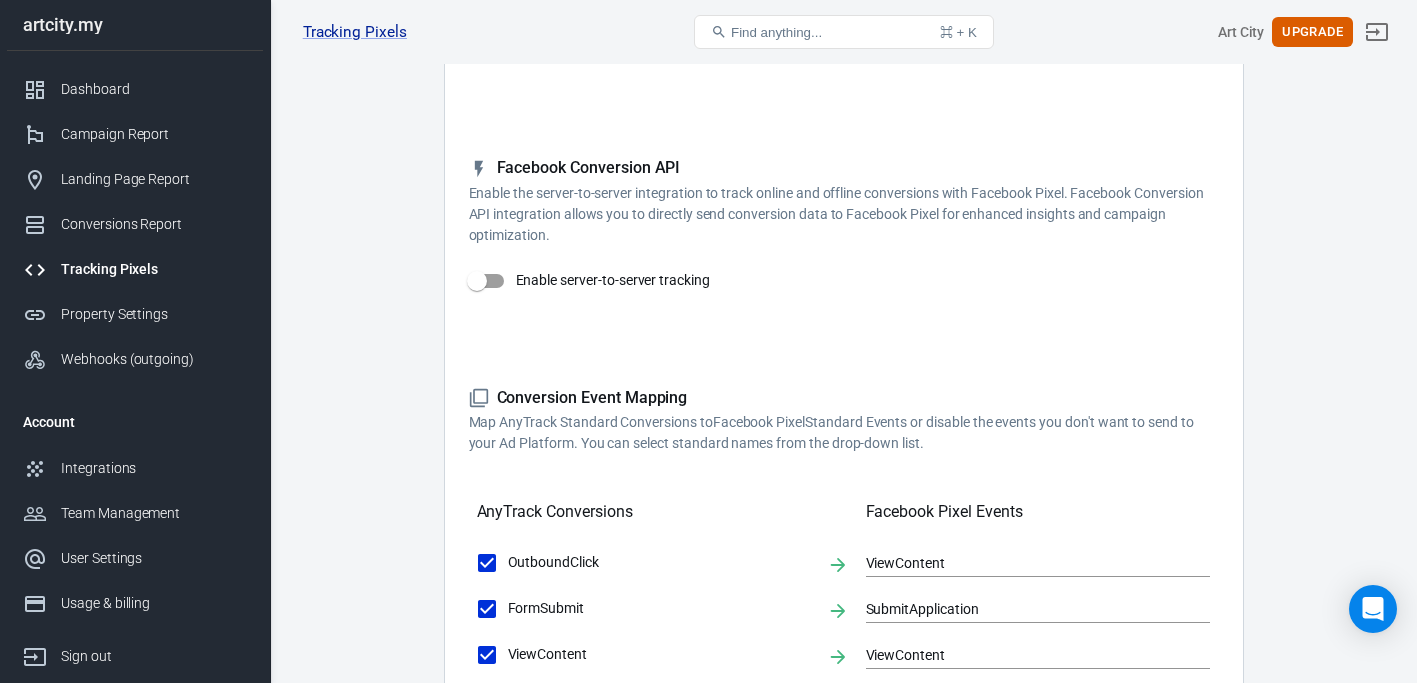 click on "Enable server-to-server tracking" at bounding box center (477, 281) 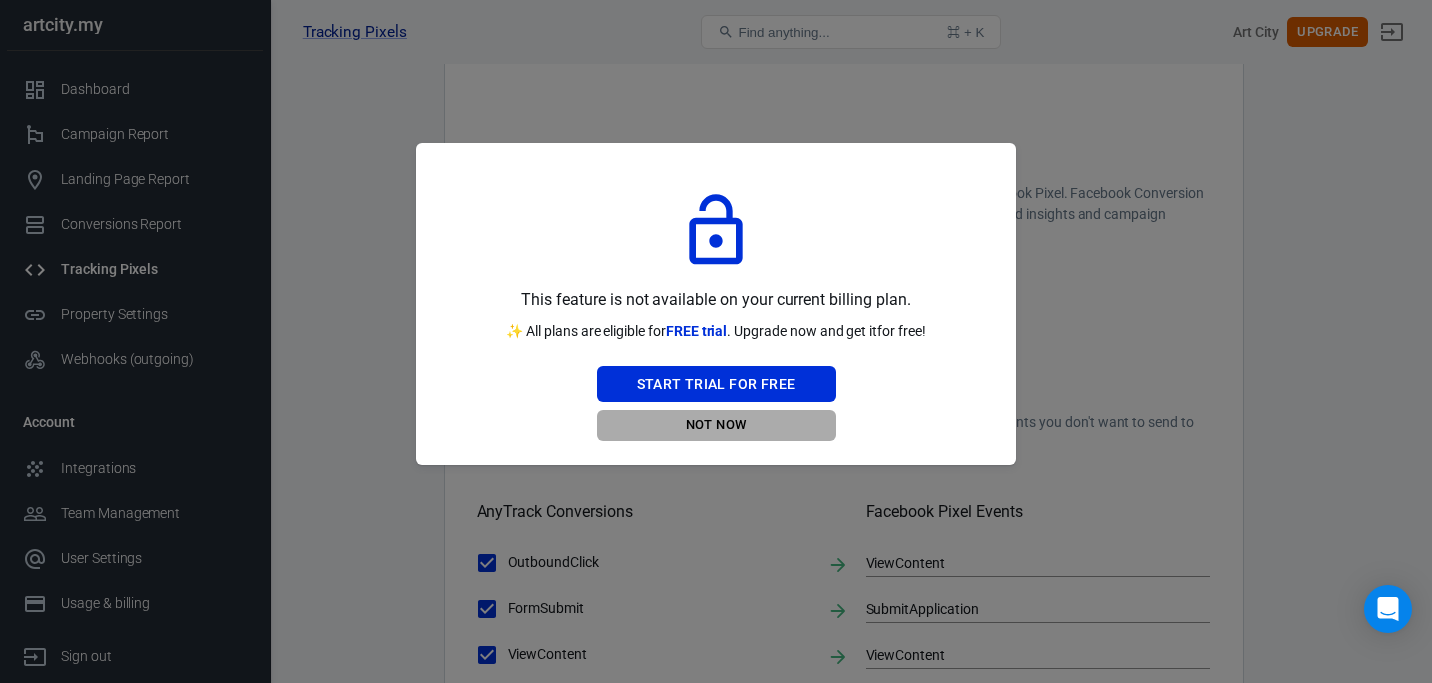 click on "Not Now" at bounding box center (716, 425) 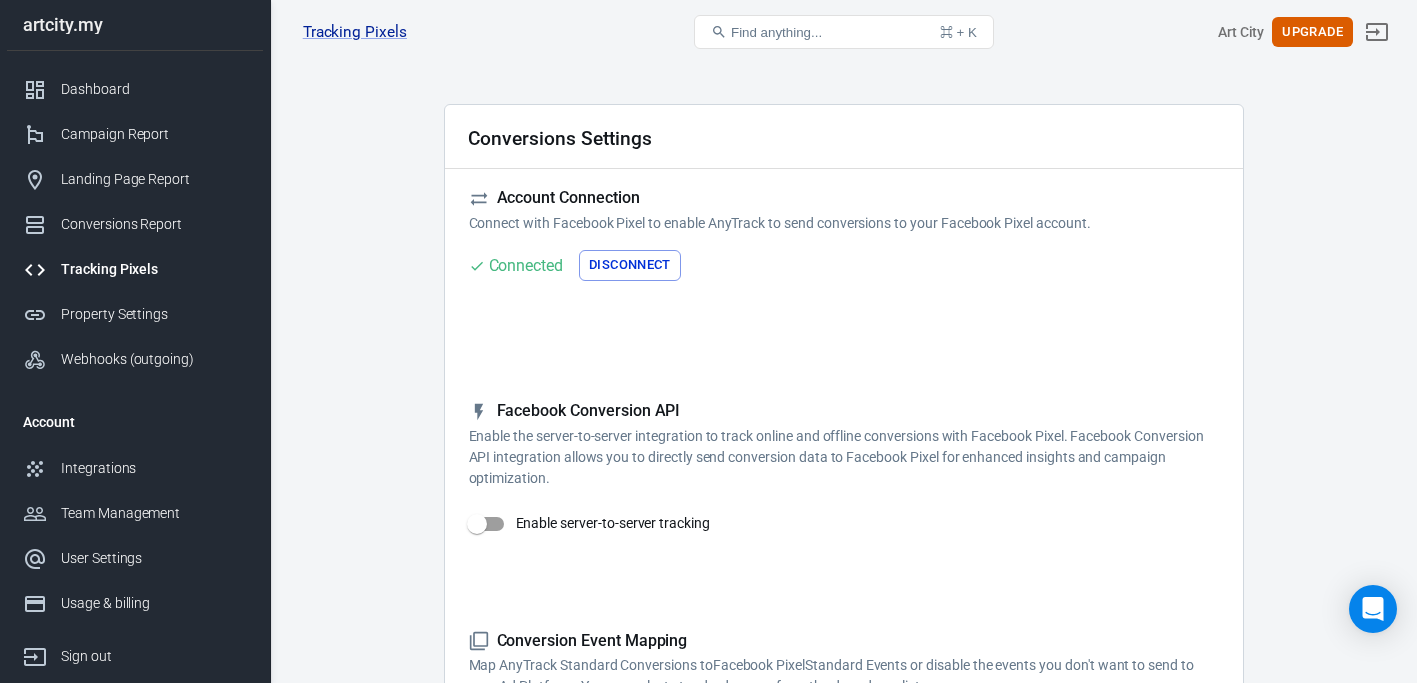 scroll, scrollTop: 0, scrollLeft: 0, axis: both 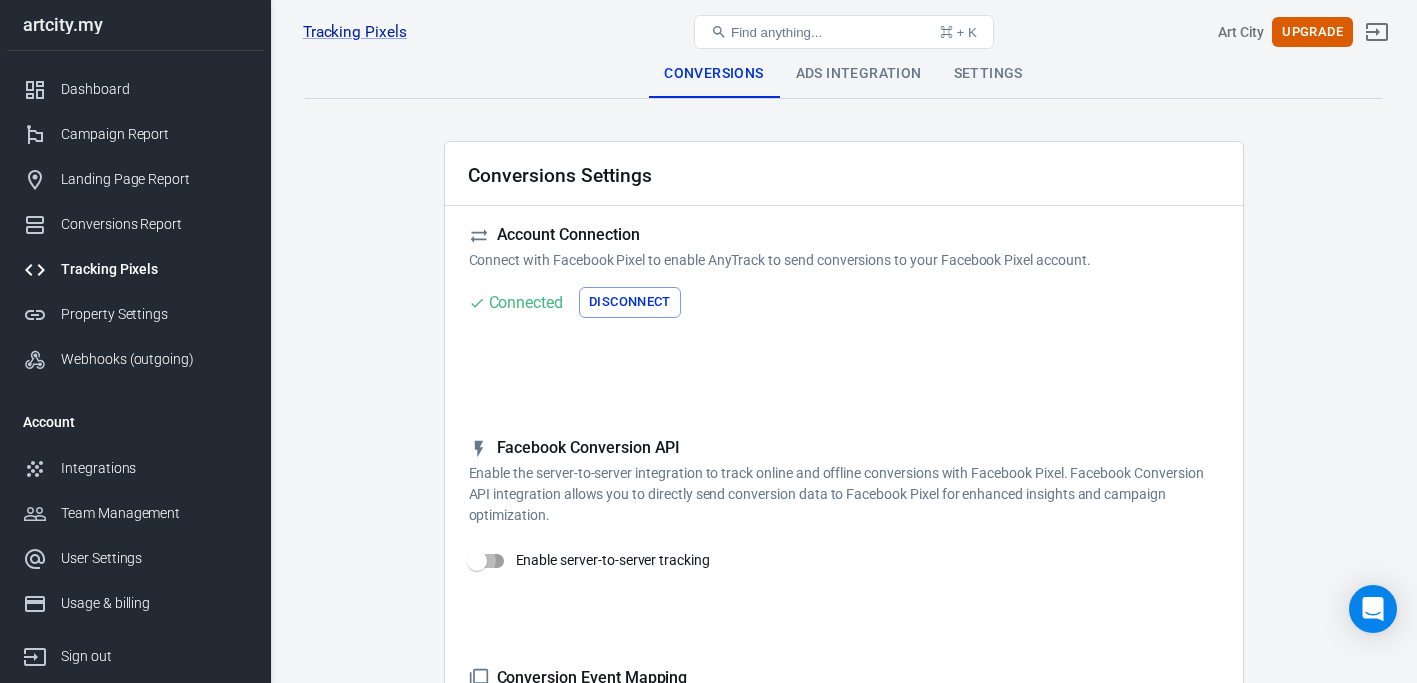 click on "Enable server-to-server tracking" at bounding box center [477, 561] 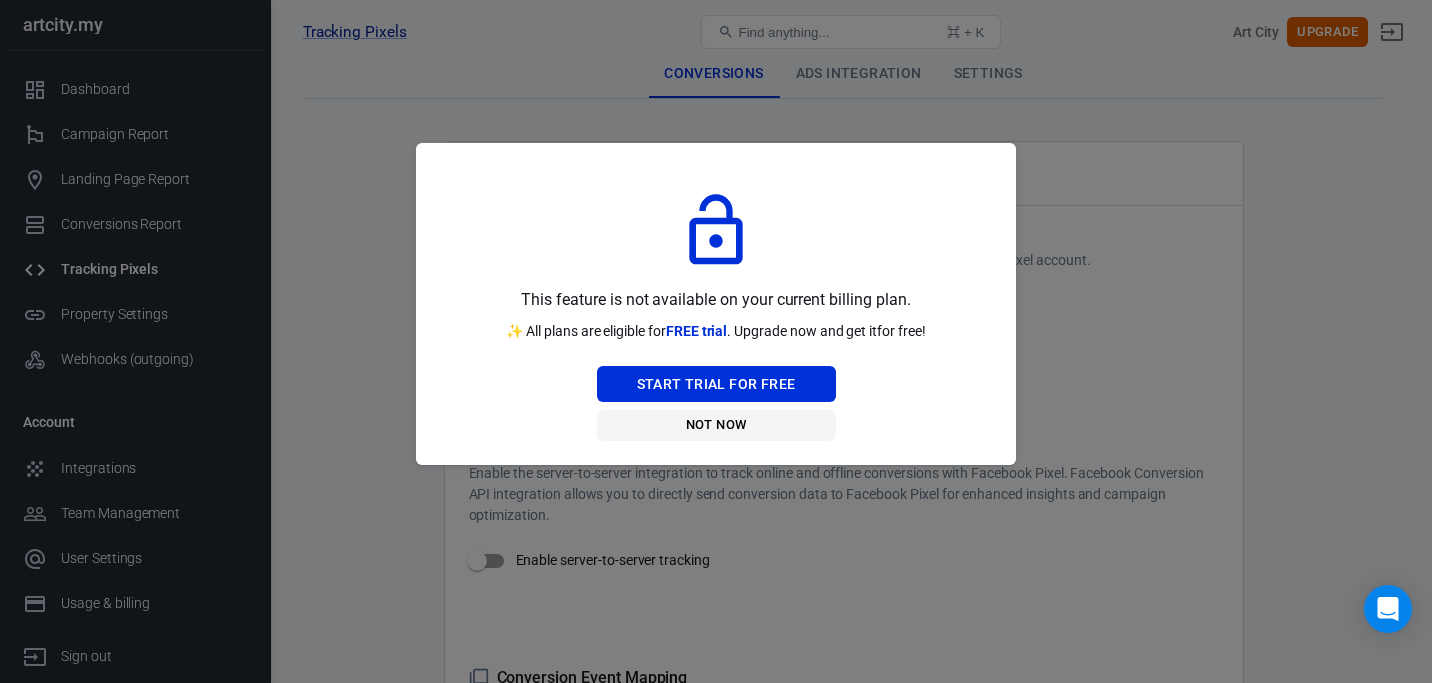 click on "Not Now" at bounding box center [716, 425] 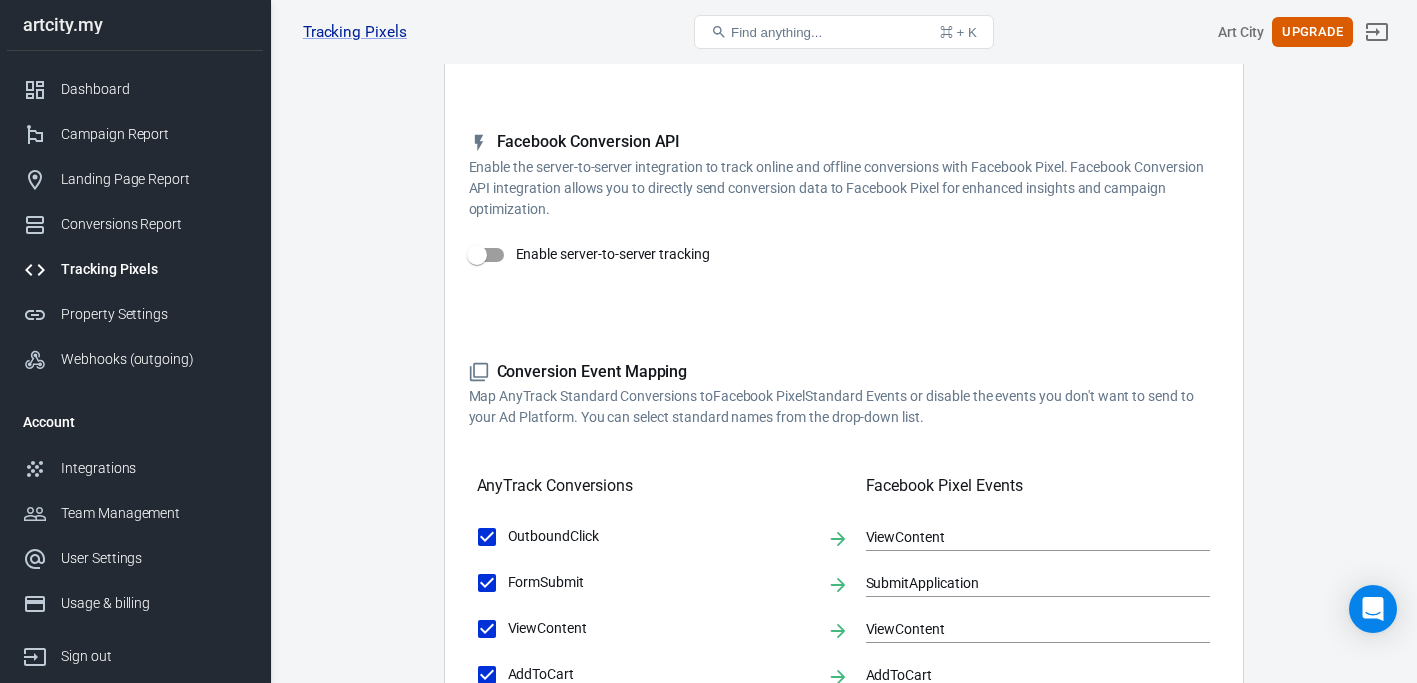 scroll, scrollTop: 302, scrollLeft: 0, axis: vertical 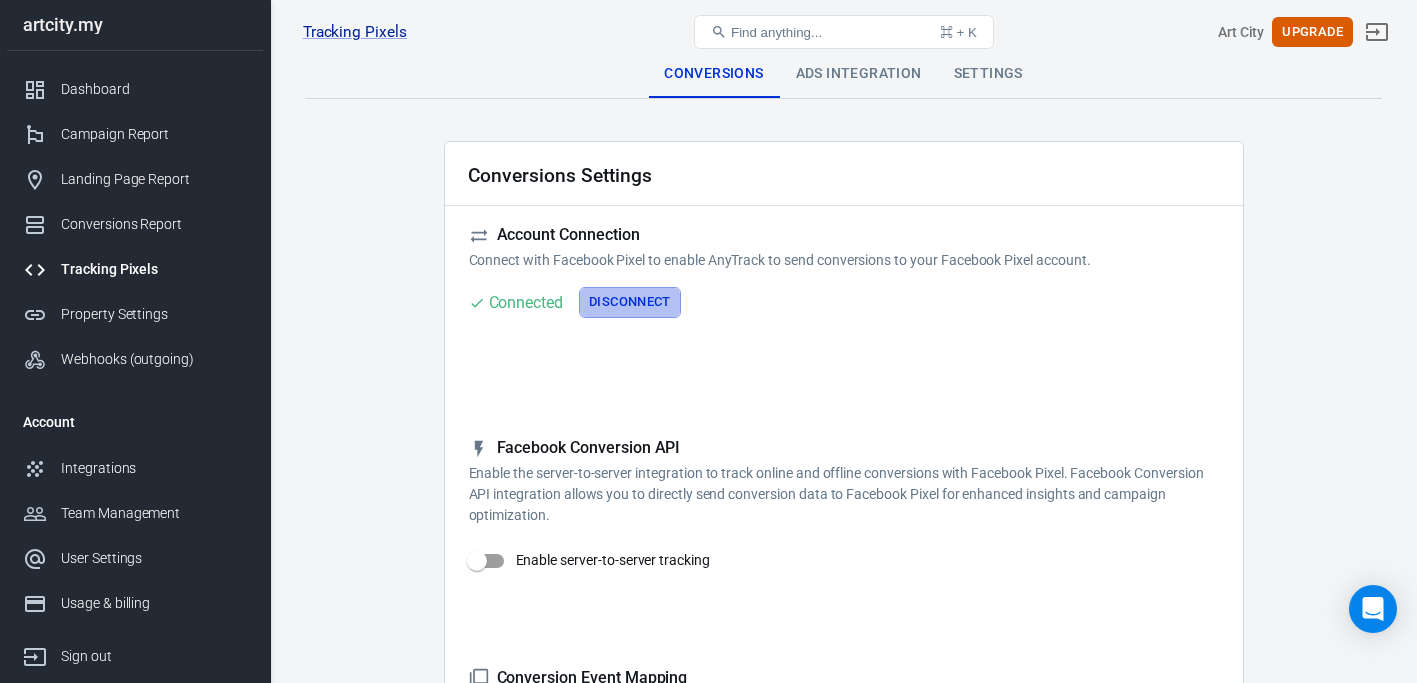 click on "Disconnect" at bounding box center [630, 302] 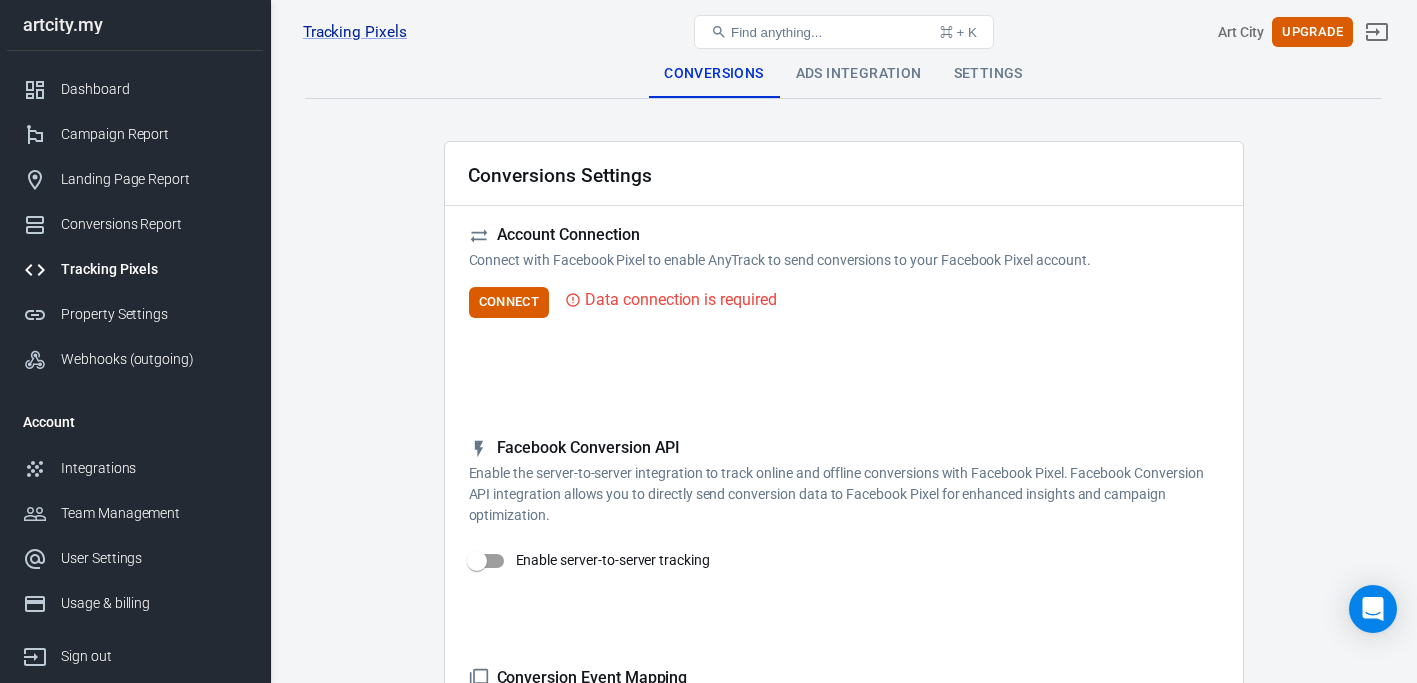click on "Ads Integration" at bounding box center [859, 74] 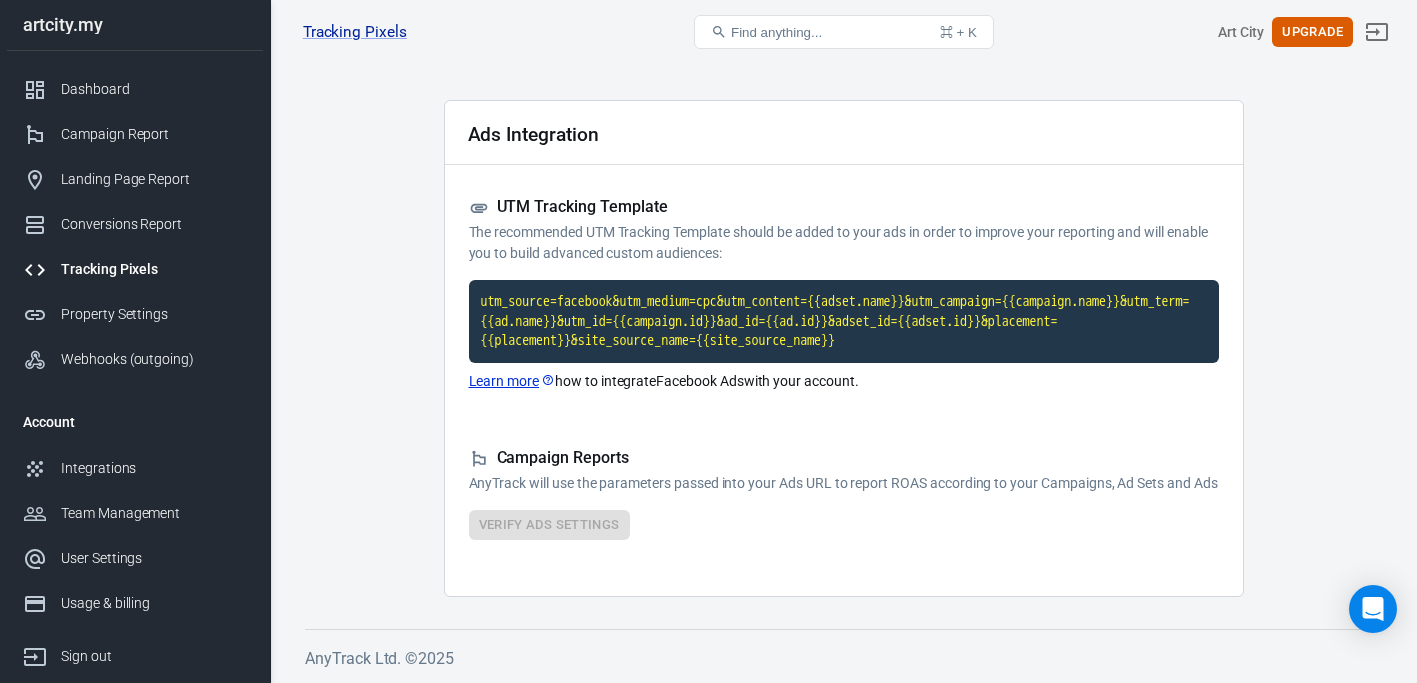 scroll, scrollTop: 0, scrollLeft: 0, axis: both 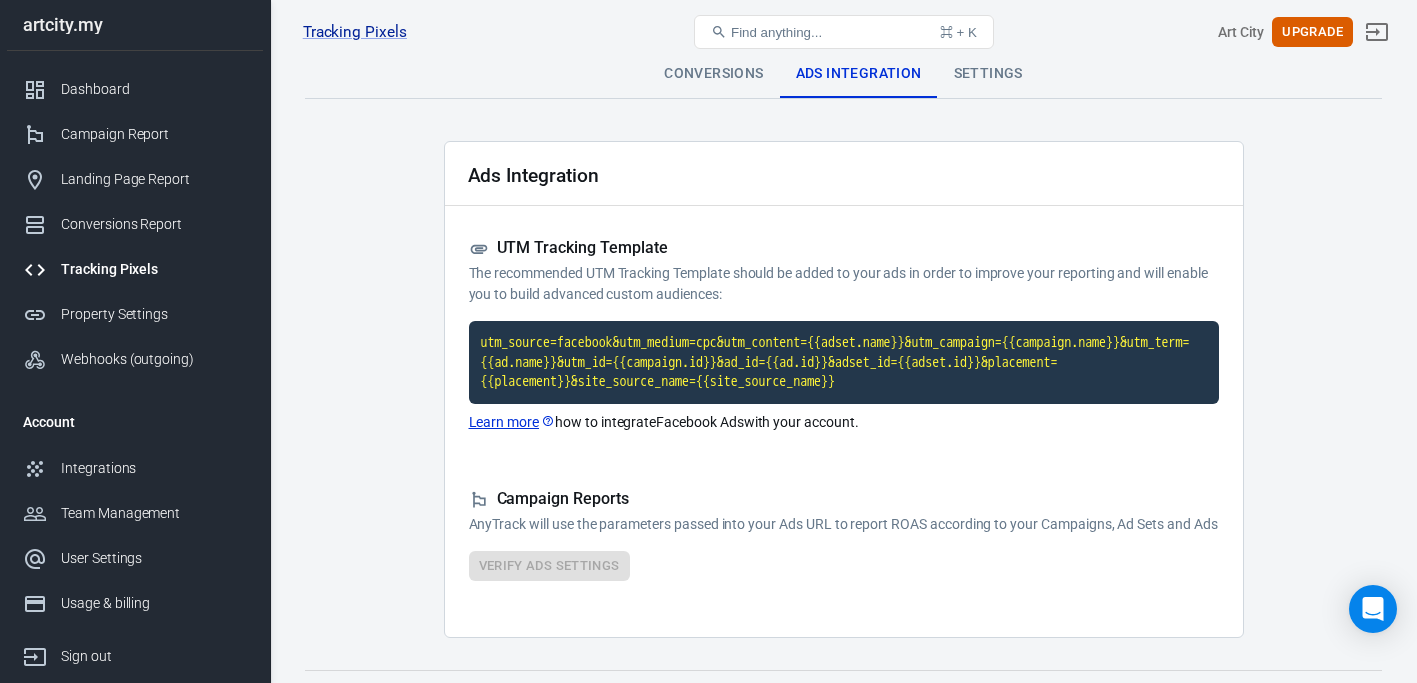 click on "Conversions Ads Integration Settings" at bounding box center (843, 74) 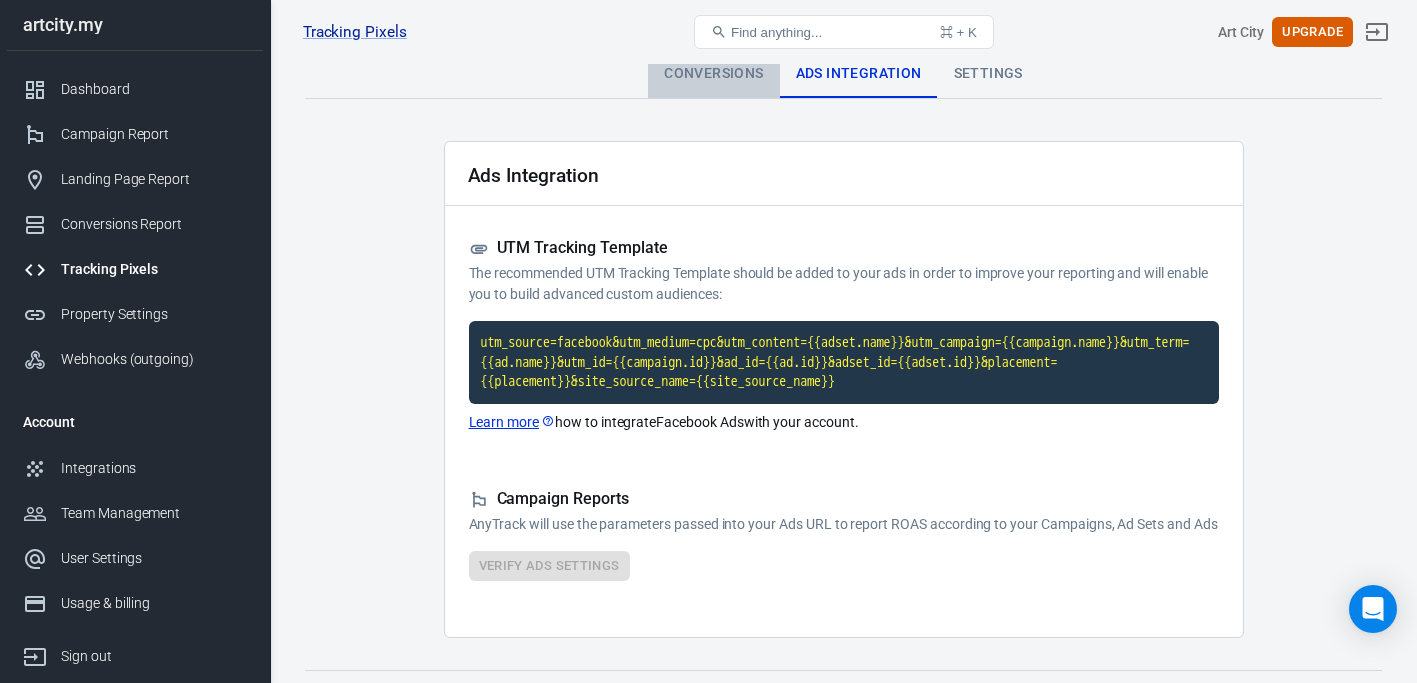 click on "Conversions" at bounding box center (713, 74) 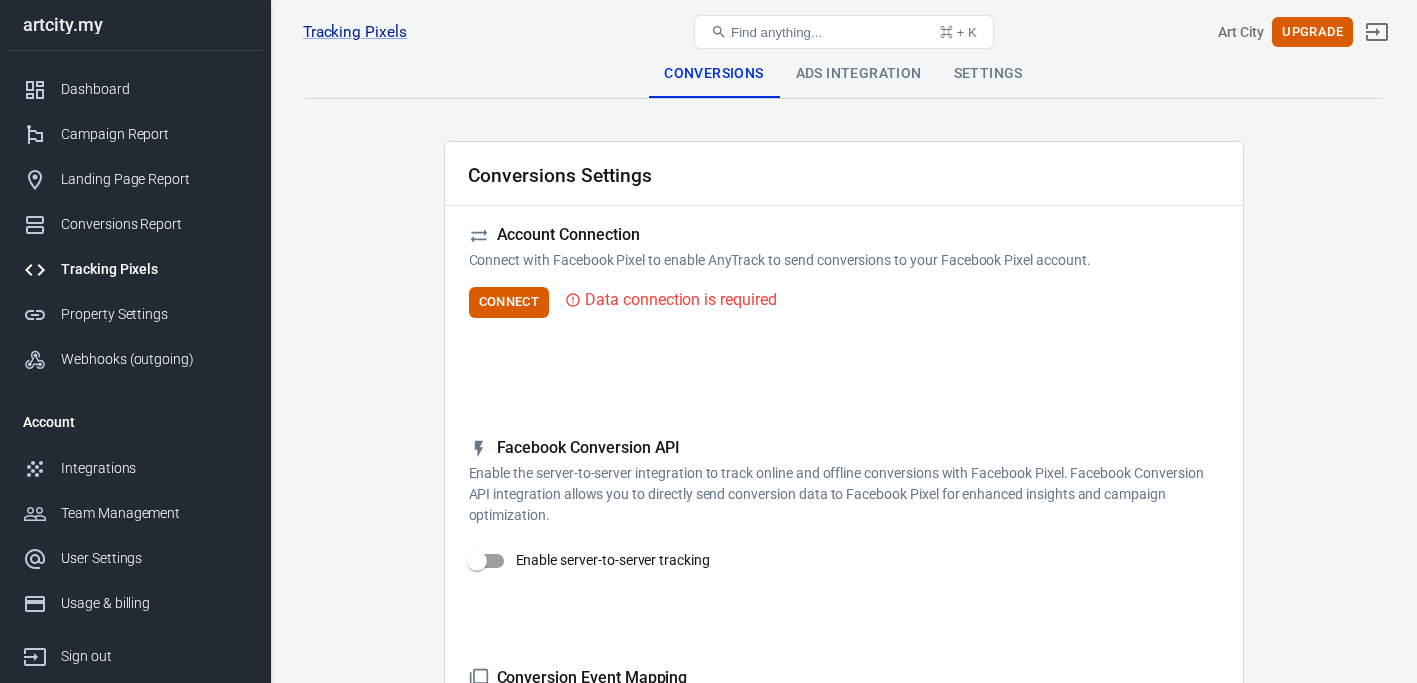 scroll, scrollTop: 0, scrollLeft: 0, axis: both 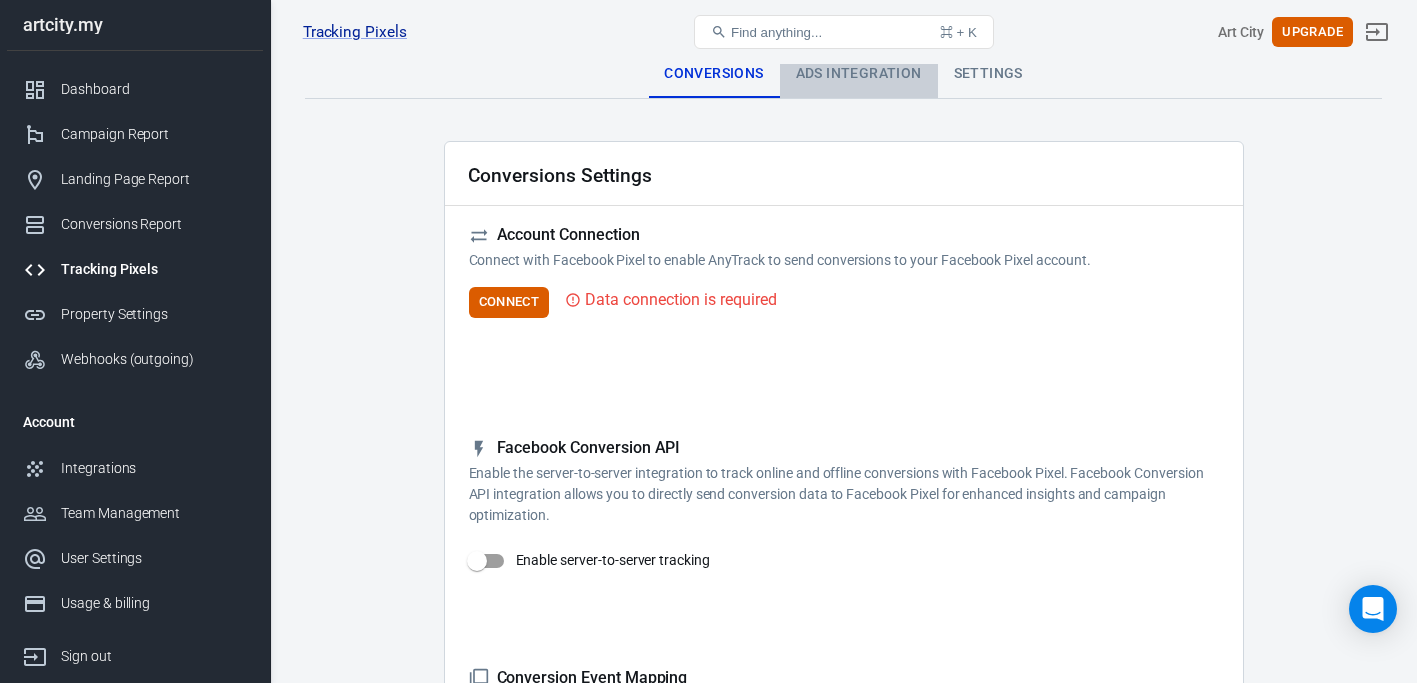 click on "Ads Integration" at bounding box center (859, 74) 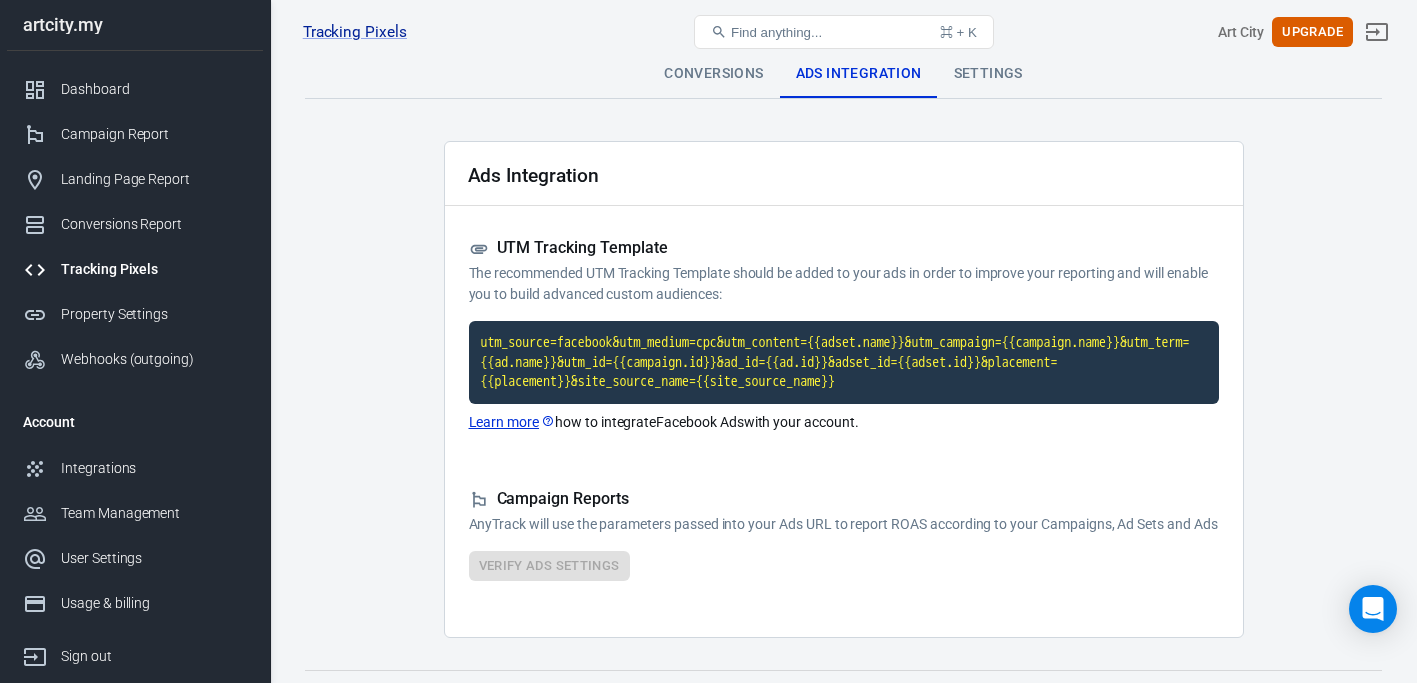 click on "Conversions" at bounding box center (713, 74) 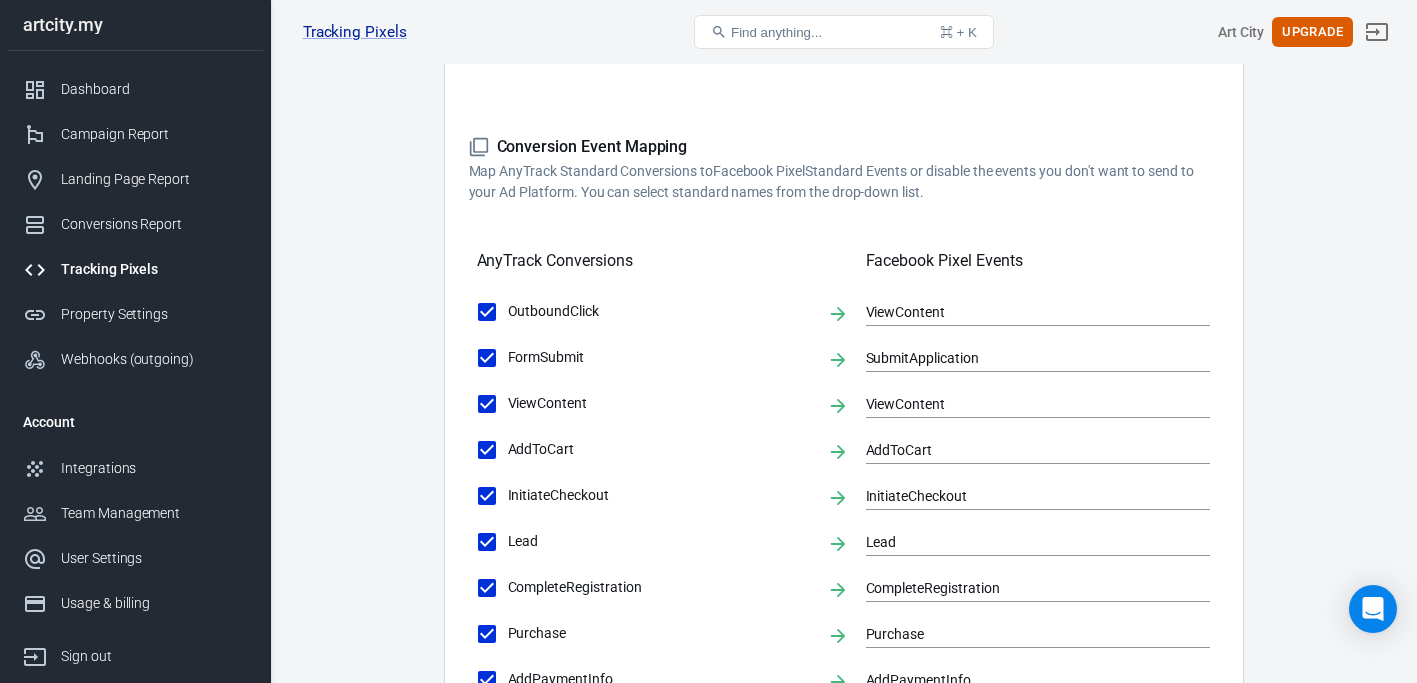 scroll, scrollTop: 1081, scrollLeft: 0, axis: vertical 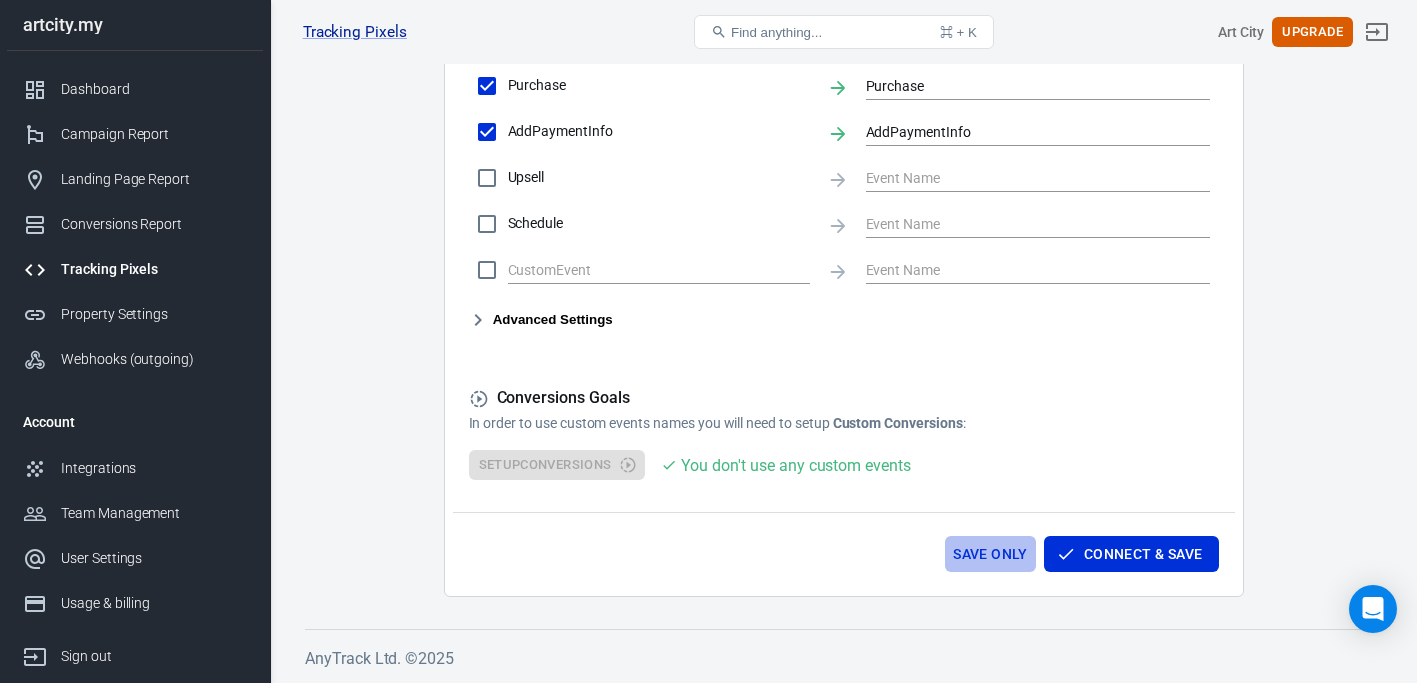 click on "Save Only" at bounding box center (990, 554) 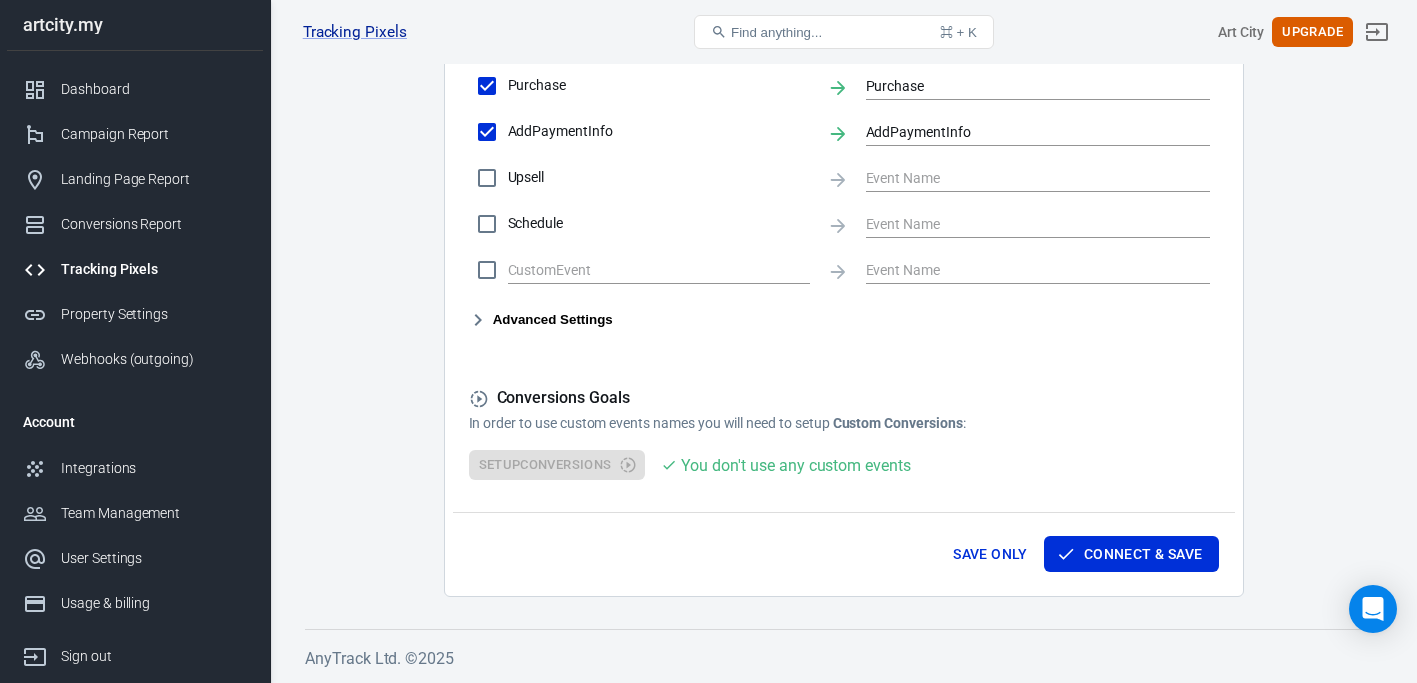 scroll, scrollTop: 0, scrollLeft: 0, axis: both 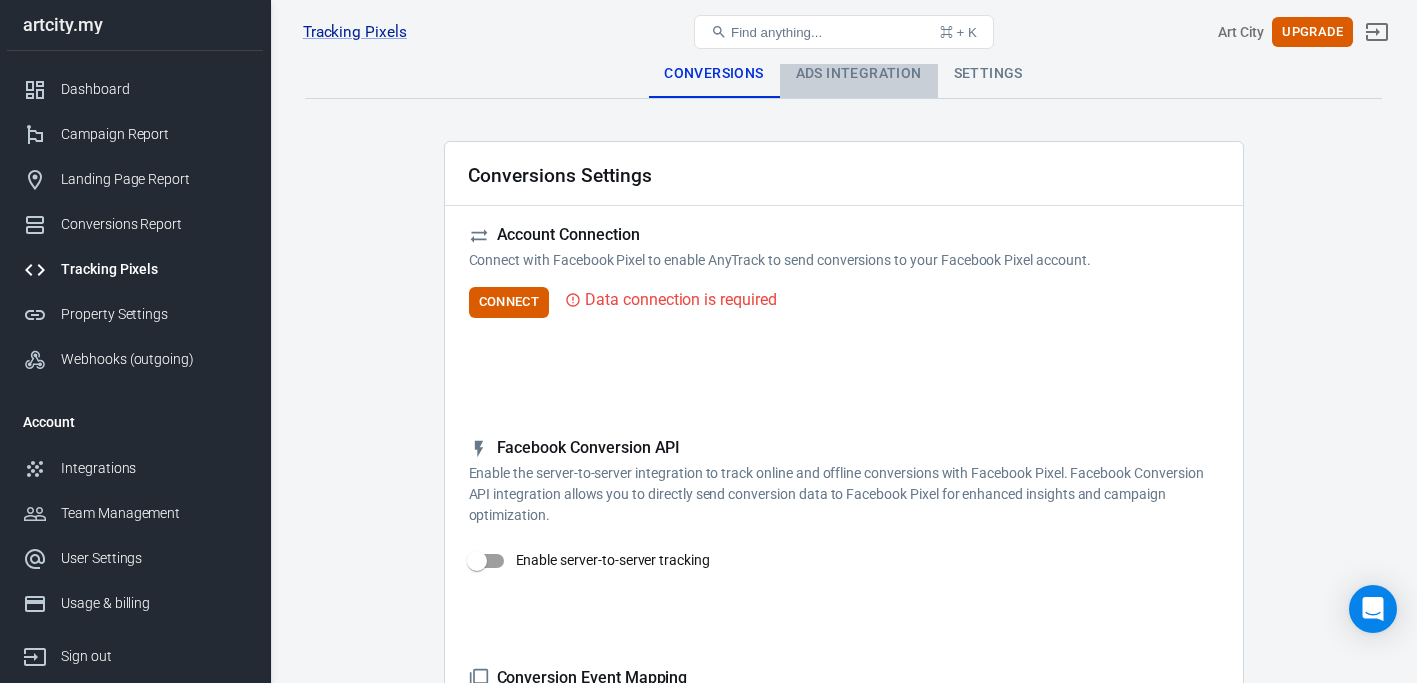 click on "Ads Integration" at bounding box center (859, 74) 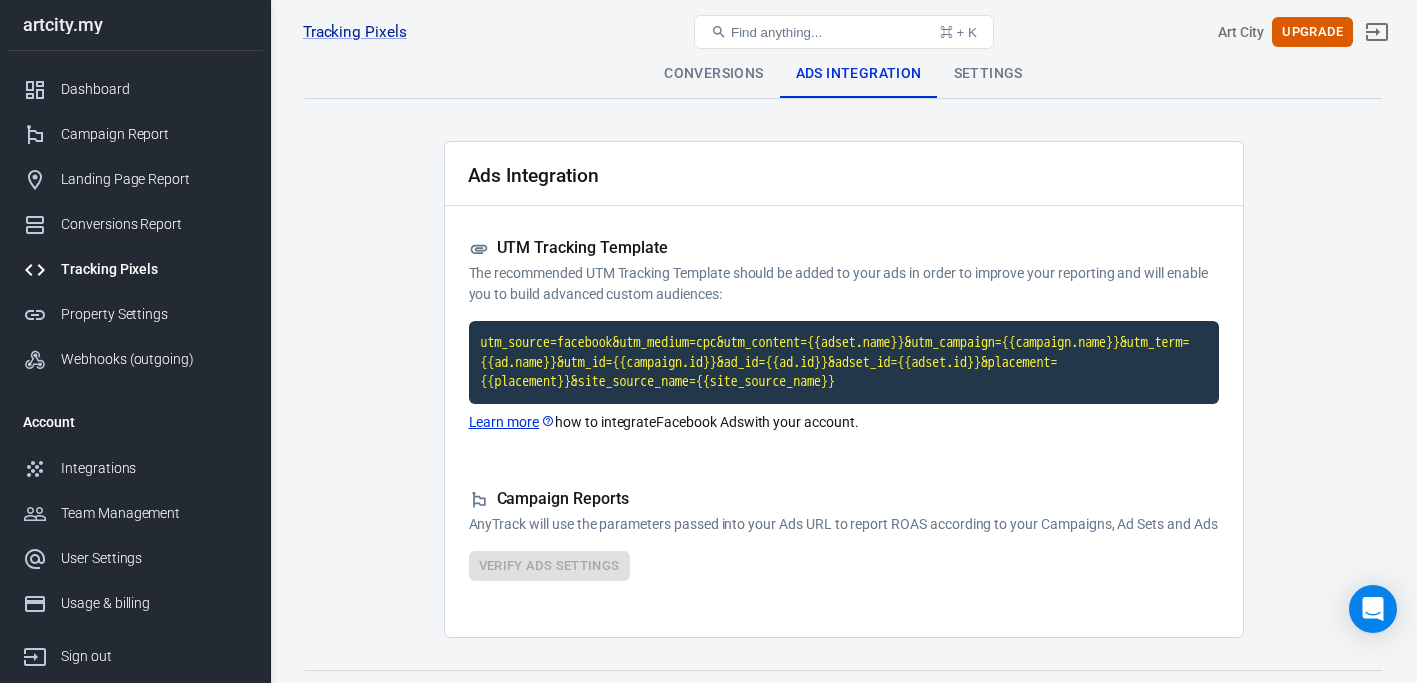 click on "Settings" at bounding box center [988, 74] 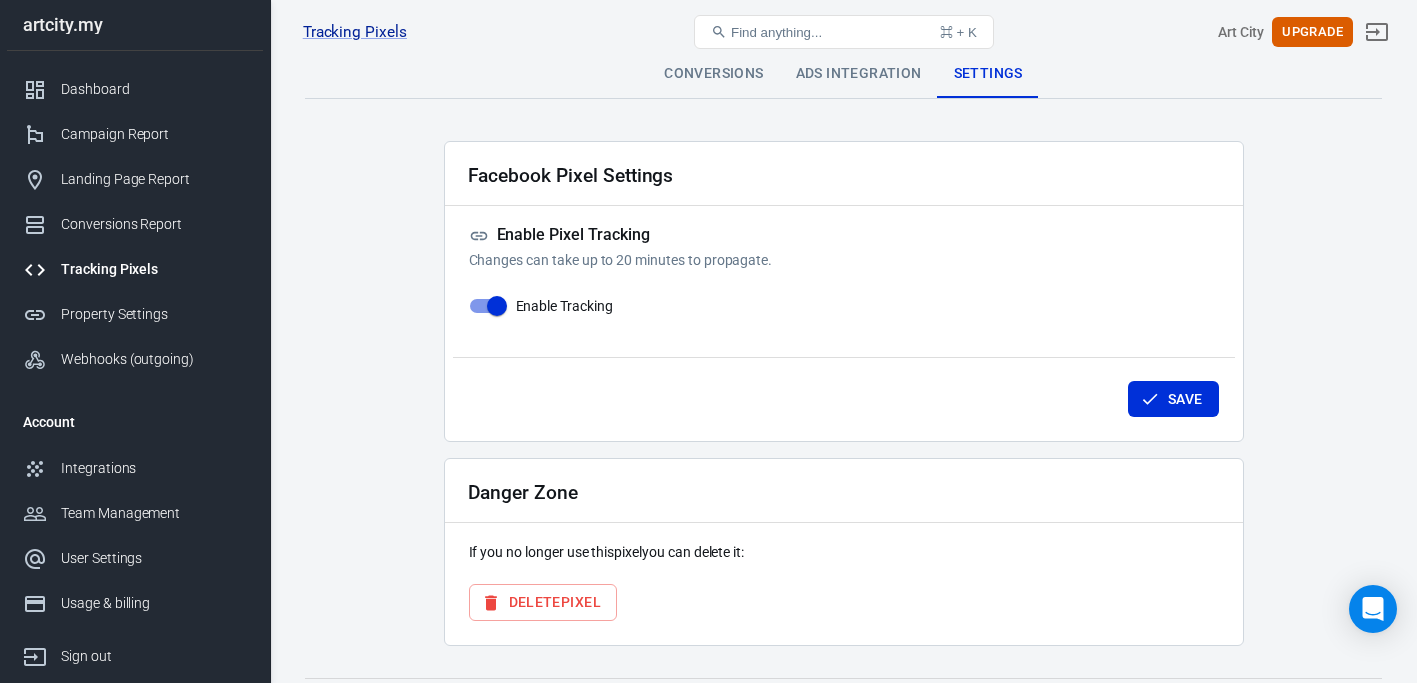 click on "Conversions" at bounding box center [713, 74] 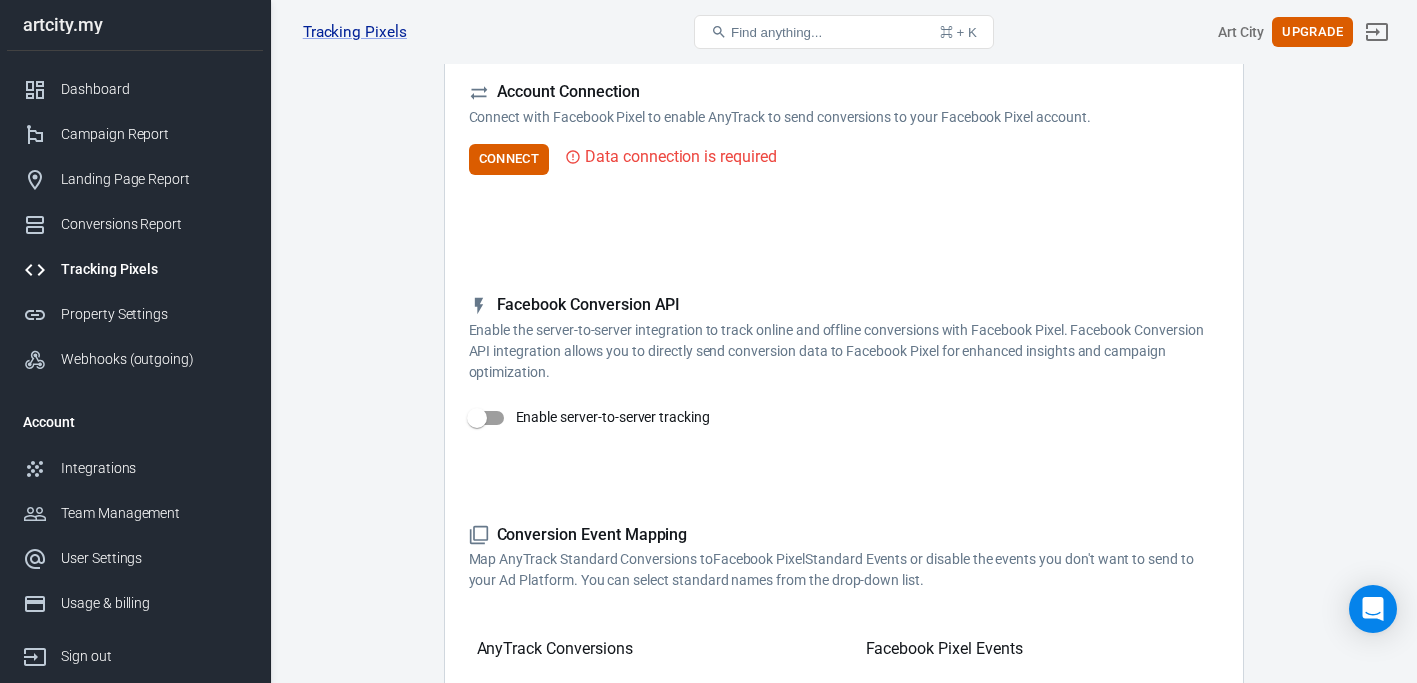 scroll, scrollTop: 0, scrollLeft: 0, axis: both 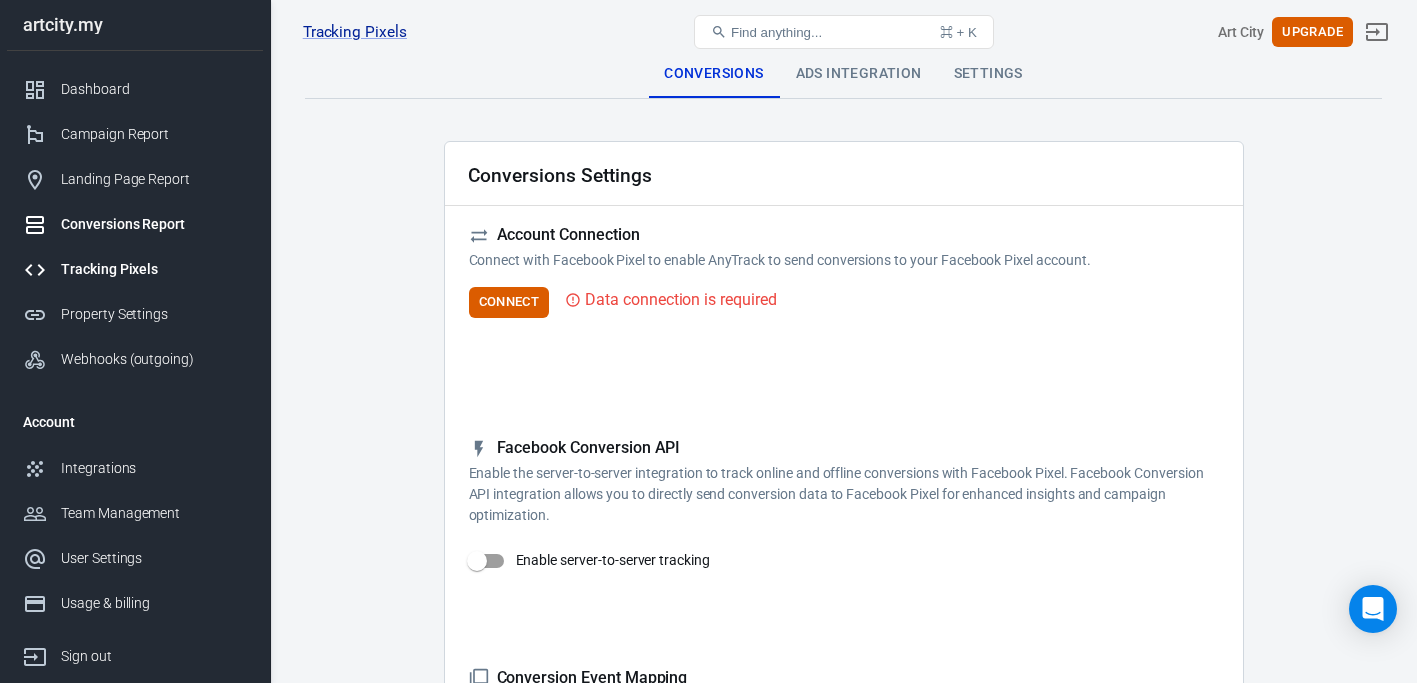 click on "Conversions Report" at bounding box center (154, 224) 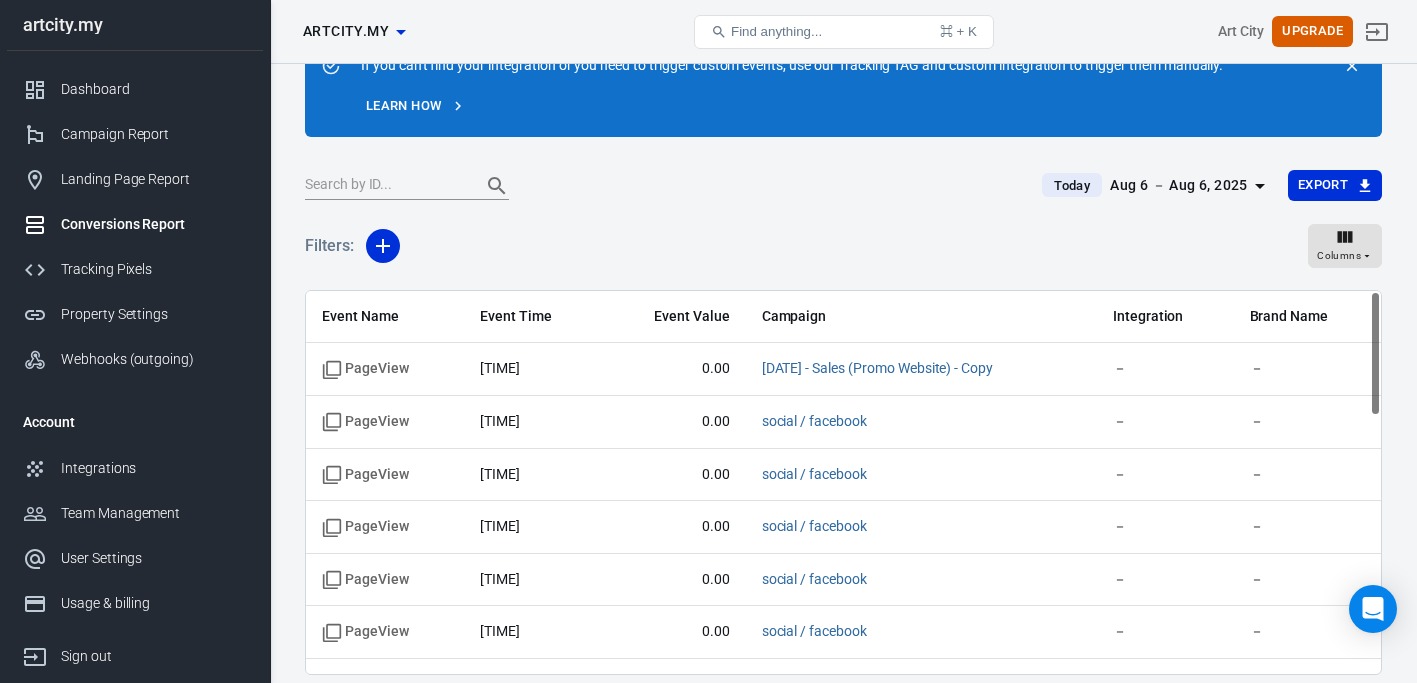scroll, scrollTop: 167, scrollLeft: 0, axis: vertical 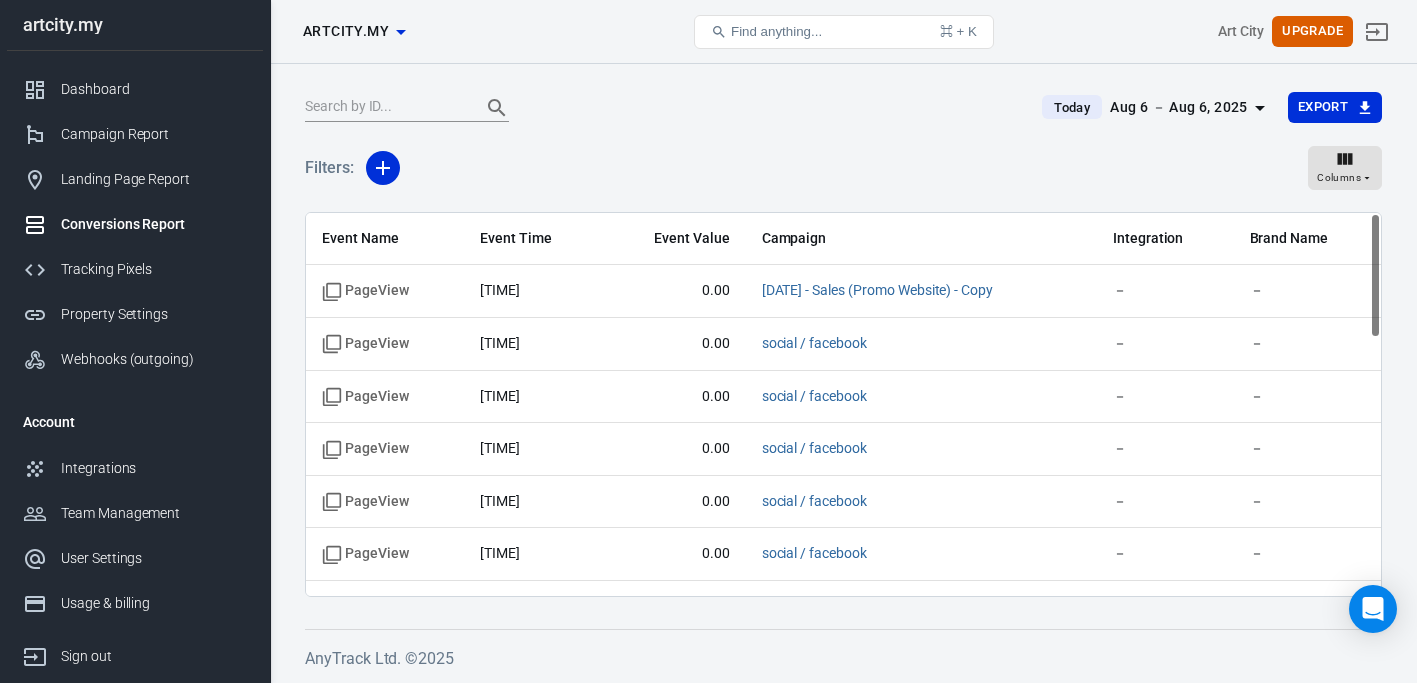 click on "Aug 6 － Aug 6, 2025" at bounding box center [1179, 107] 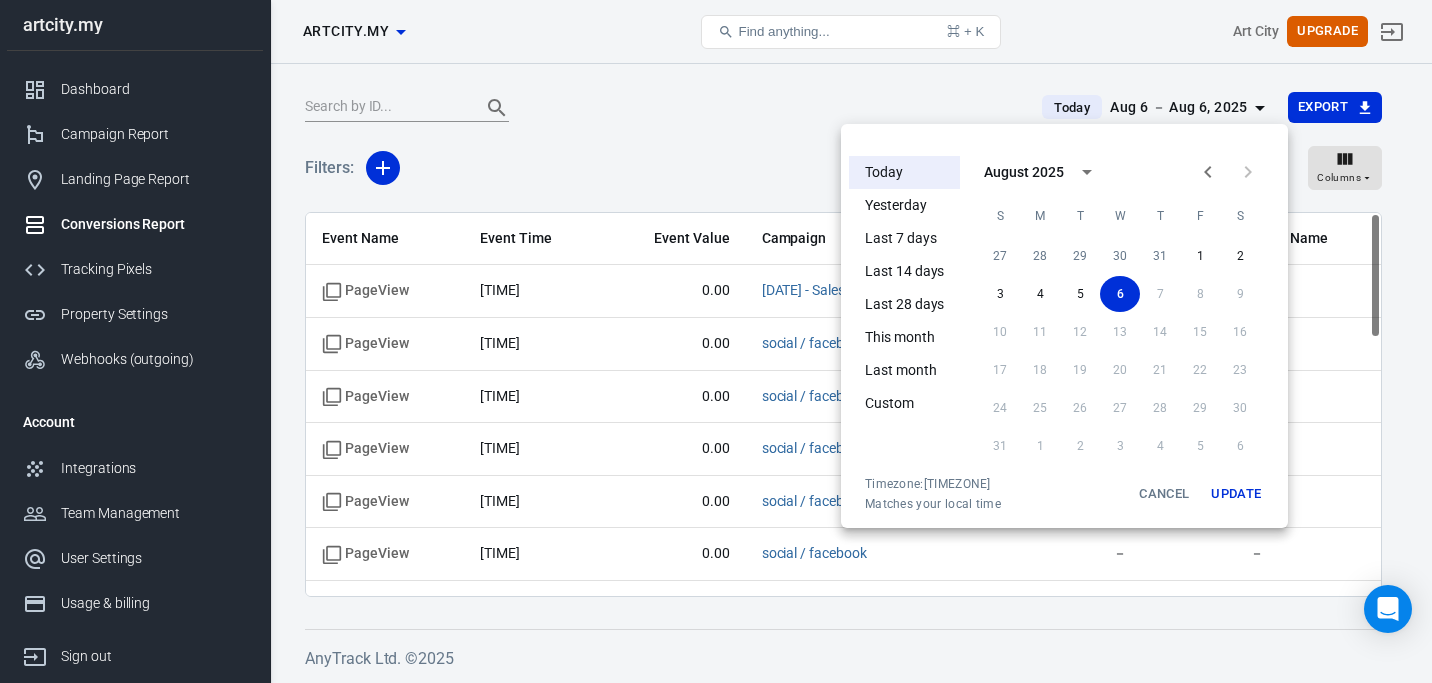 click at bounding box center [716, 341] 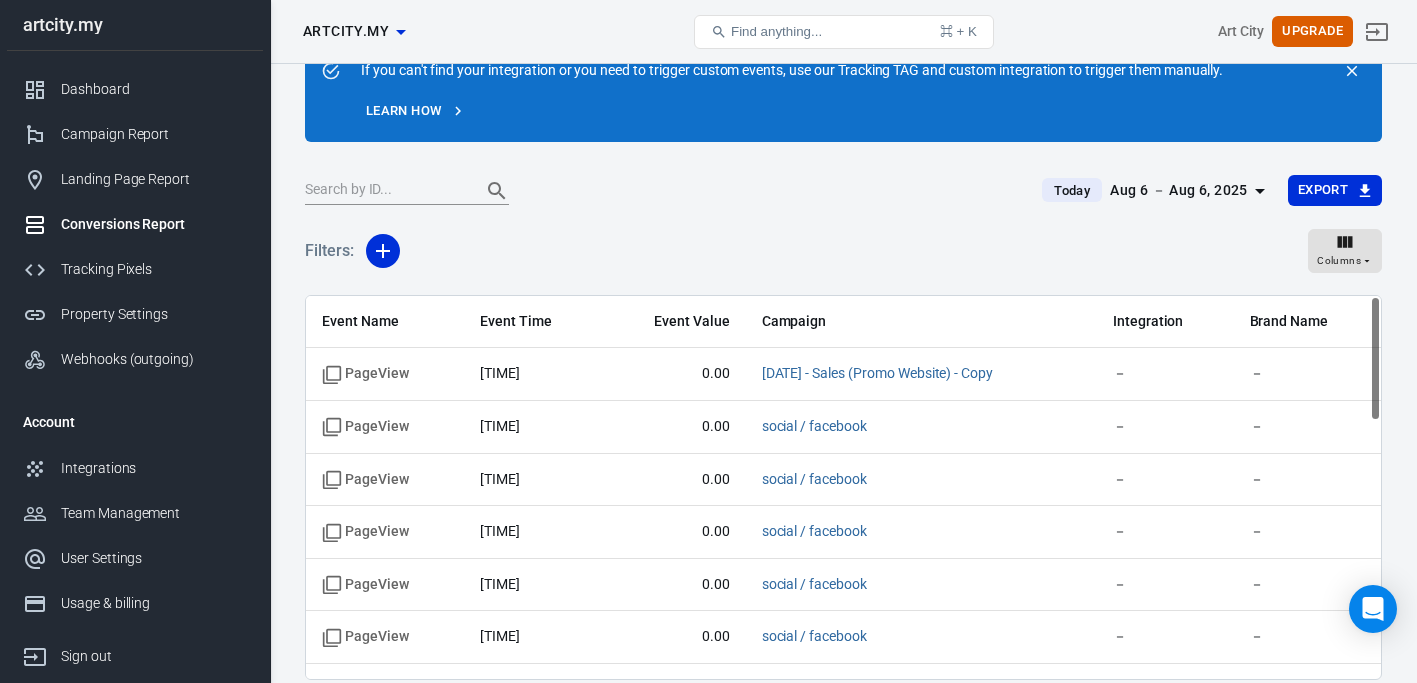 scroll, scrollTop: 0, scrollLeft: 0, axis: both 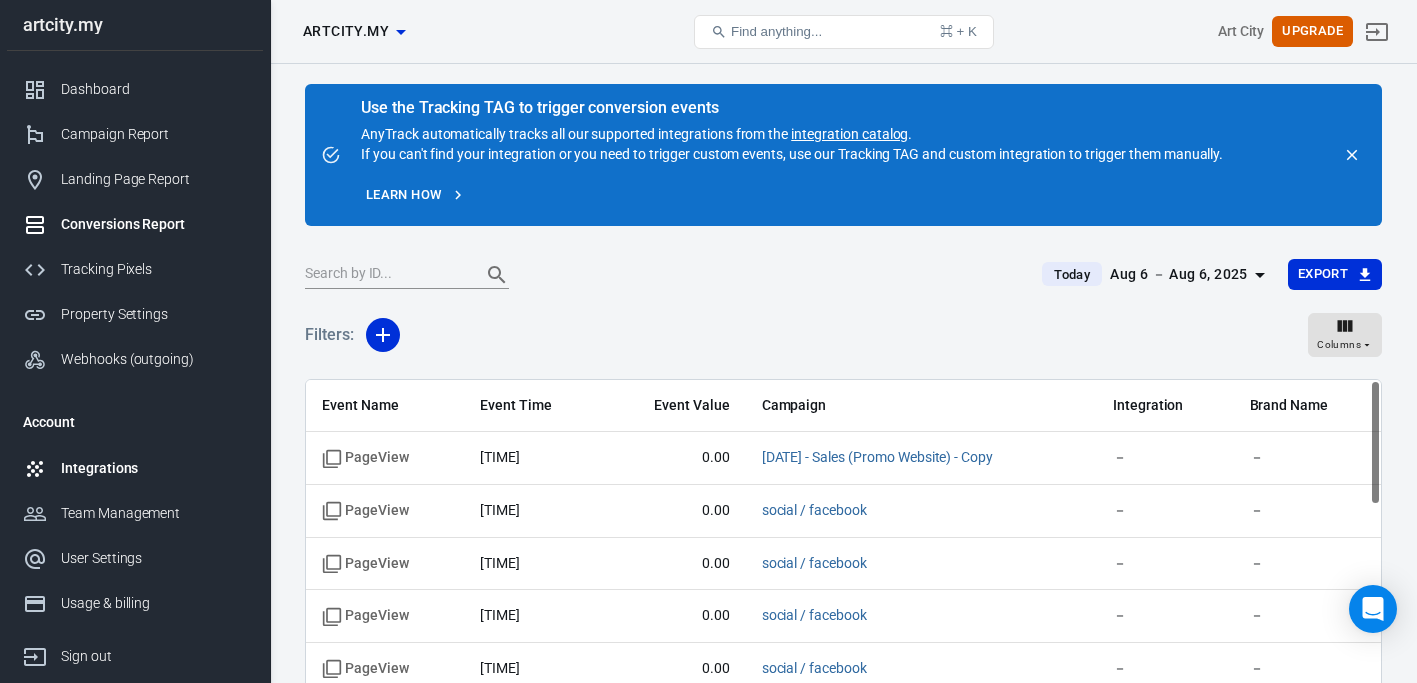click on "Integrations" at bounding box center (154, 468) 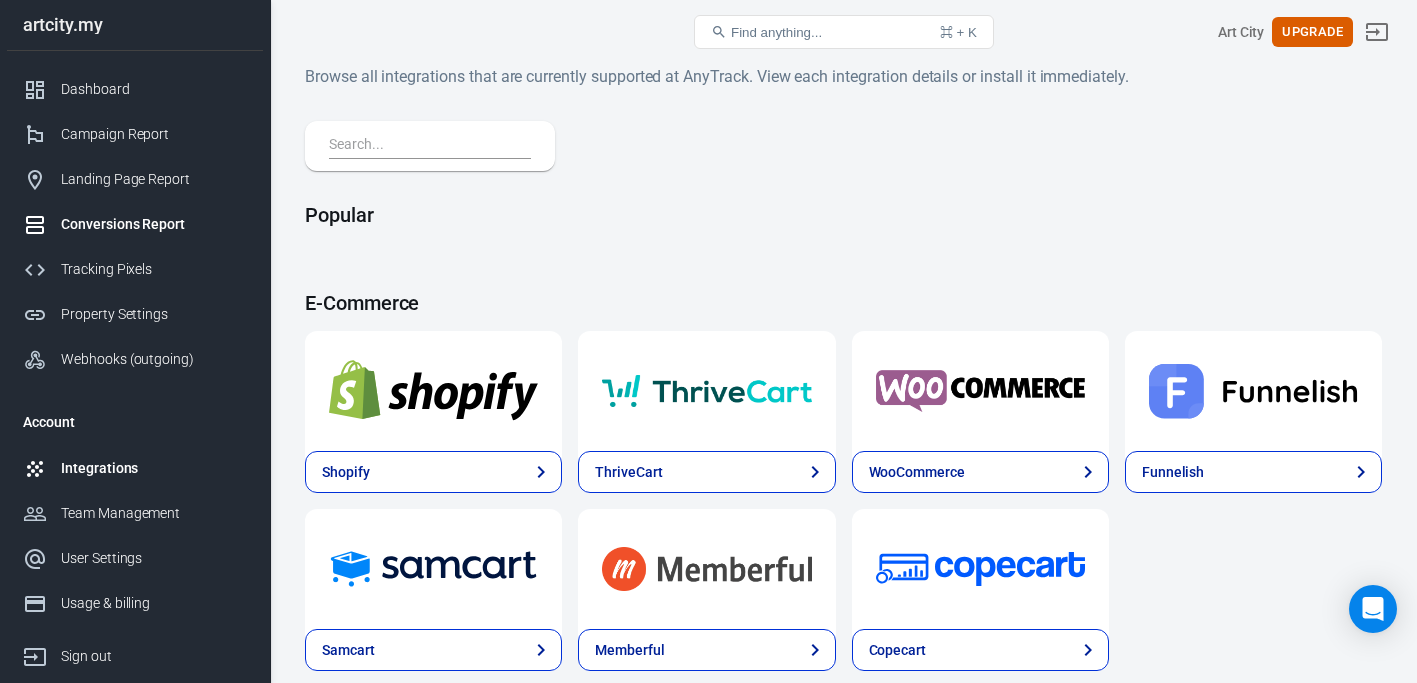 click on "Conversions Report" at bounding box center [154, 224] 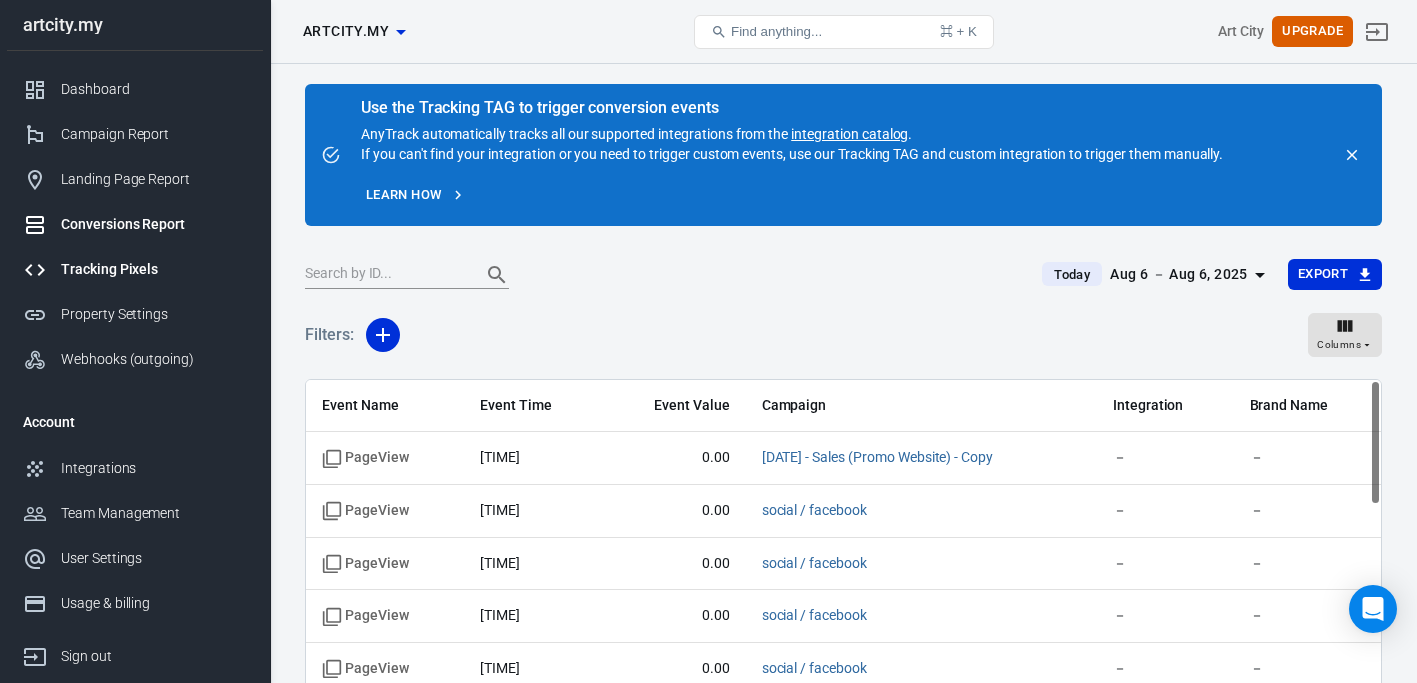 click on "Tracking Pixels" at bounding box center [154, 269] 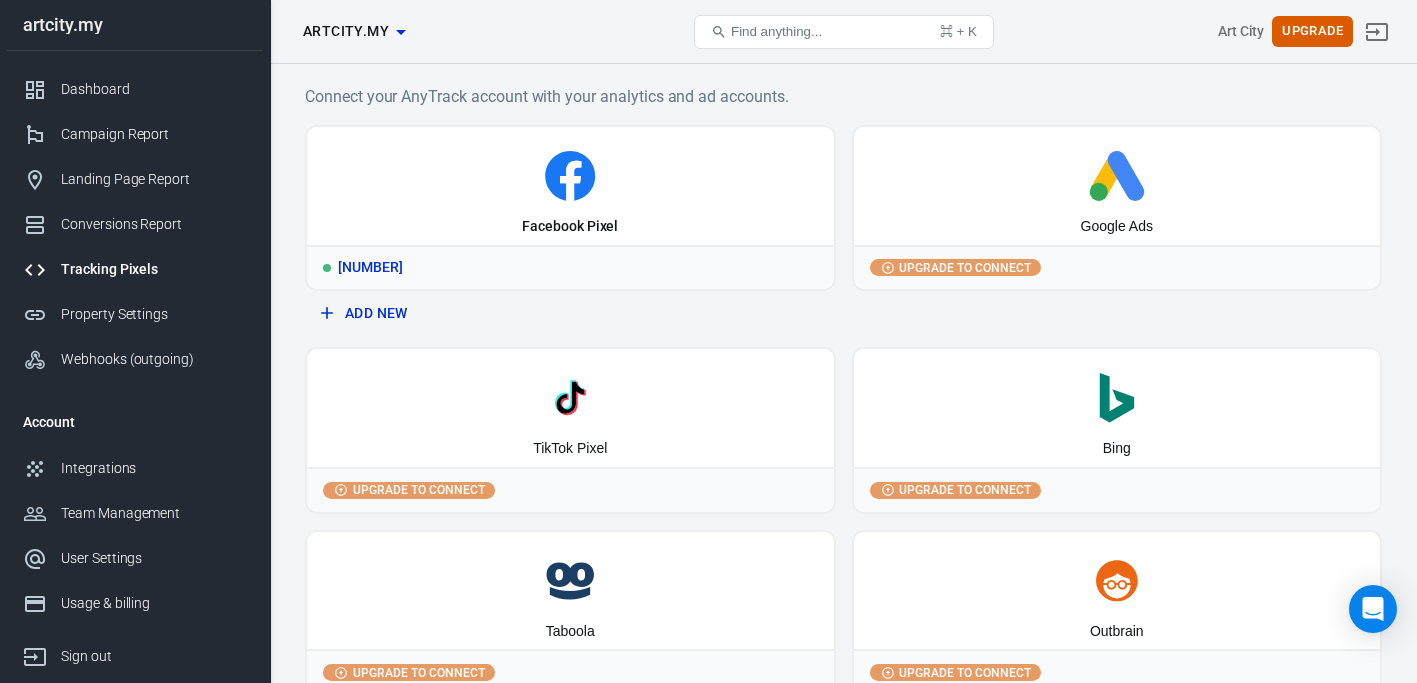 click on "[NUMBER]" at bounding box center (570, 267) 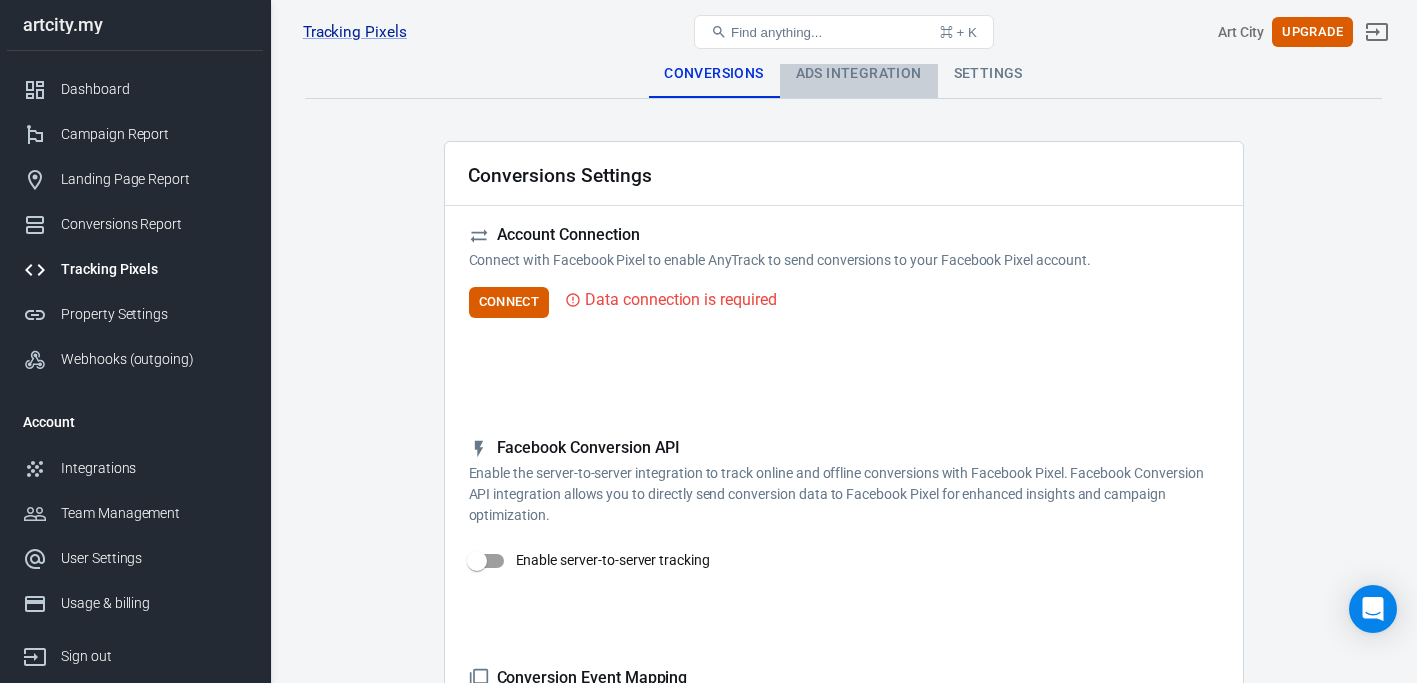 click on "Ads Integration" at bounding box center [859, 74] 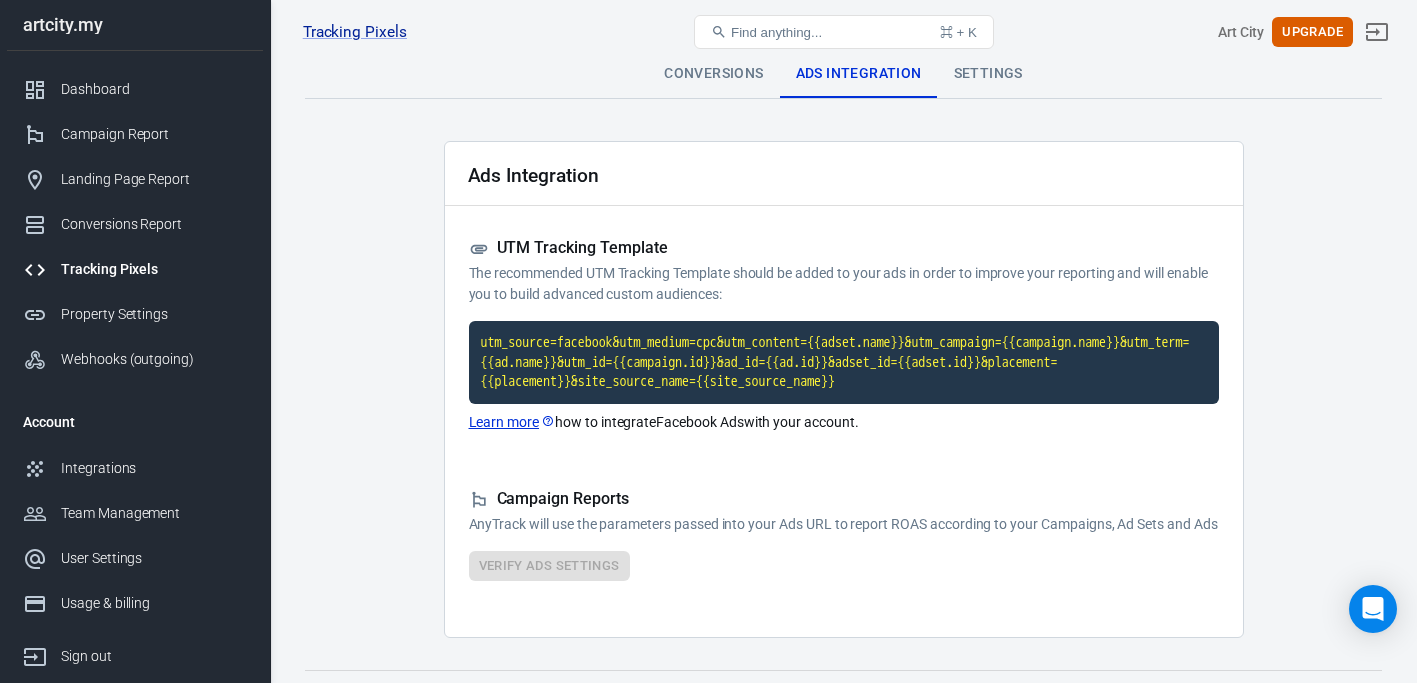 click on "Settings" at bounding box center (988, 74) 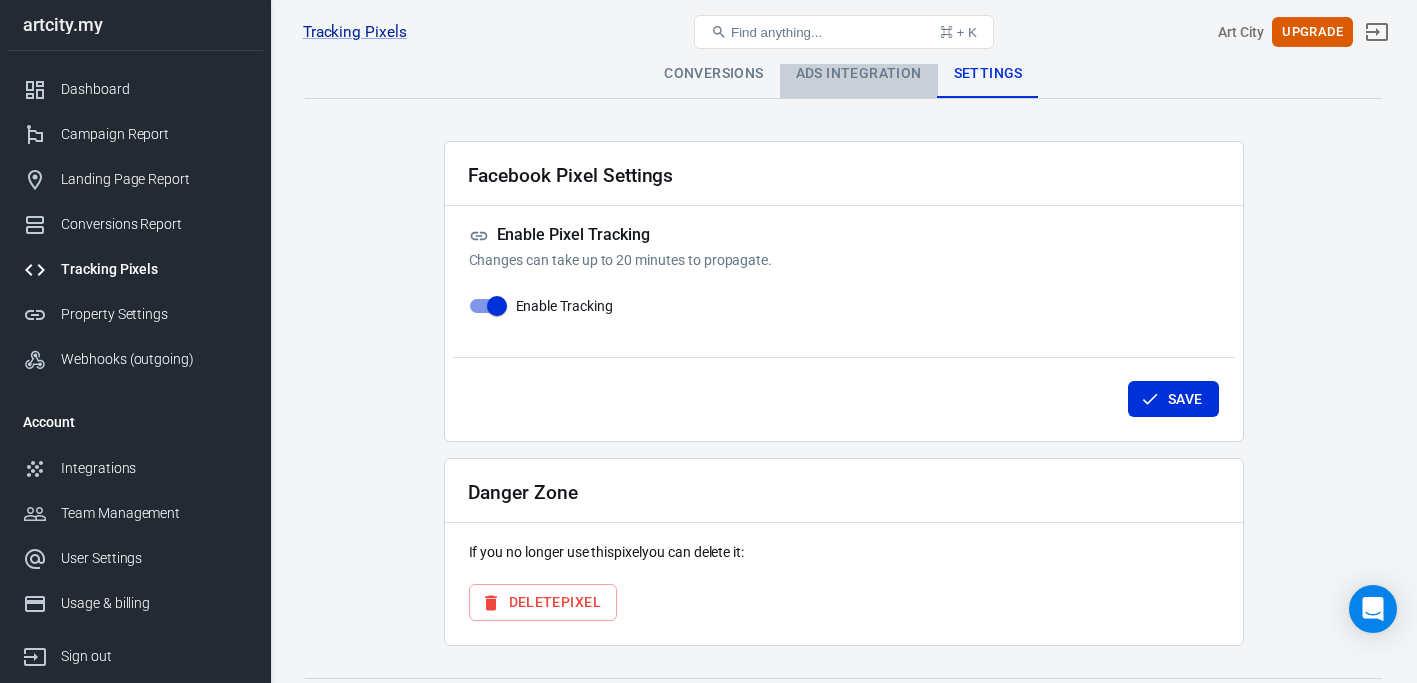 click on "Ads Integration" at bounding box center (859, 74) 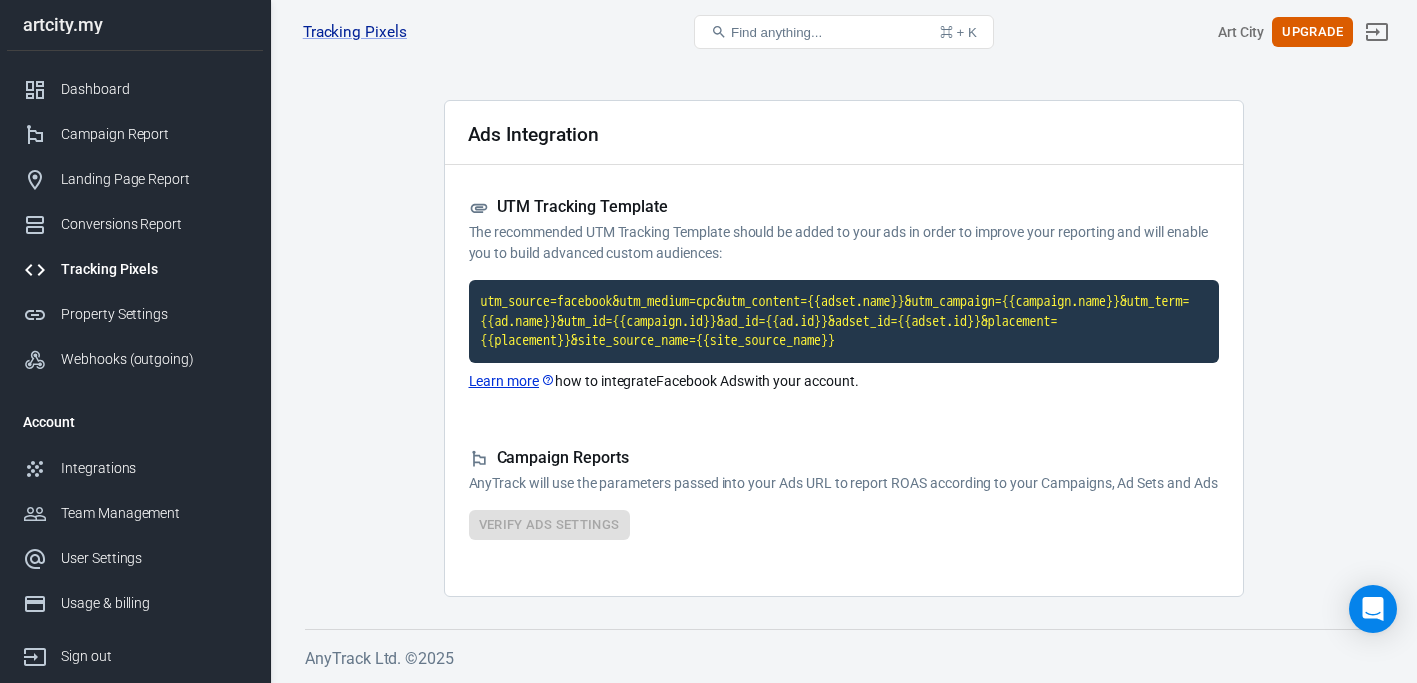 scroll, scrollTop: 0, scrollLeft: 0, axis: both 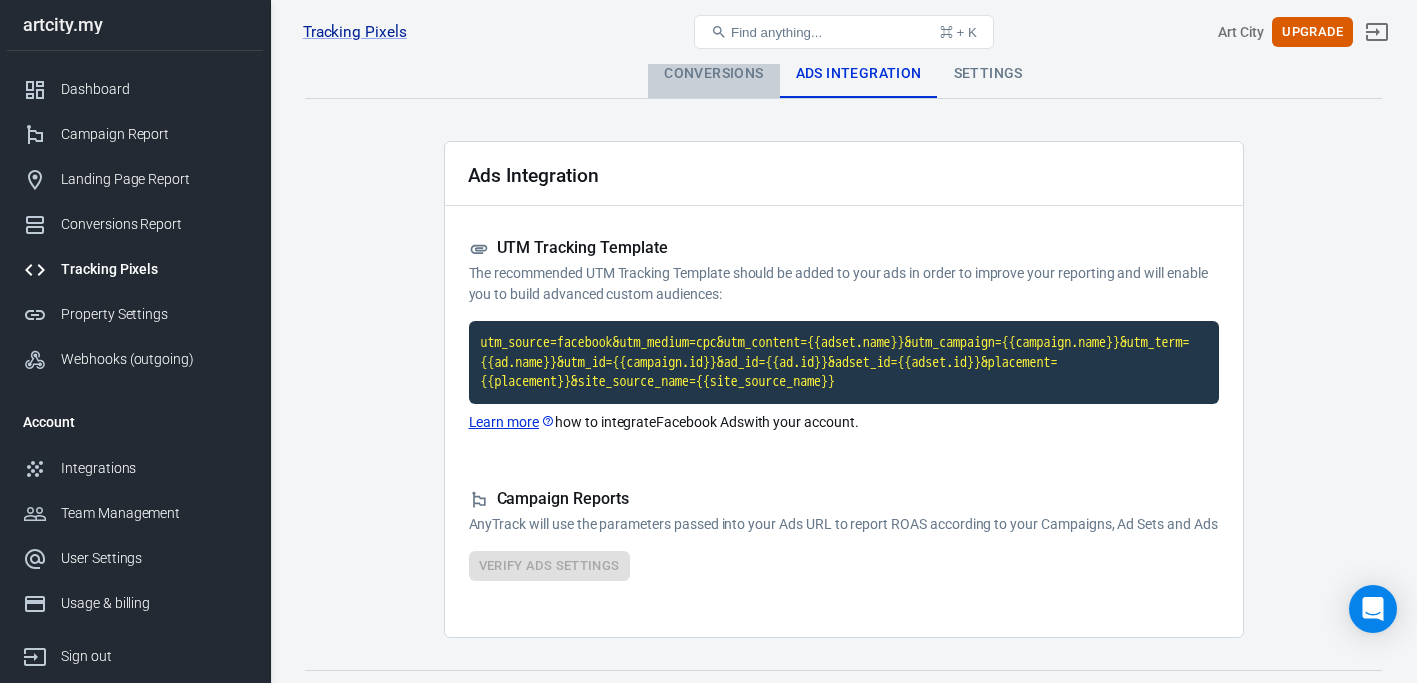 click on "Conversions" at bounding box center (713, 74) 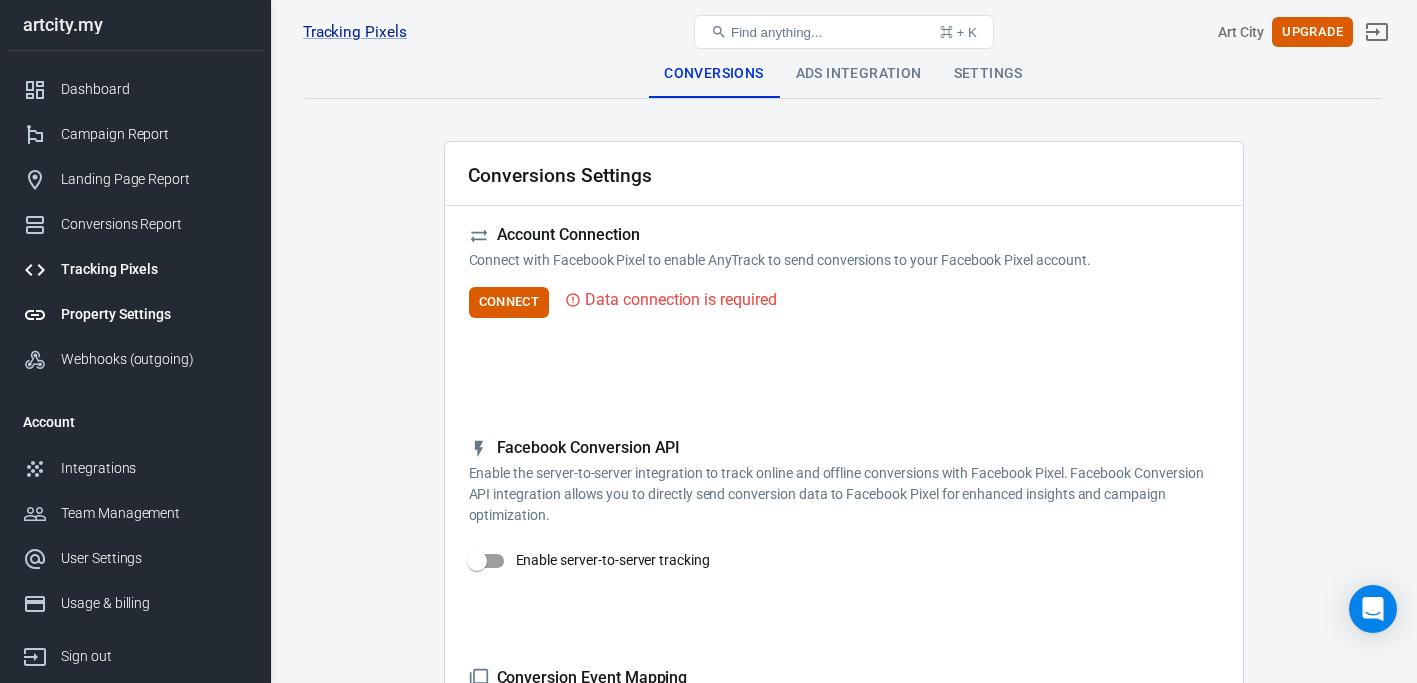 click on "Property Settings" at bounding box center [154, 314] 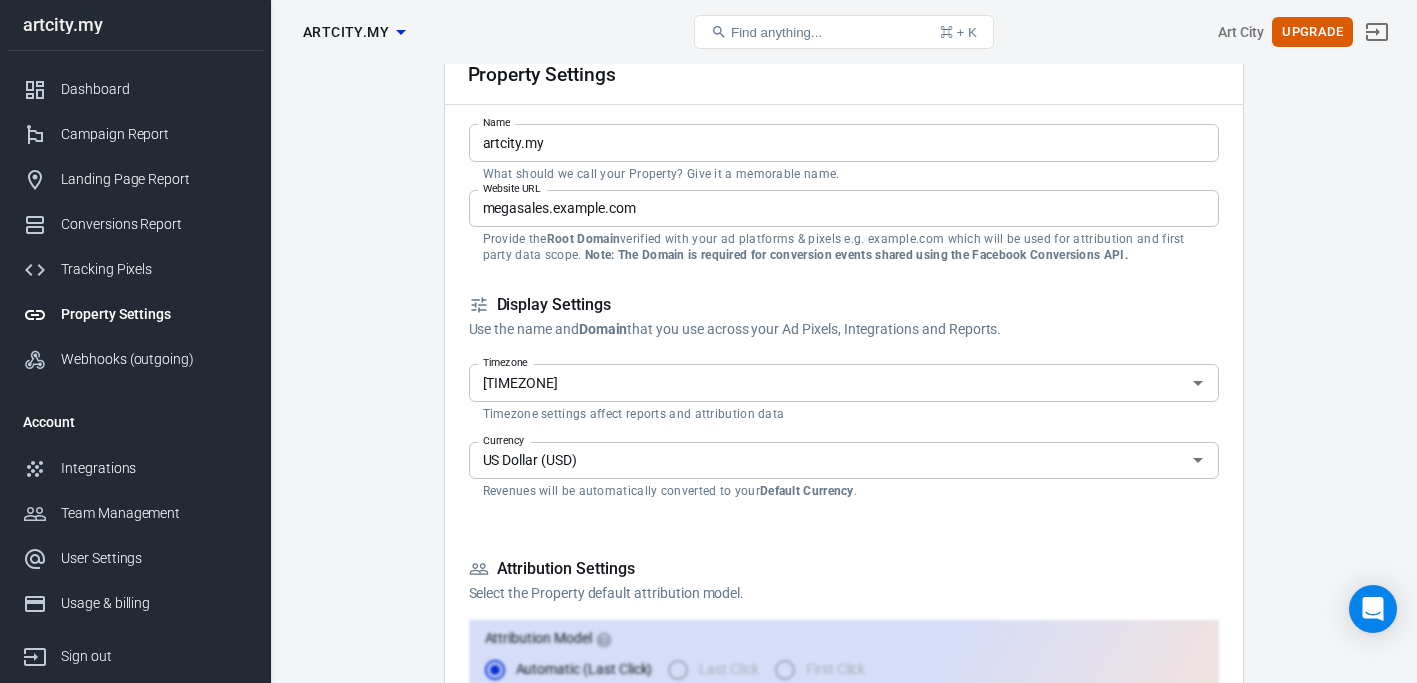 scroll, scrollTop: 0, scrollLeft: 0, axis: both 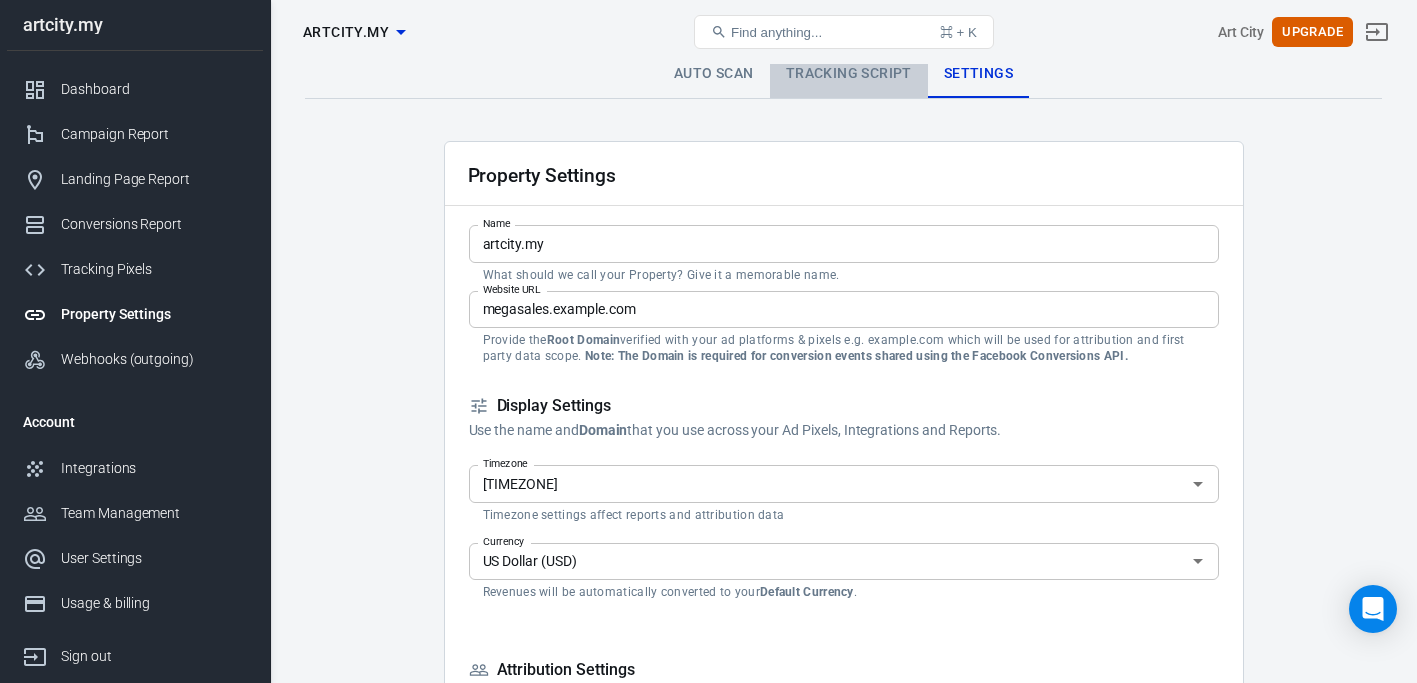 click on "Tracking Script" at bounding box center [849, 74] 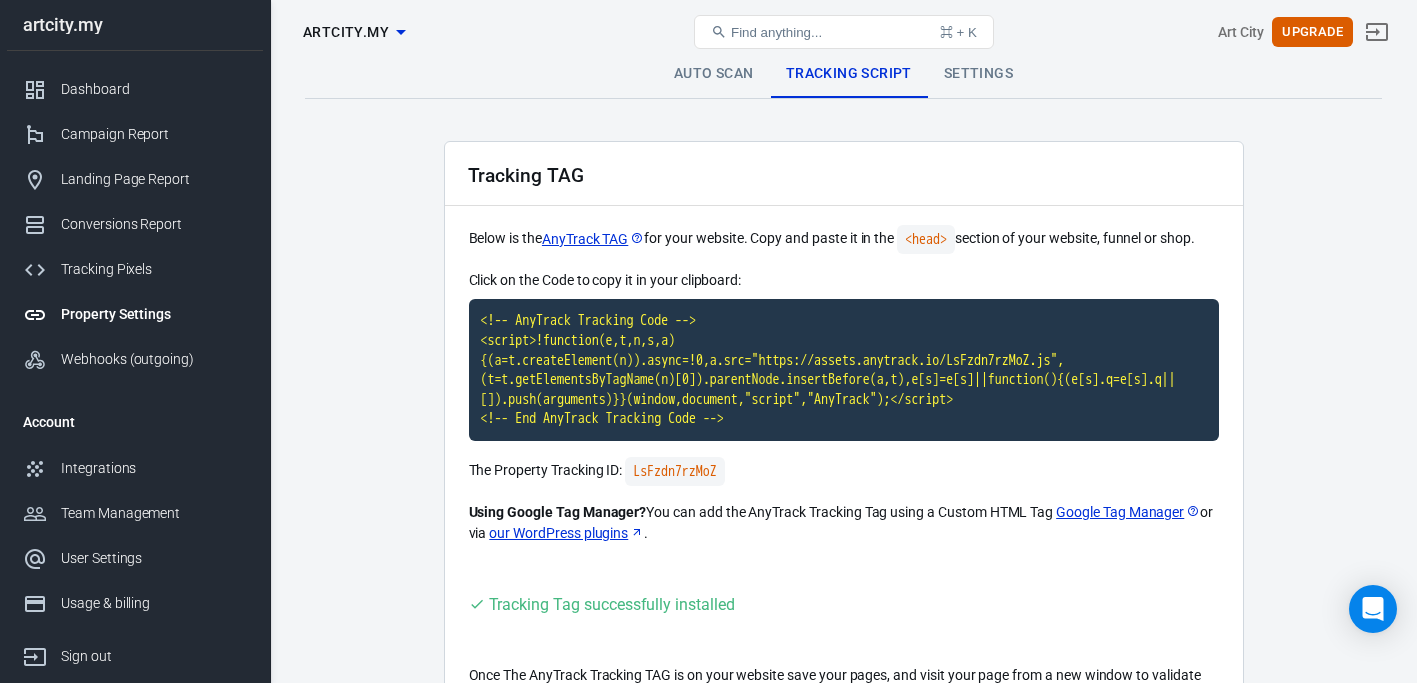 click on "Auto Scan Tracking Script Settings Tracking TAG Below is the  AnyTrack TAG    for your website. Copy and paste it in the   <head>  section of your website, funnel or shop. Click on the Code to copy it in your clipboard: <!-- AnyTrack Tracking Code -->
<script>!function(e,t,n,s,a){(a=t.createElement(n)).async=!0,a.src="https://assets.anytrack.io/LsFzdn7rzMoZ.js",(t=t.getElementsByTagName(n)[0]).parentNode.insertBefore(a,t),e[s]=e[s]||function(){(e[s].q=e[s].q||[]).push(arguments)}}(window,document,"script","AnyTrack");</script>
<!-- End AnyTrack Tracking Code --> The Property Tracking ID:   LsFzdn7rzMoZ Using Google Tag Manager?  You can add the AnyTrack Tracking Tag using a Custom HTML Tag   Google Tag Manager    or via   our WordPress plugins   . Tracking Tag successfully installed Once The AnyTrack Tracking TAG is on your website save your pages, and visit your page from a new window to validate your setup." at bounding box center (843, 391) 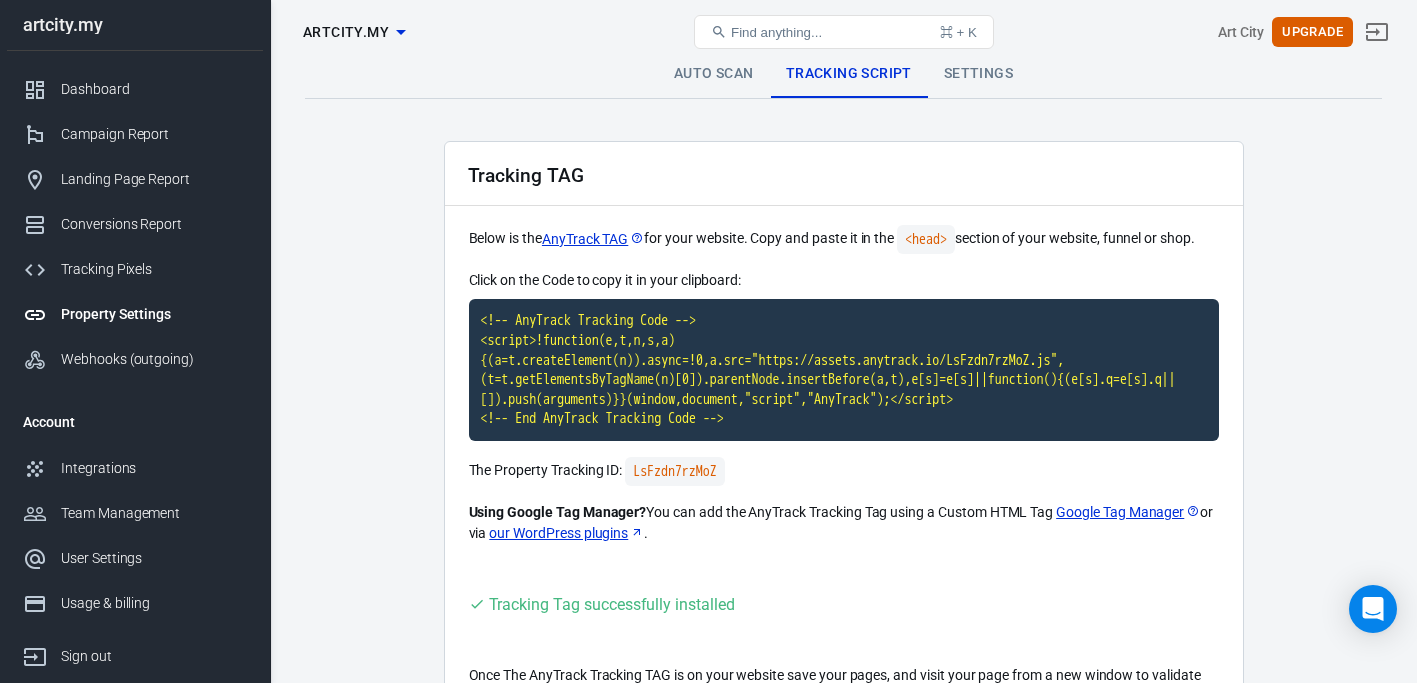 scroll, scrollTop: 0, scrollLeft: 0, axis: both 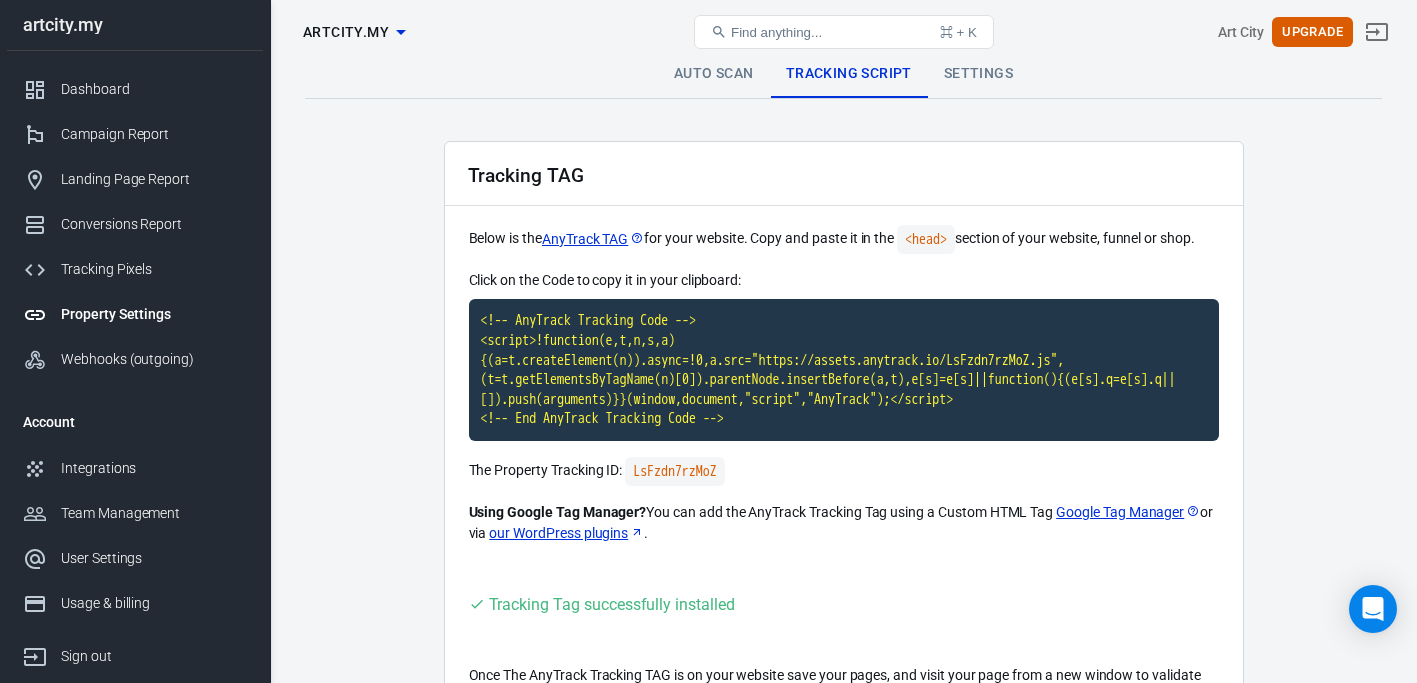 click on "Auto Scan" at bounding box center [714, 74] 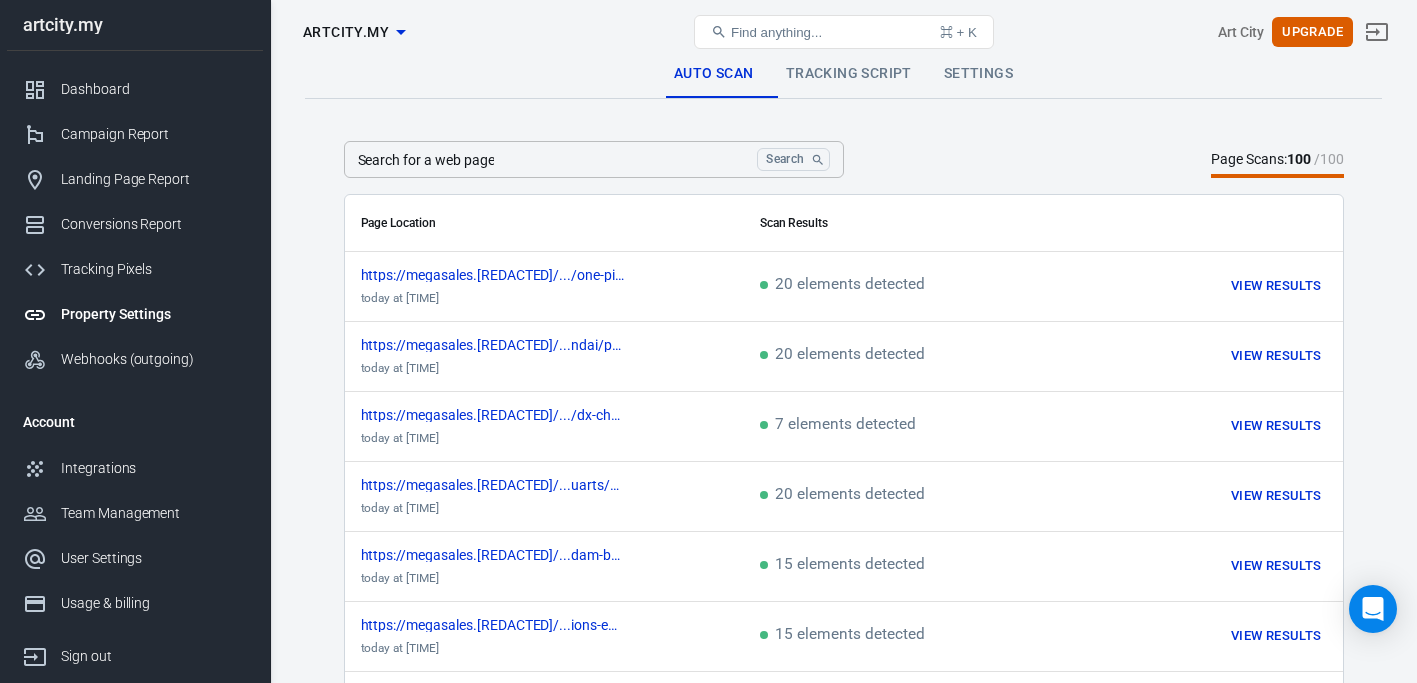 click on "Settings" at bounding box center [978, 74] 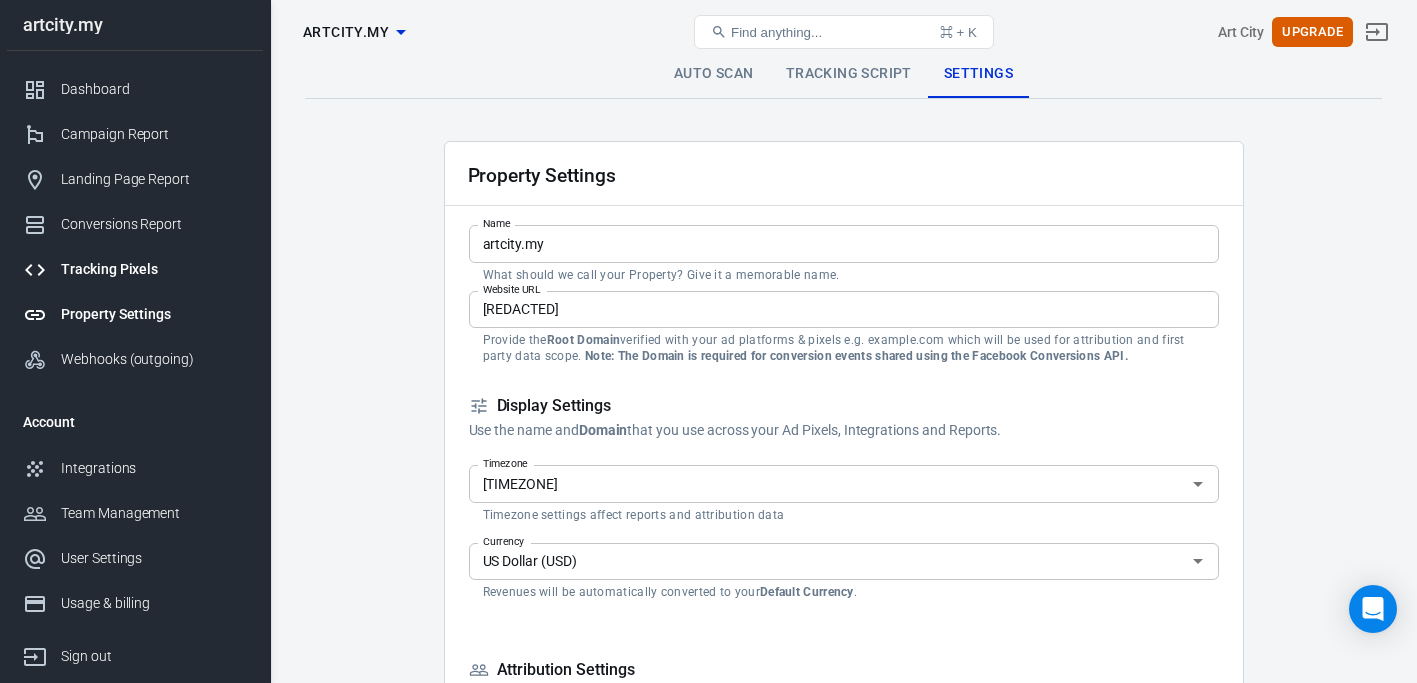 click on "Tracking Pixels" at bounding box center (154, 269) 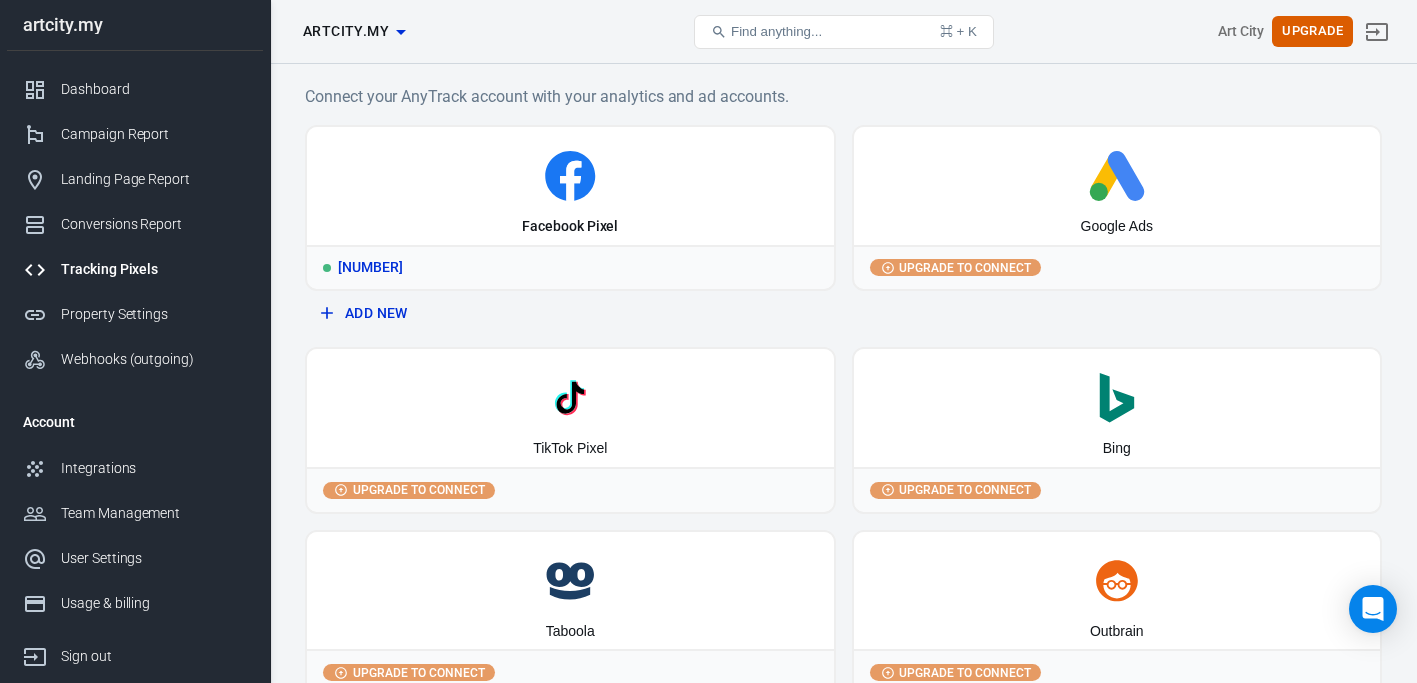 click on "Facebook Pixel" at bounding box center [570, 186] 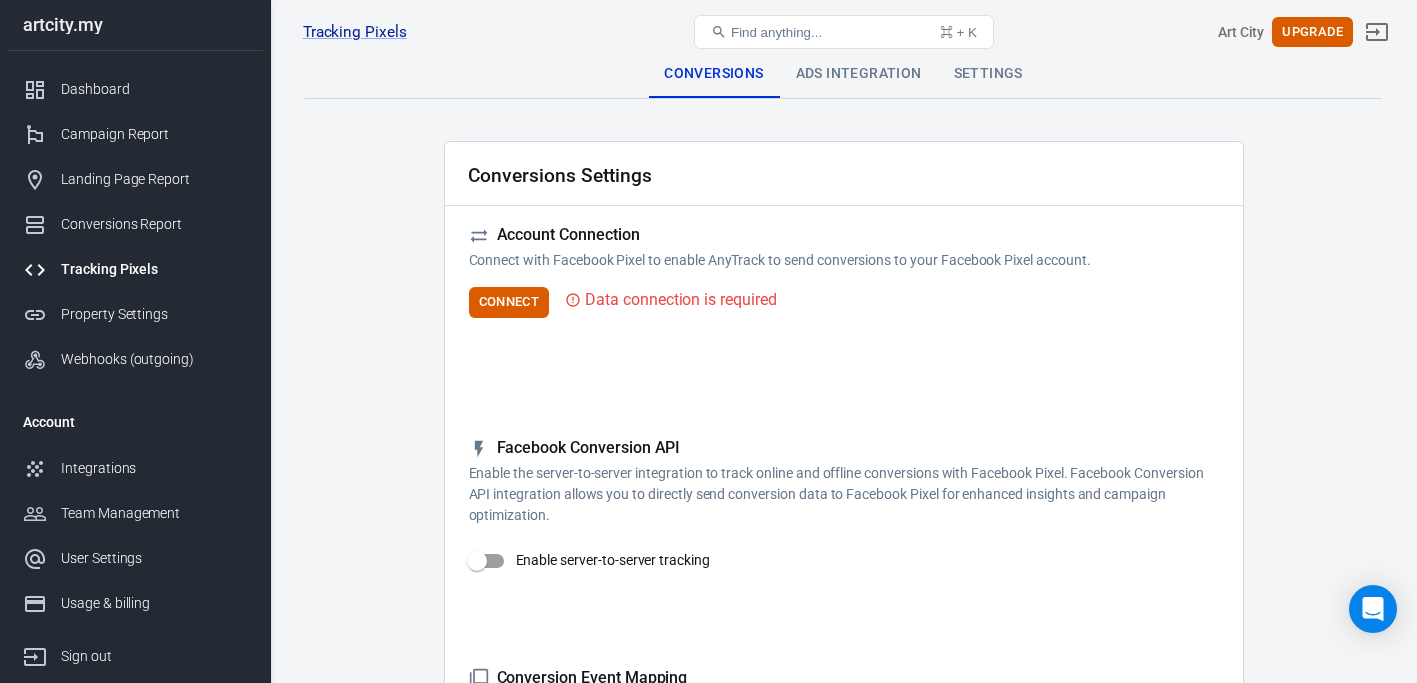 click 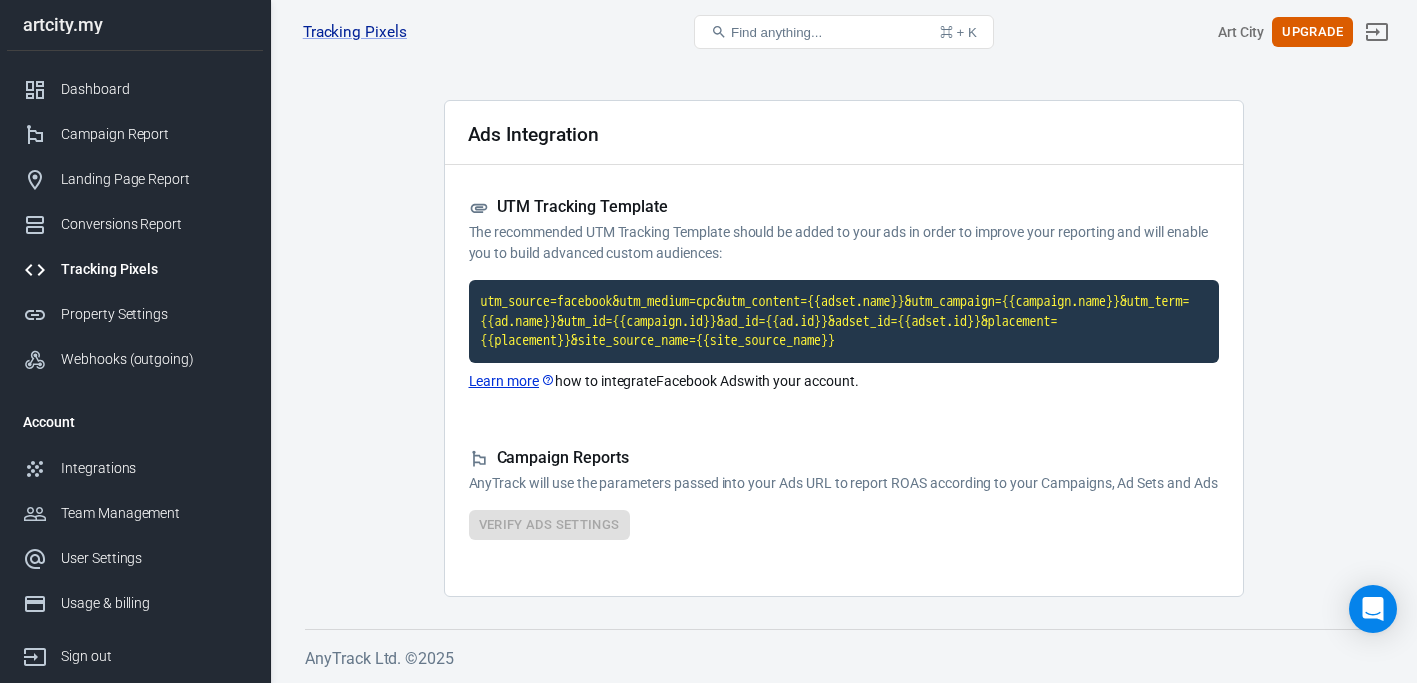 scroll, scrollTop: 0, scrollLeft: 0, axis: both 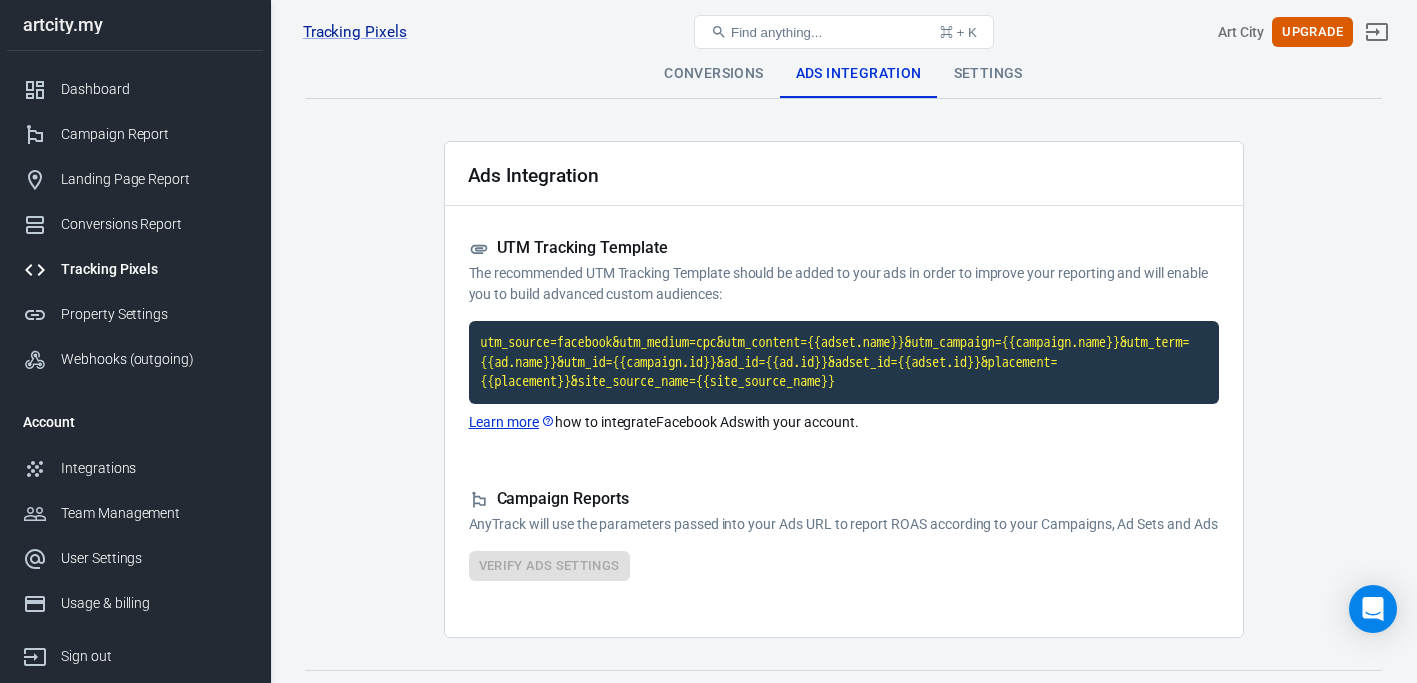 click on "Settings" at bounding box center [988, 74] 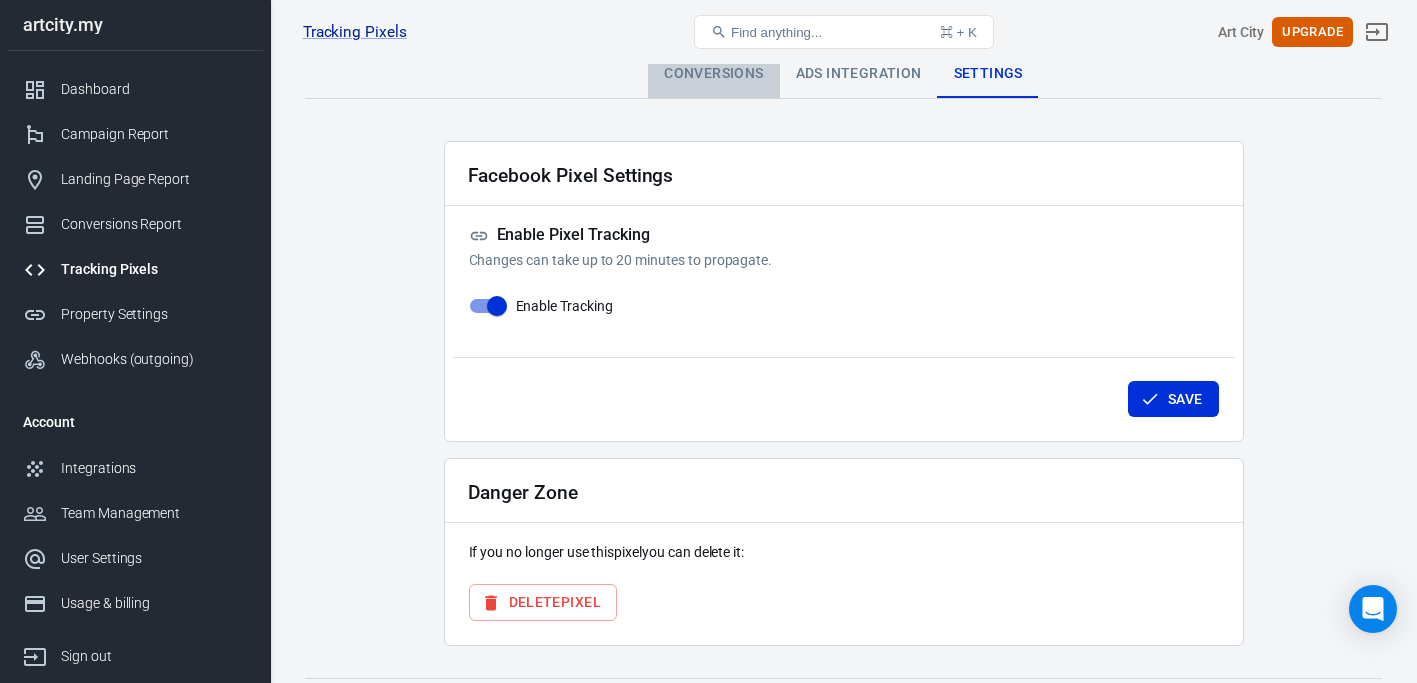 click on "Conversions" at bounding box center (713, 74) 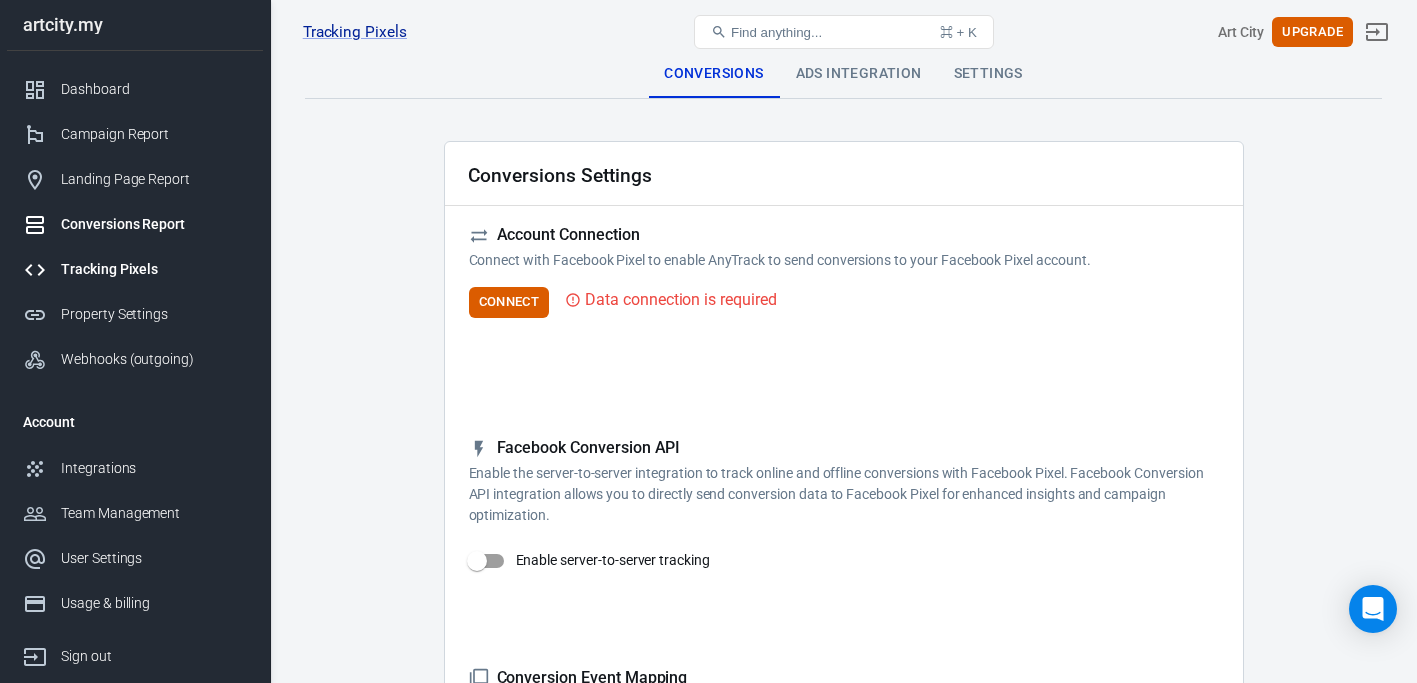 click on "Conversions Report" at bounding box center (154, 224) 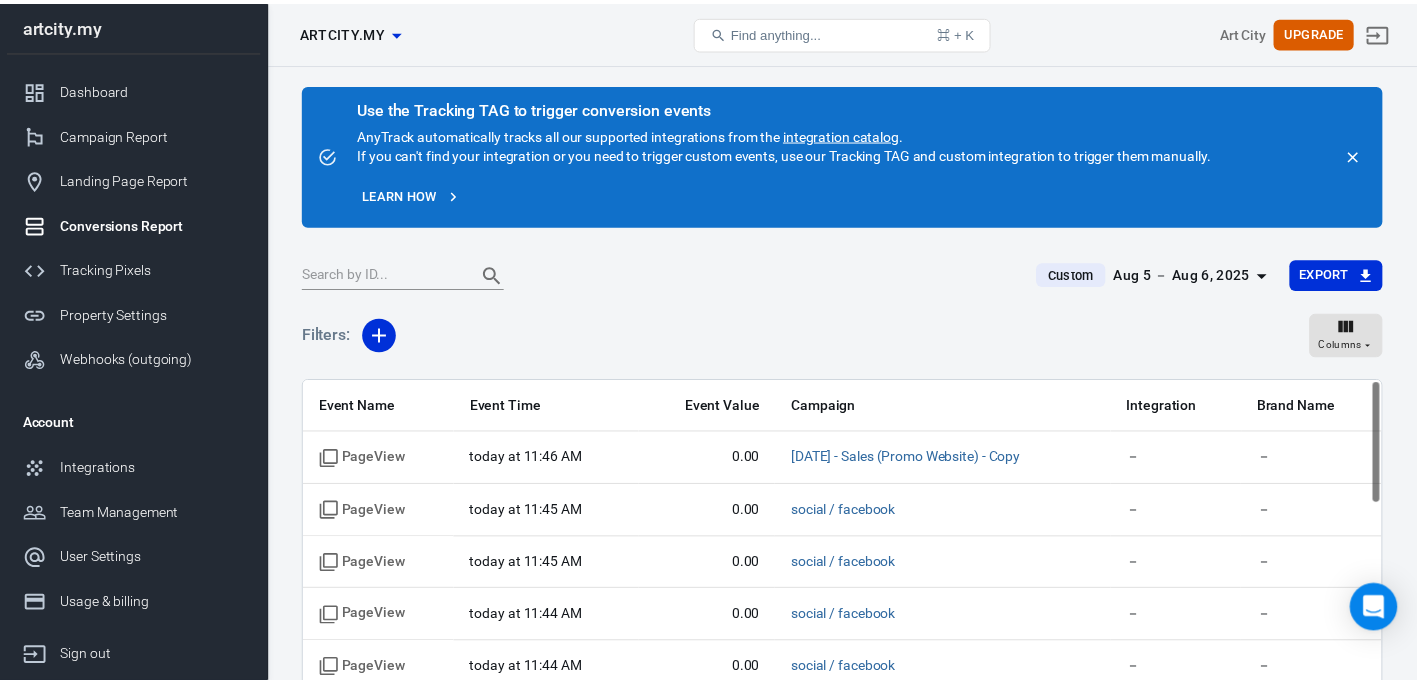 scroll, scrollTop: 0, scrollLeft: 0, axis: both 